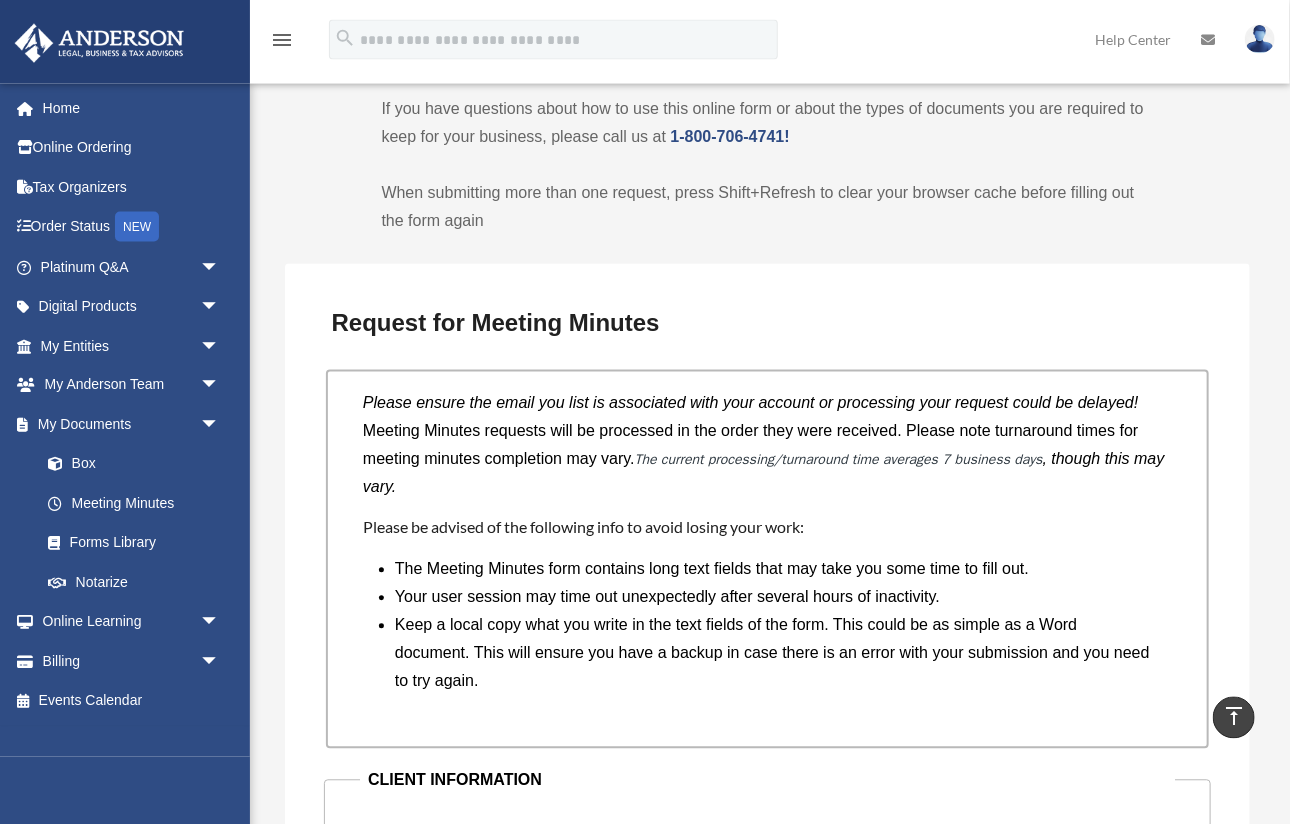 scroll, scrollTop: 1584, scrollLeft: 0, axis: vertical 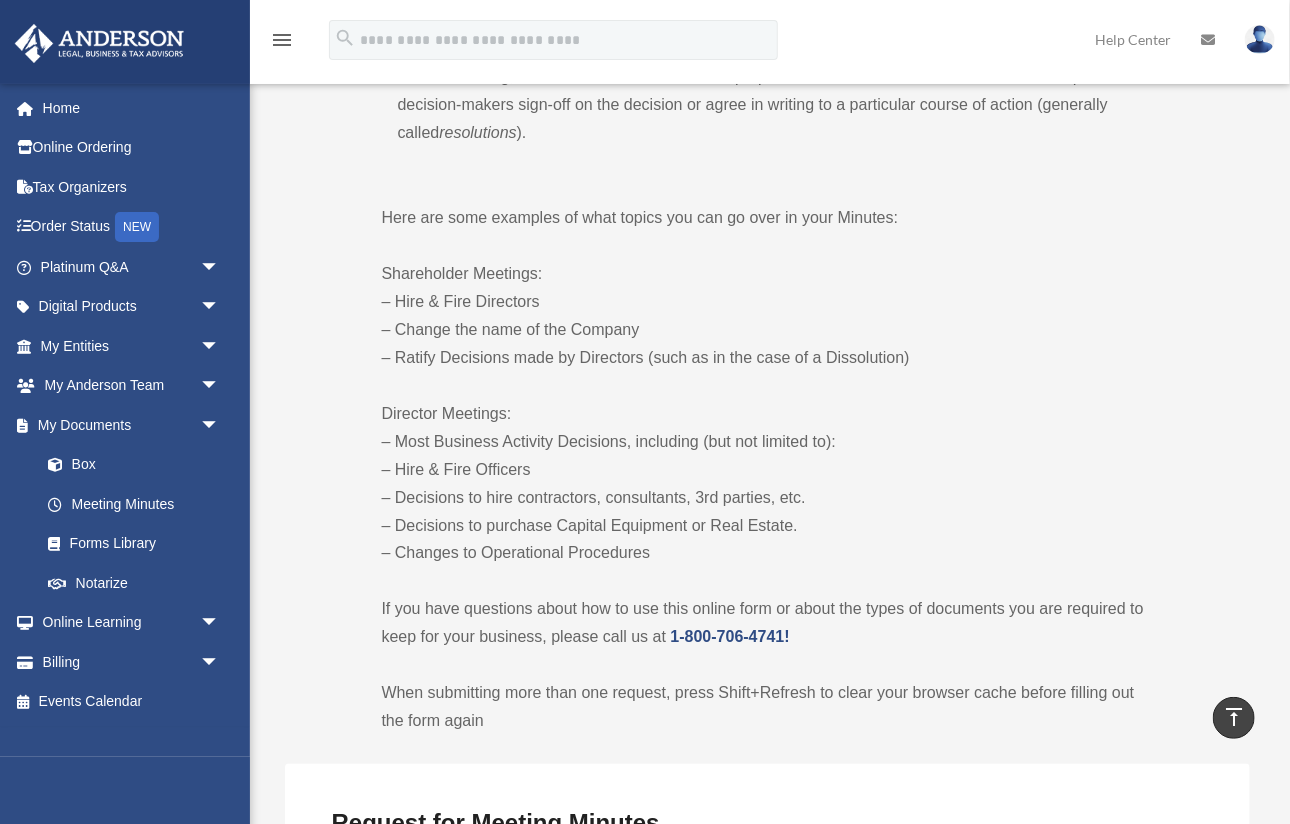 click at bounding box center [1260, 39] 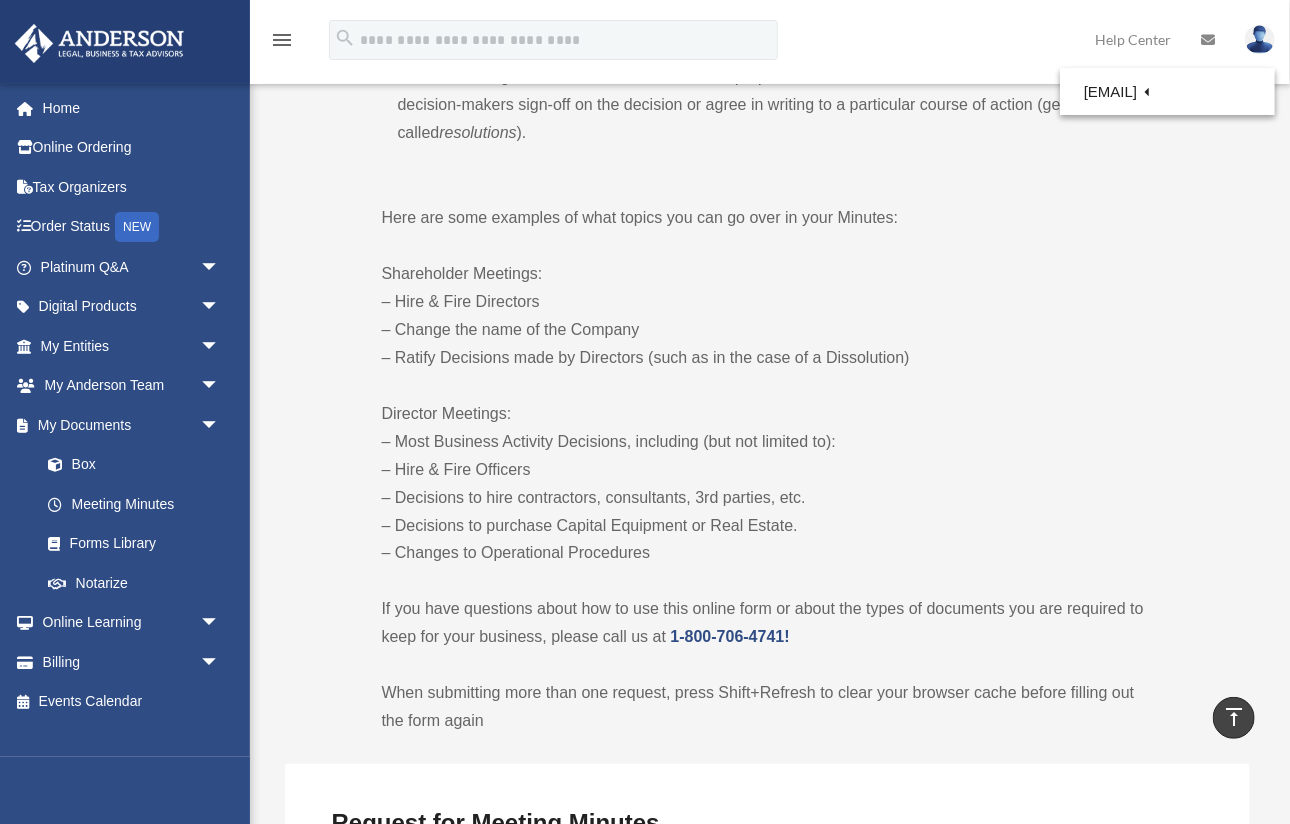 click at bounding box center [1260, 39] 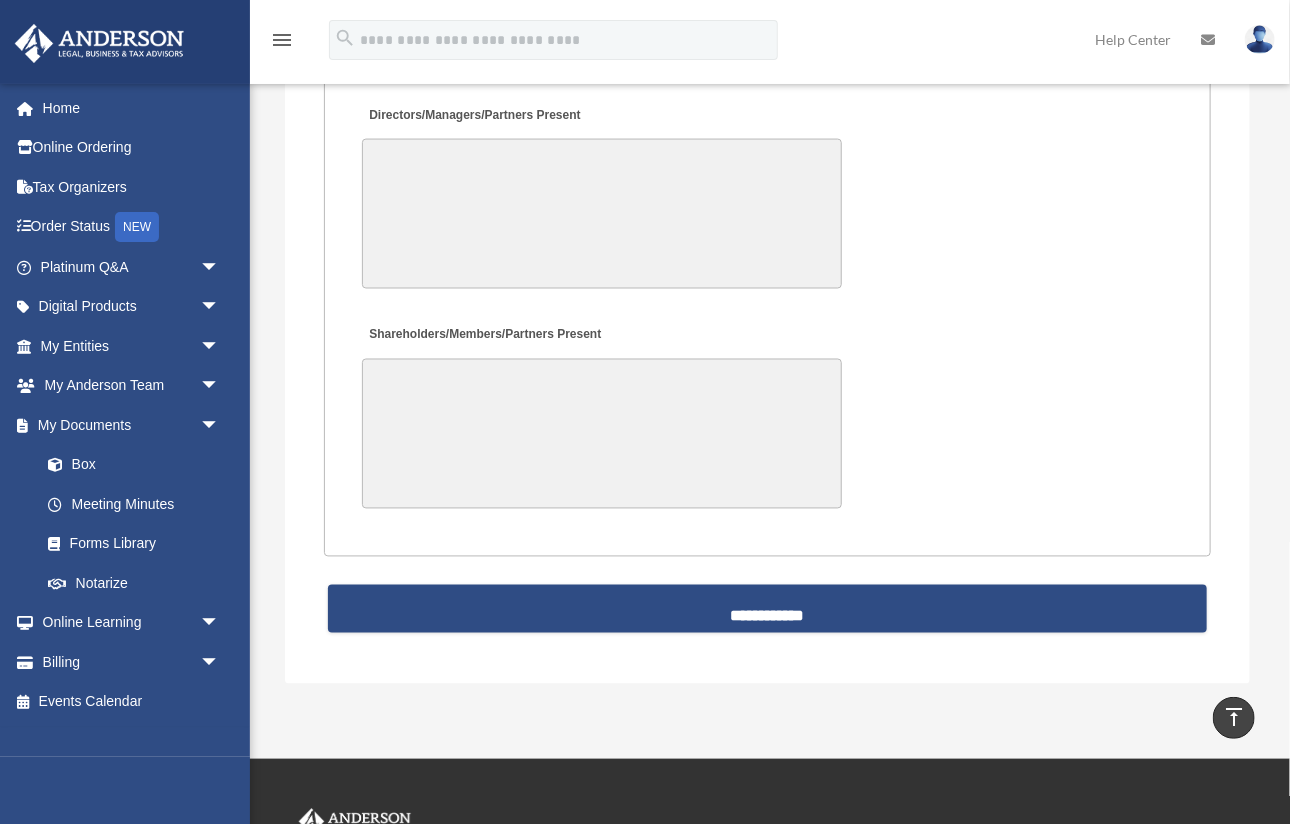 scroll, scrollTop: 4852, scrollLeft: 0, axis: vertical 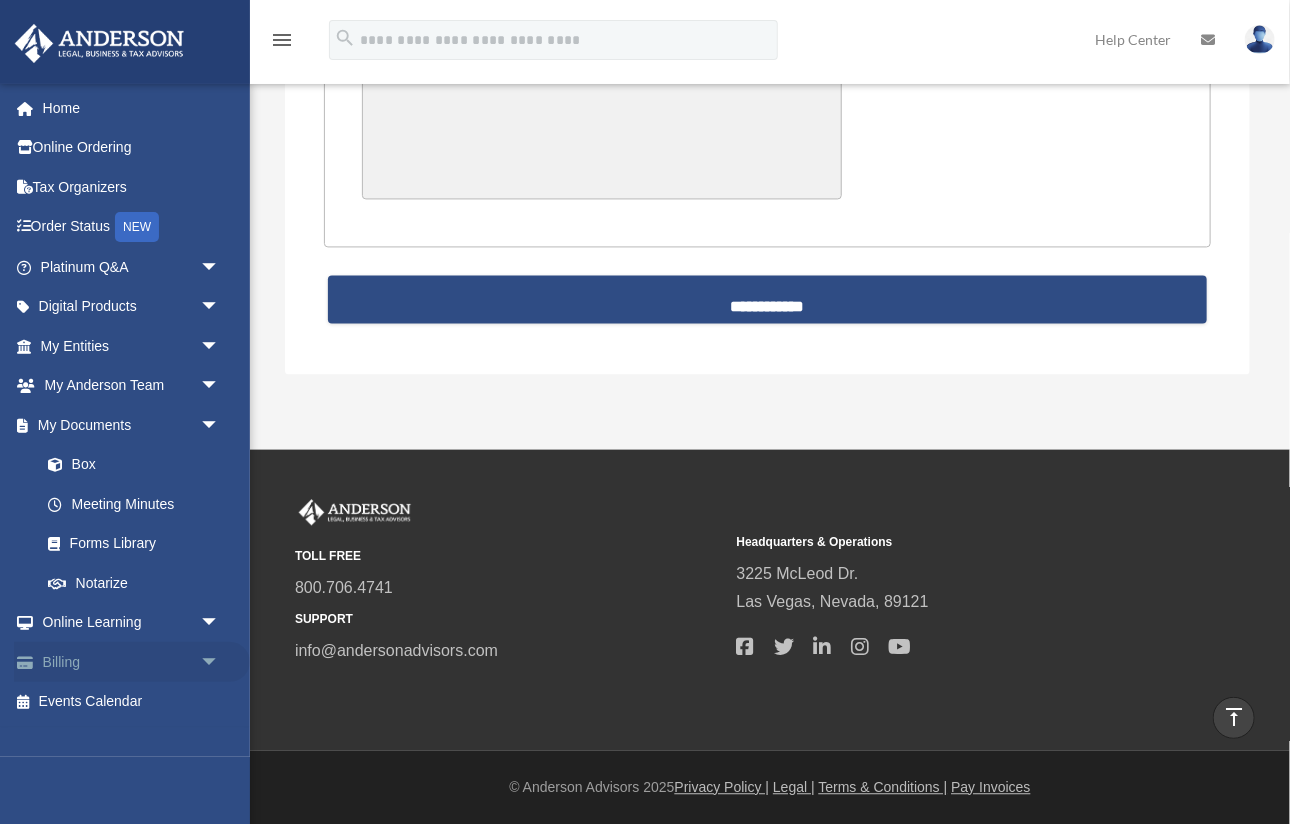 click on "Billing arrow_drop_down" at bounding box center (132, 662) 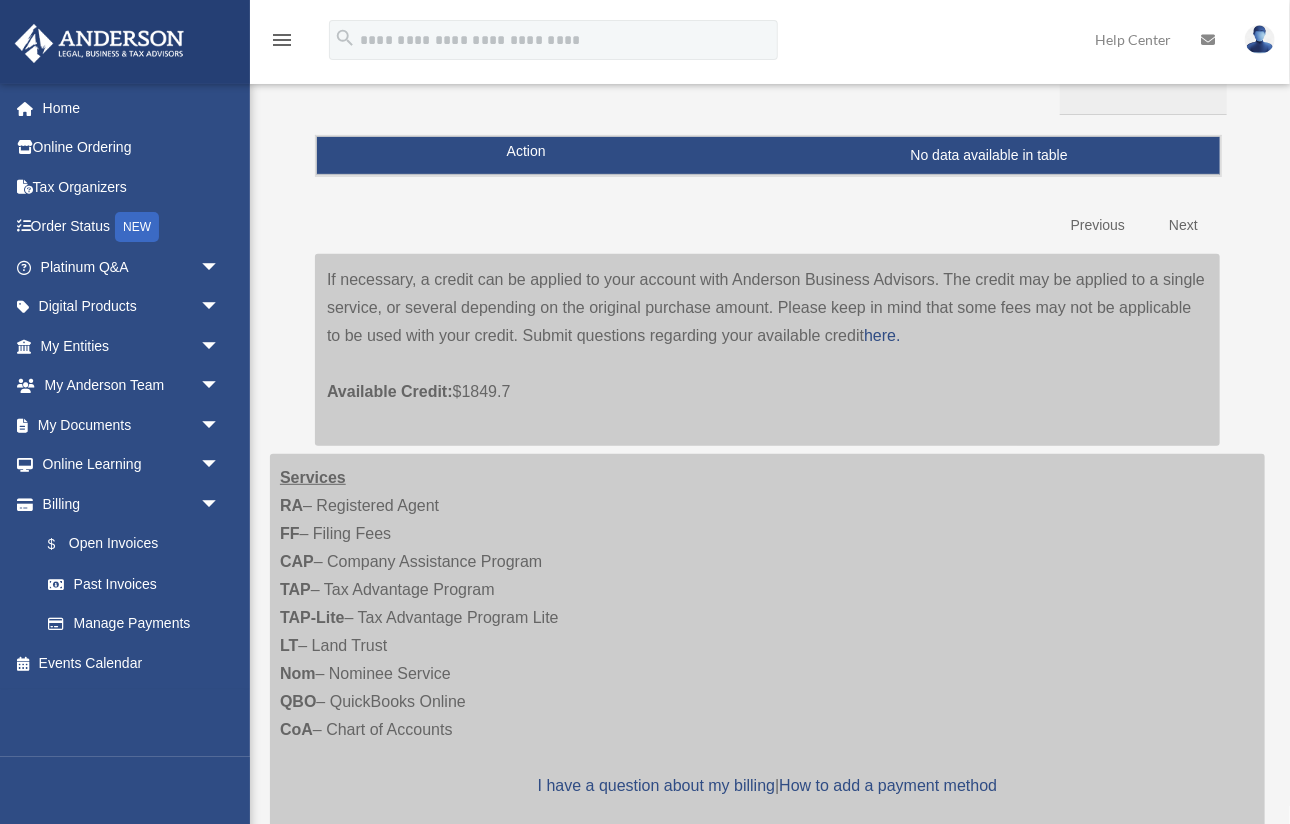 scroll, scrollTop: 0, scrollLeft: 0, axis: both 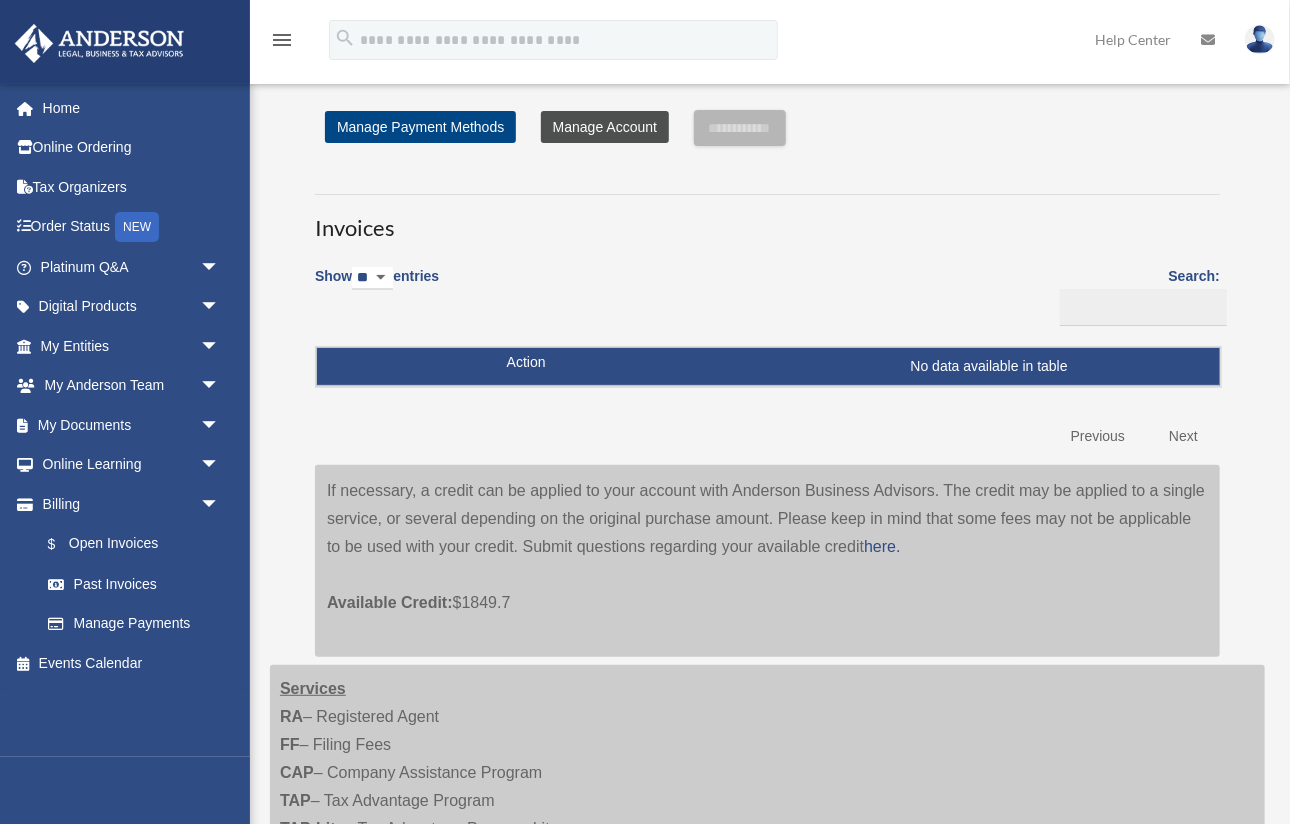 click on "Manage Account" at bounding box center [605, 127] 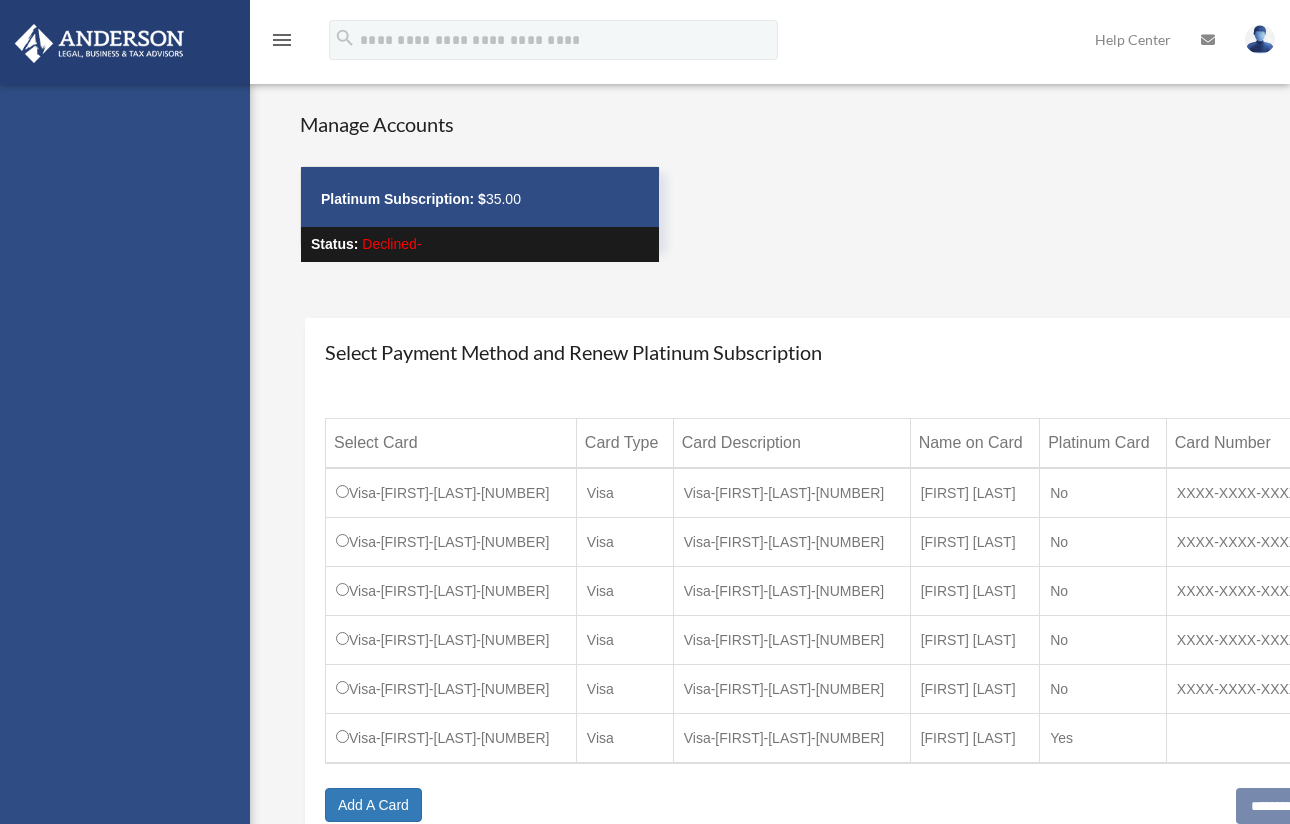 scroll, scrollTop: 0, scrollLeft: 0, axis: both 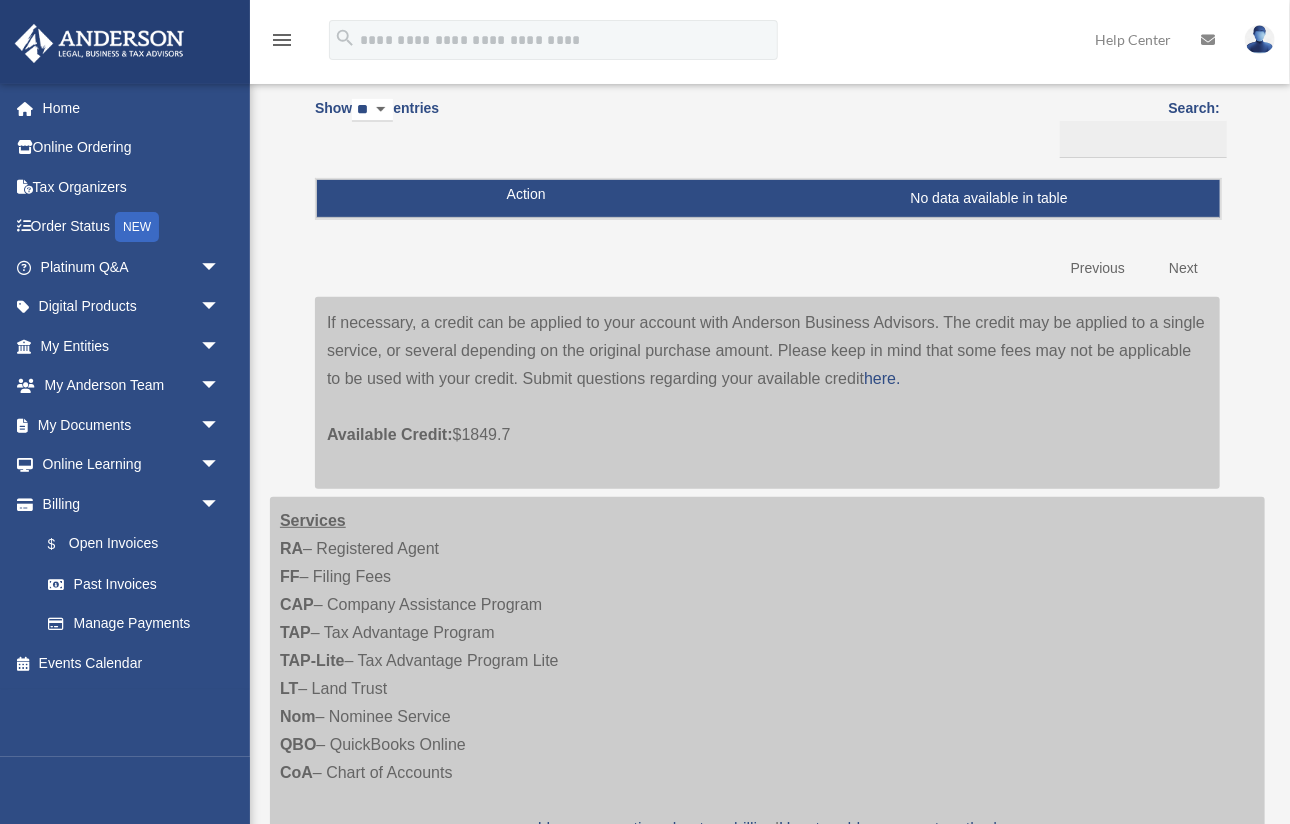drag, startPoint x: 551, startPoint y: 445, endPoint x: 519, endPoint y: 446, distance: 32.01562 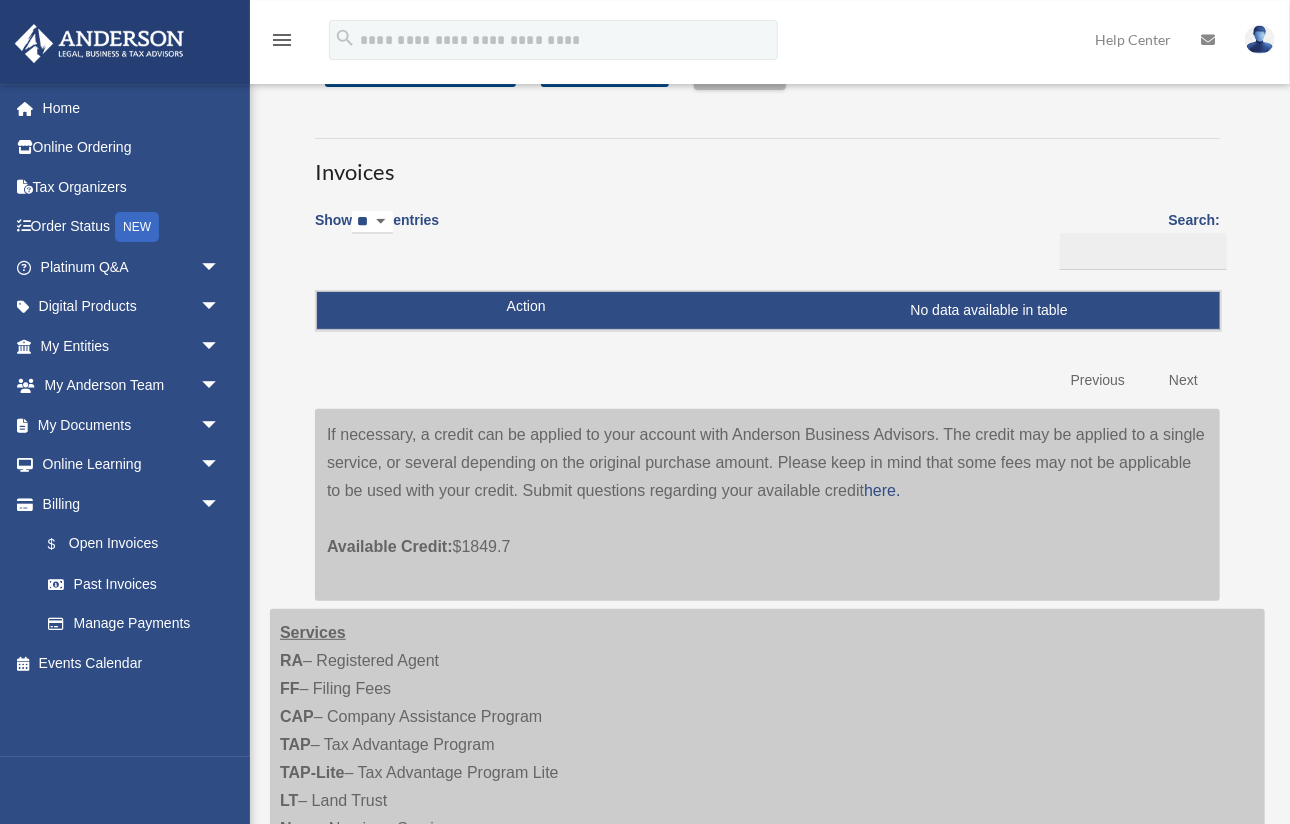 scroll, scrollTop: 105, scrollLeft: 0, axis: vertical 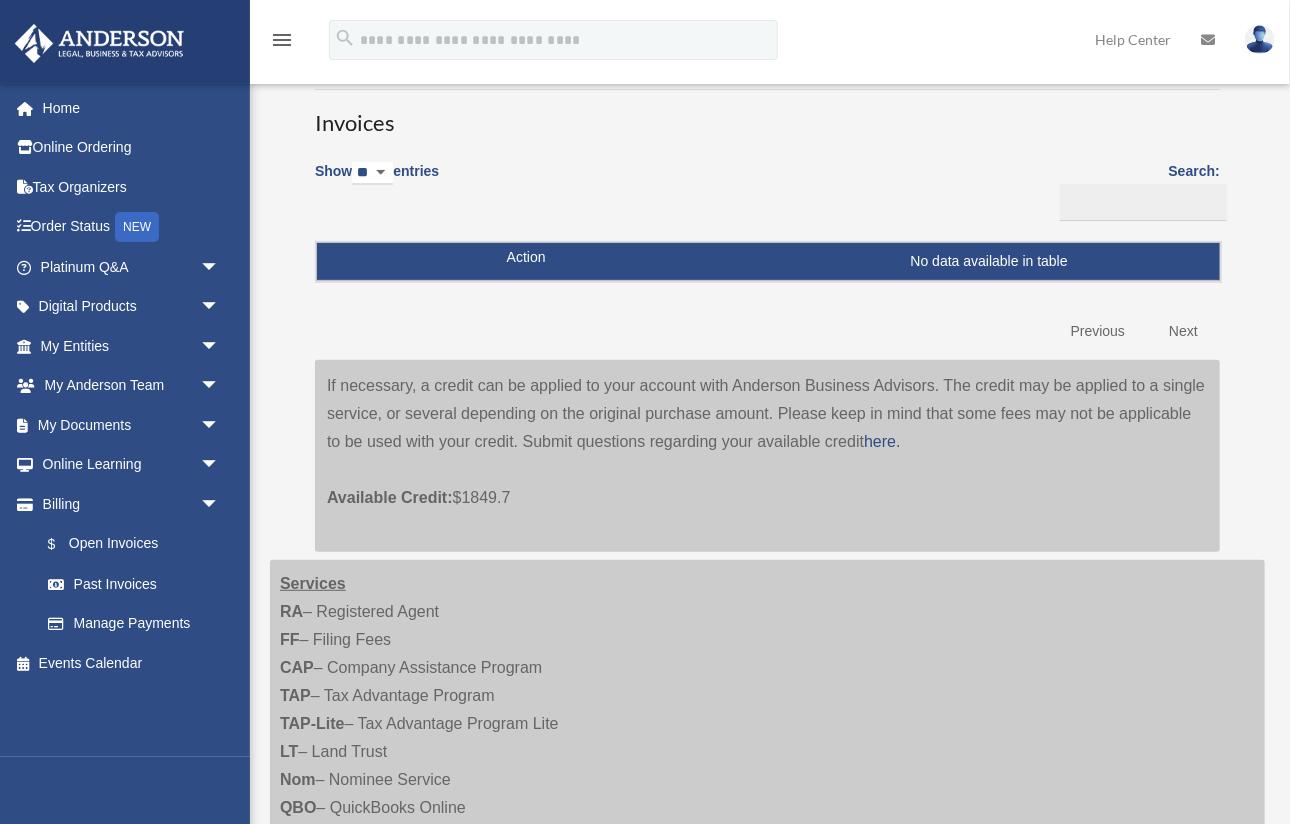 click on "Available Credit:  $1849.7" at bounding box center (767, 484) 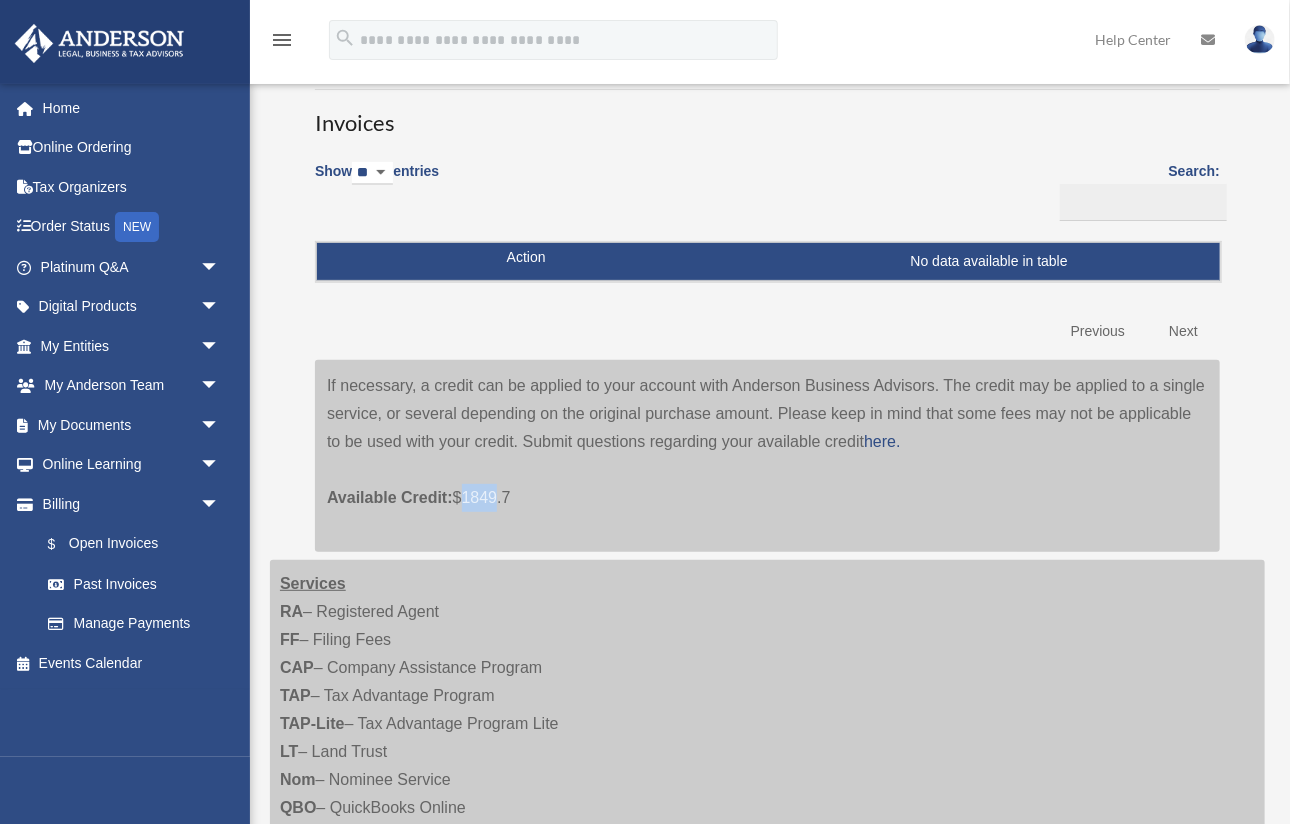 click on "Available Credit:  $1849.7" at bounding box center [767, 484] 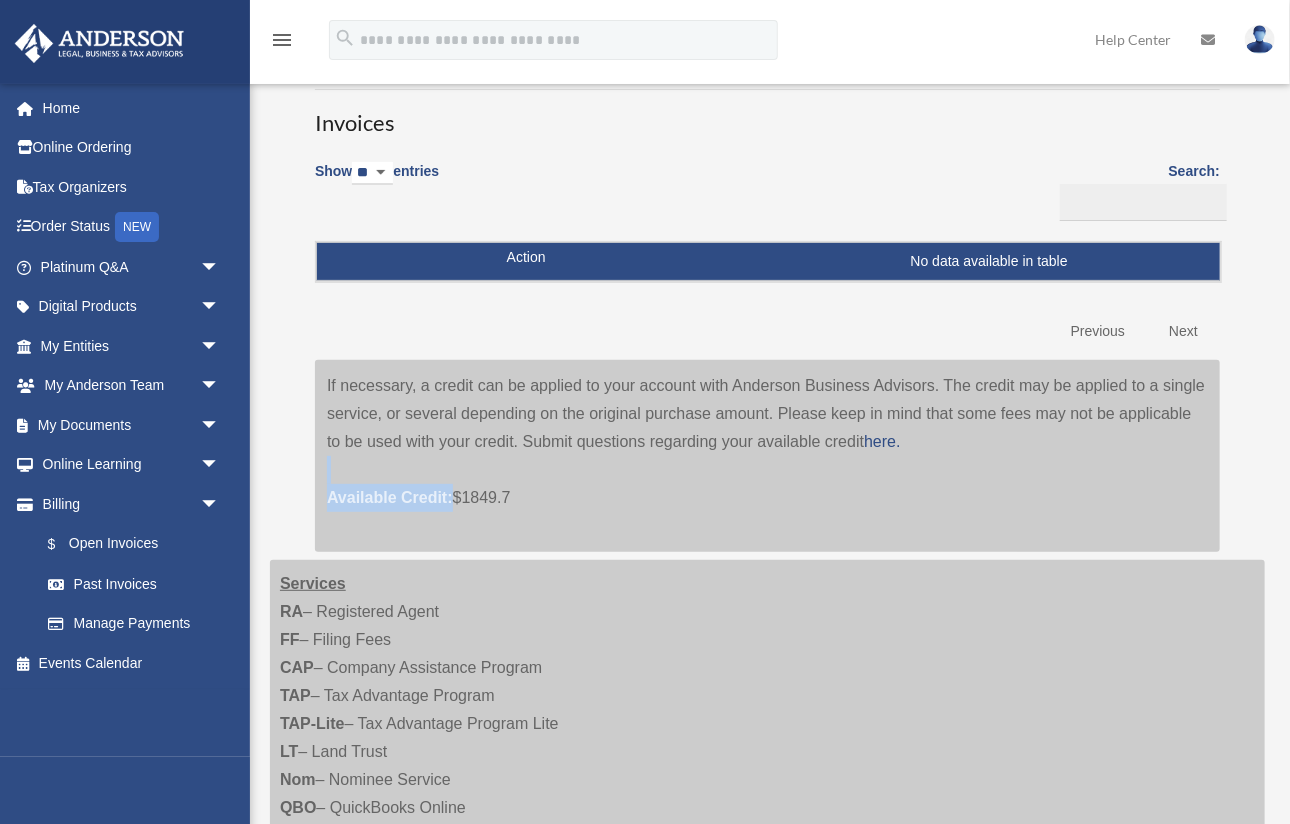 click on "Available Credit:  $1849.7" at bounding box center (767, 484) 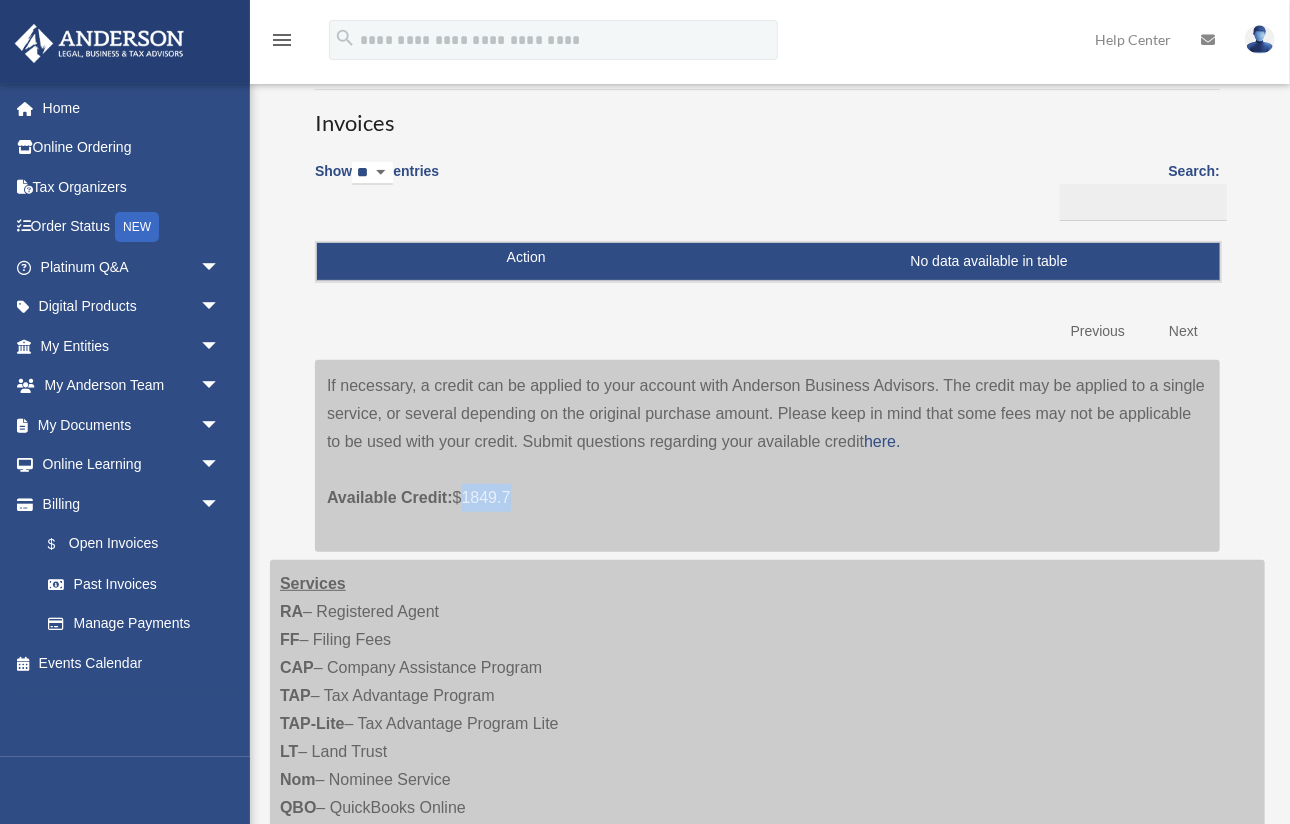 drag, startPoint x: 472, startPoint y: 502, endPoint x: 526, endPoint y: 502, distance: 54 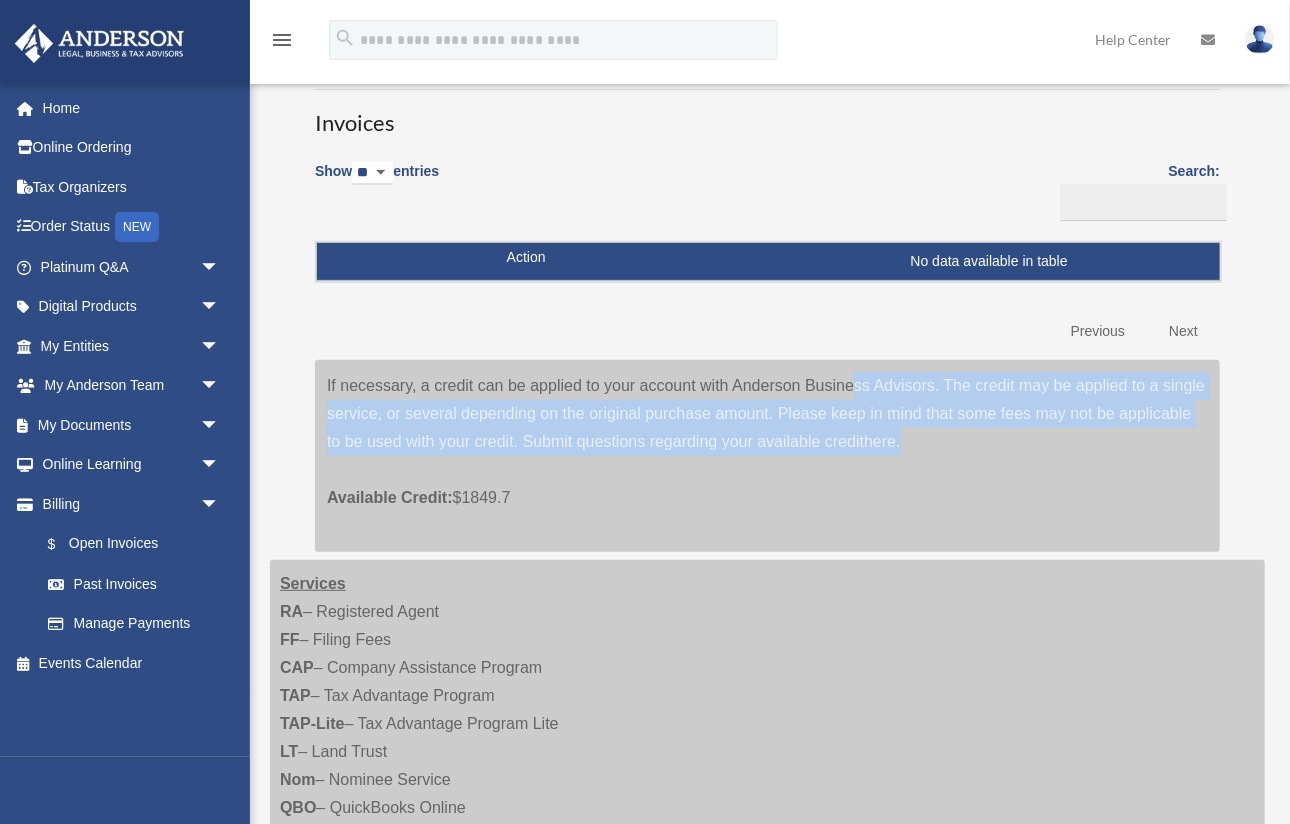 drag, startPoint x: 708, startPoint y: 383, endPoint x: 1031, endPoint y: 468, distance: 333.997 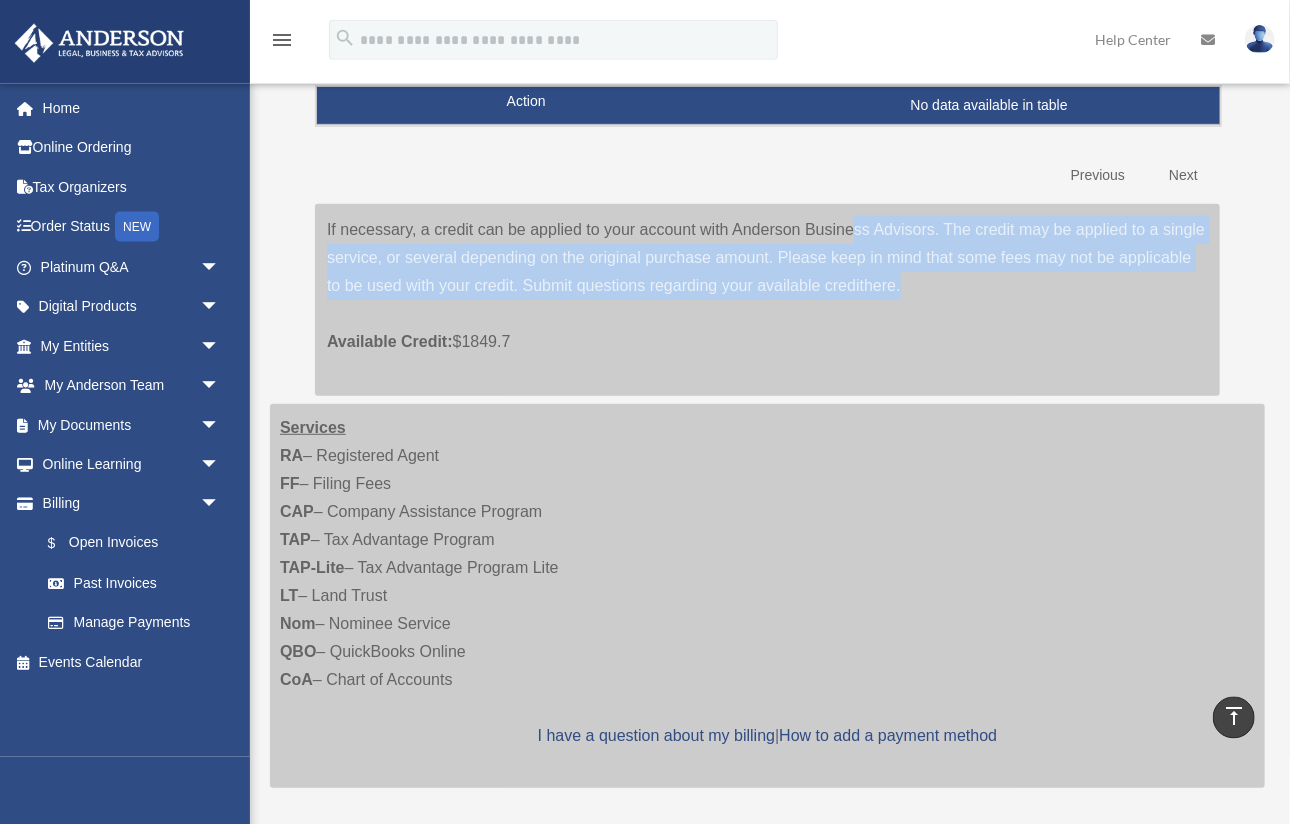 scroll, scrollTop: 0, scrollLeft: 0, axis: both 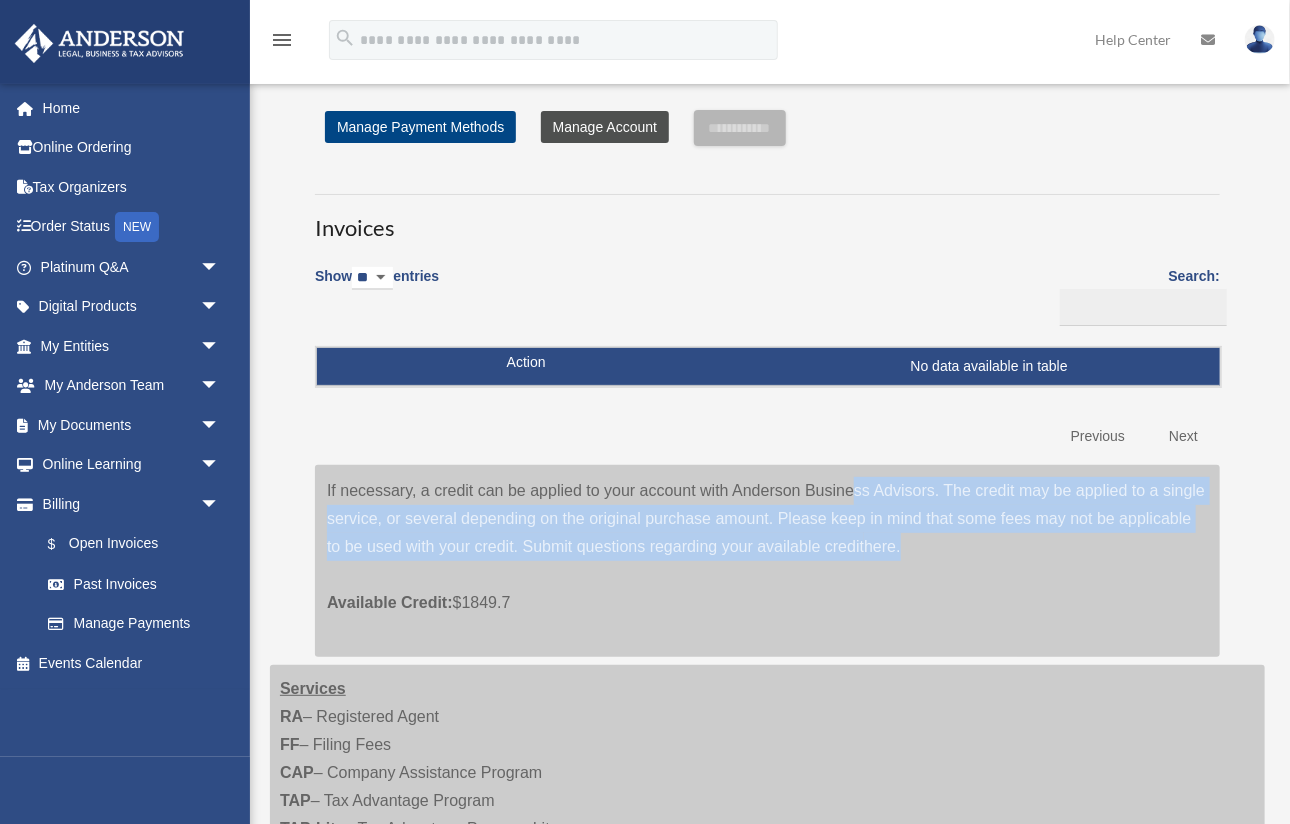 click on "Manage Account" at bounding box center (605, 127) 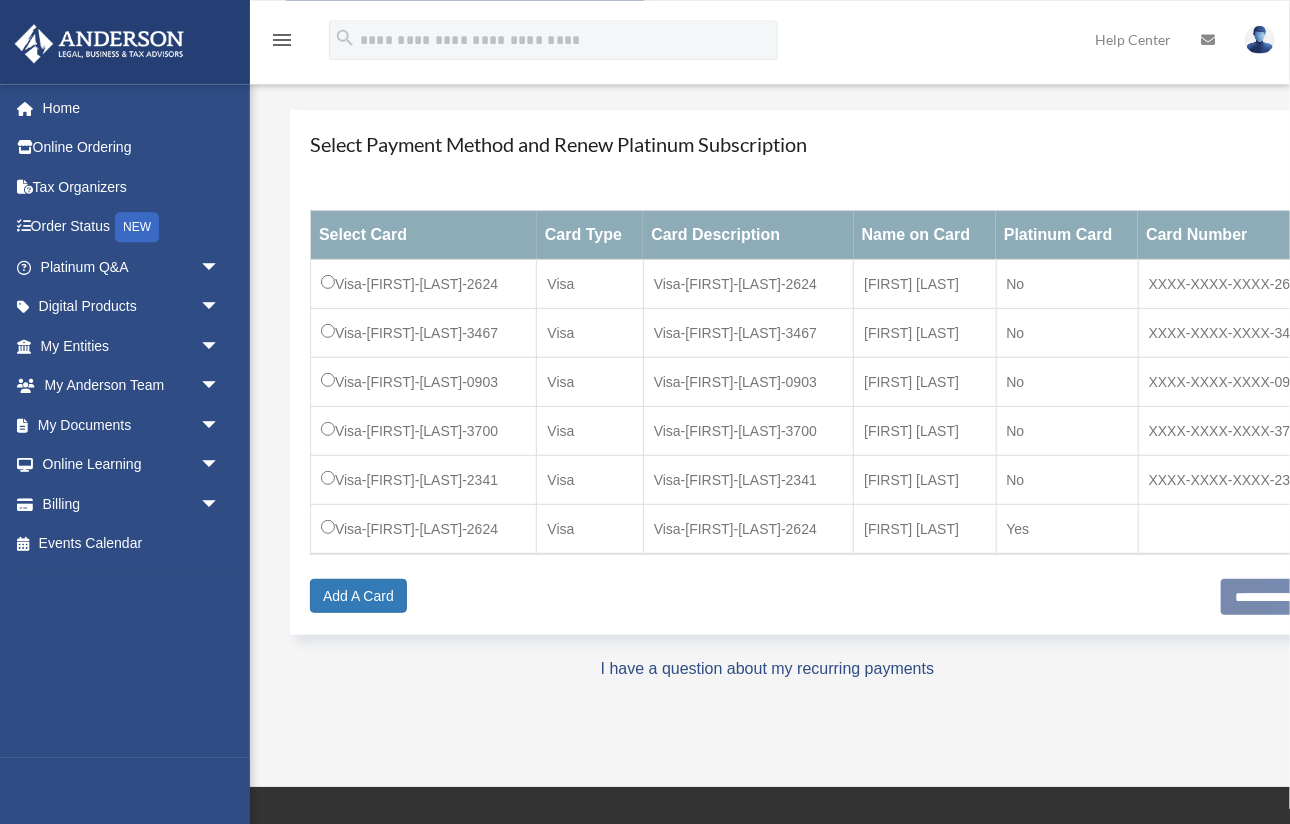 scroll, scrollTop: 211, scrollLeft: 0, axis: vertical 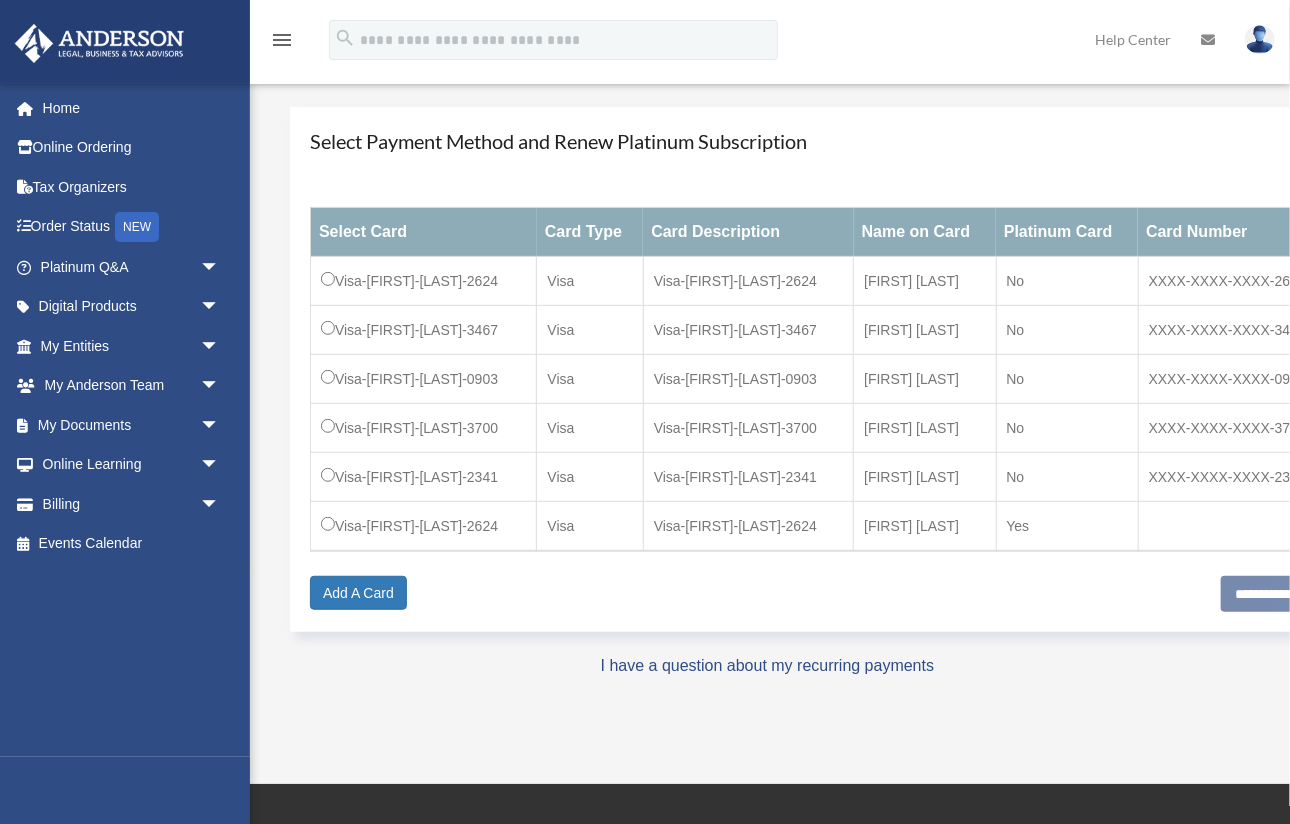 click on "Do you really want to log out?
Yes
No
Manage Accounts
Platinum Subscription: $  35.00
Status:
Declined-
Payment
×
Close
Select Payment Method and Renew Platinum Subscription
Visa" at bounding box center (767, 303) 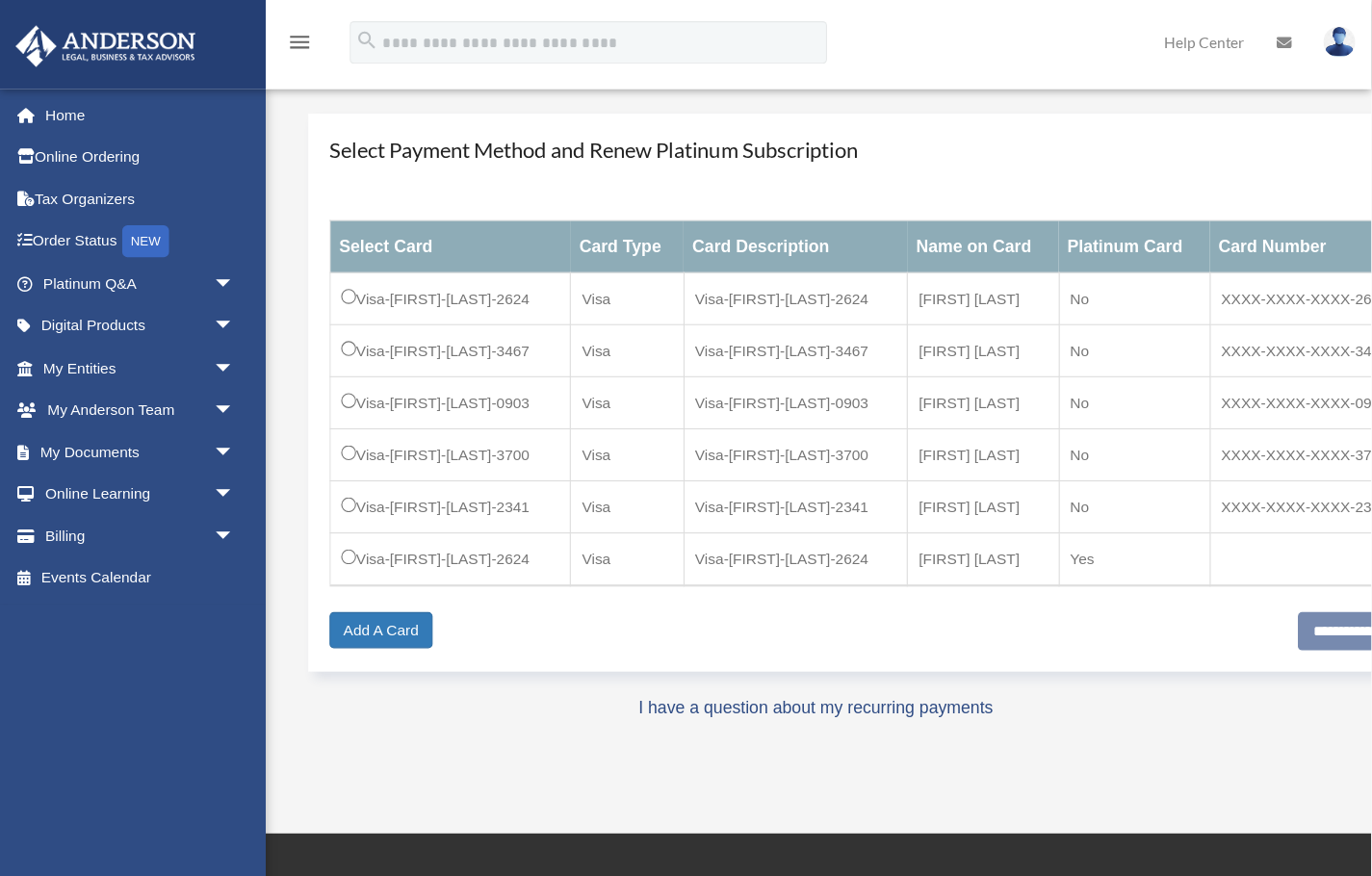 scroll, scrollTop: 208, scrollLeft: 0, axis: vertical 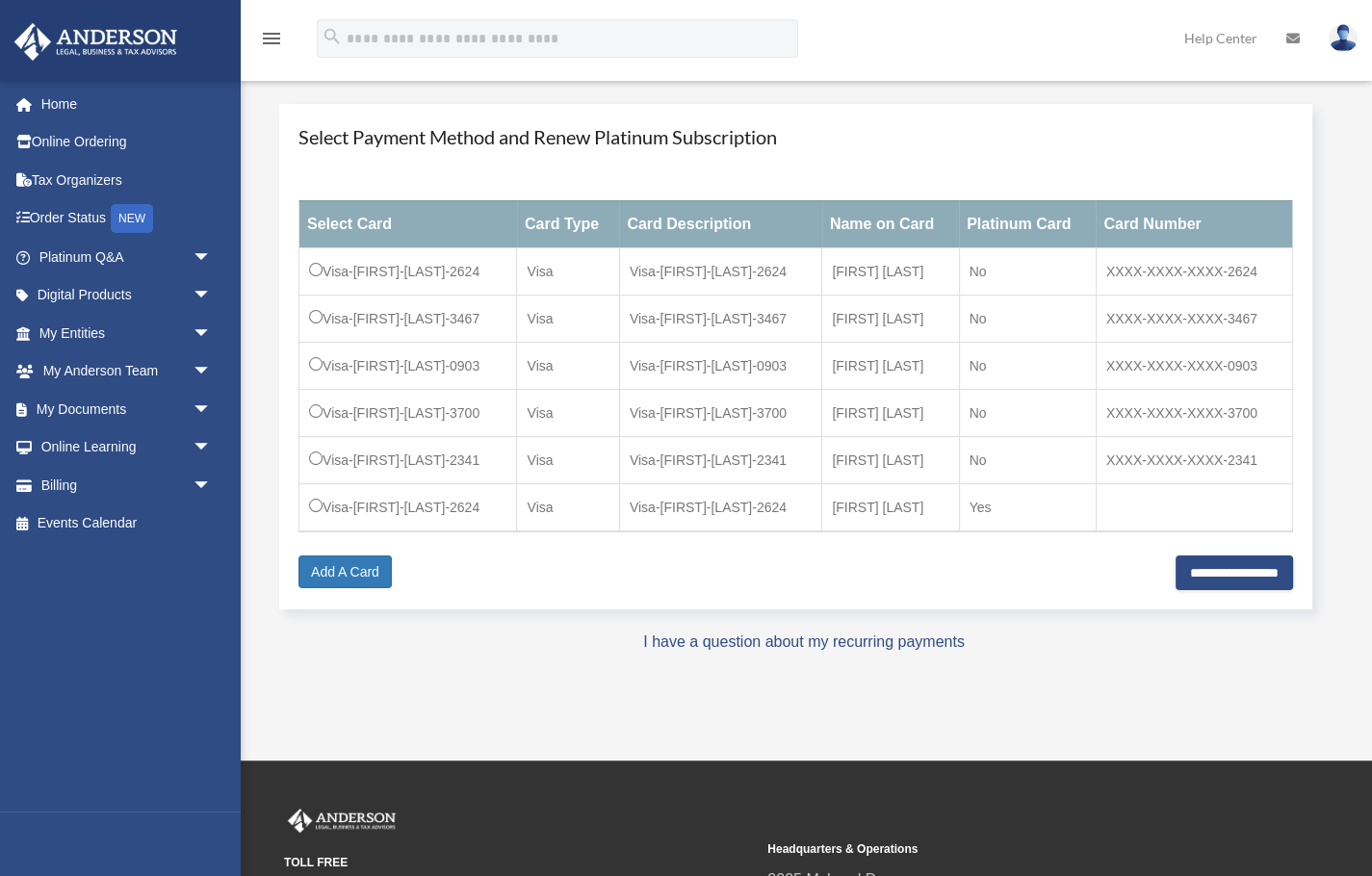click on "**********" at bounding box center [795, 572] 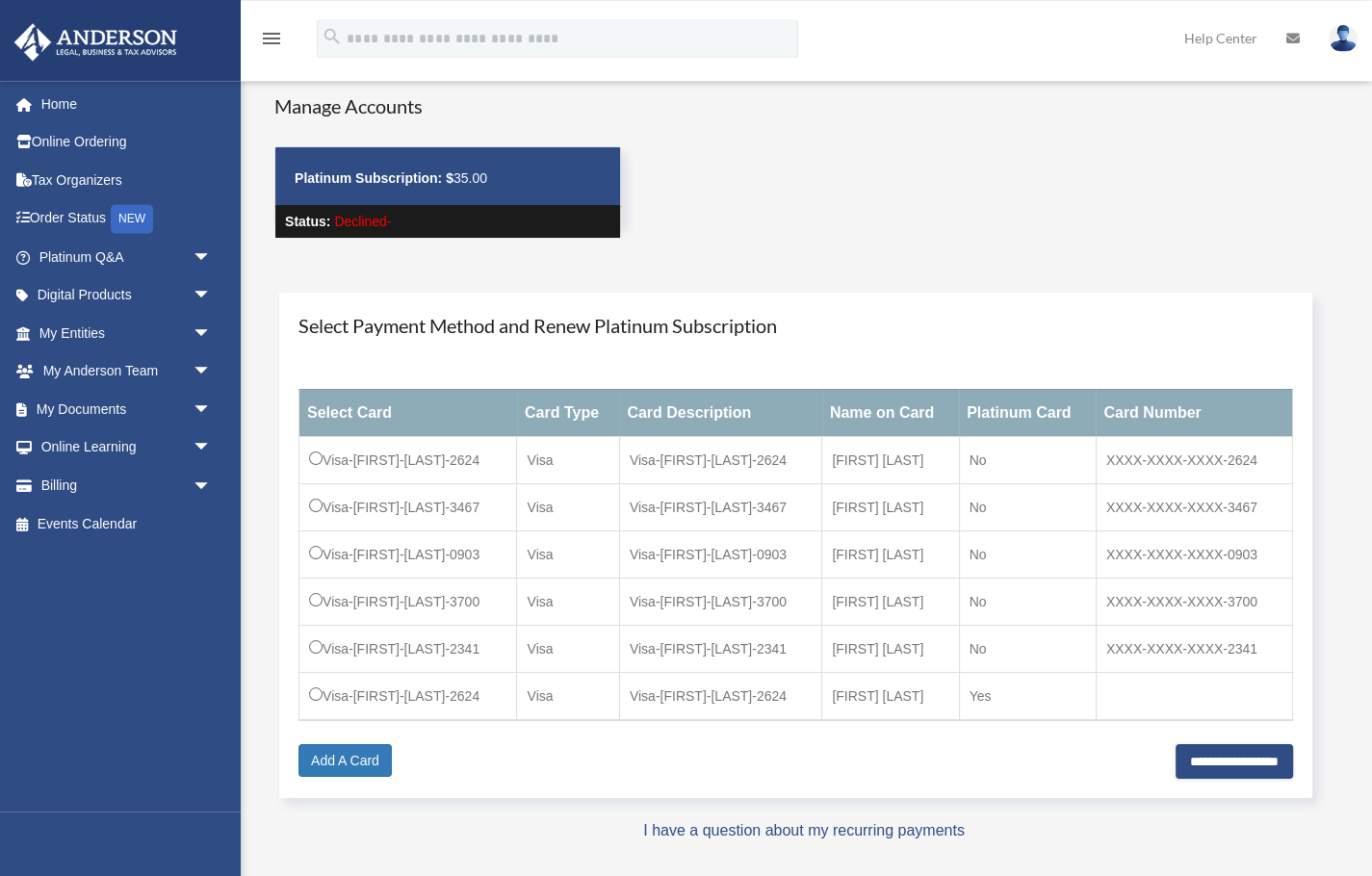 scroll, scrollTop: 0, scrollLeft: 0, axis: both 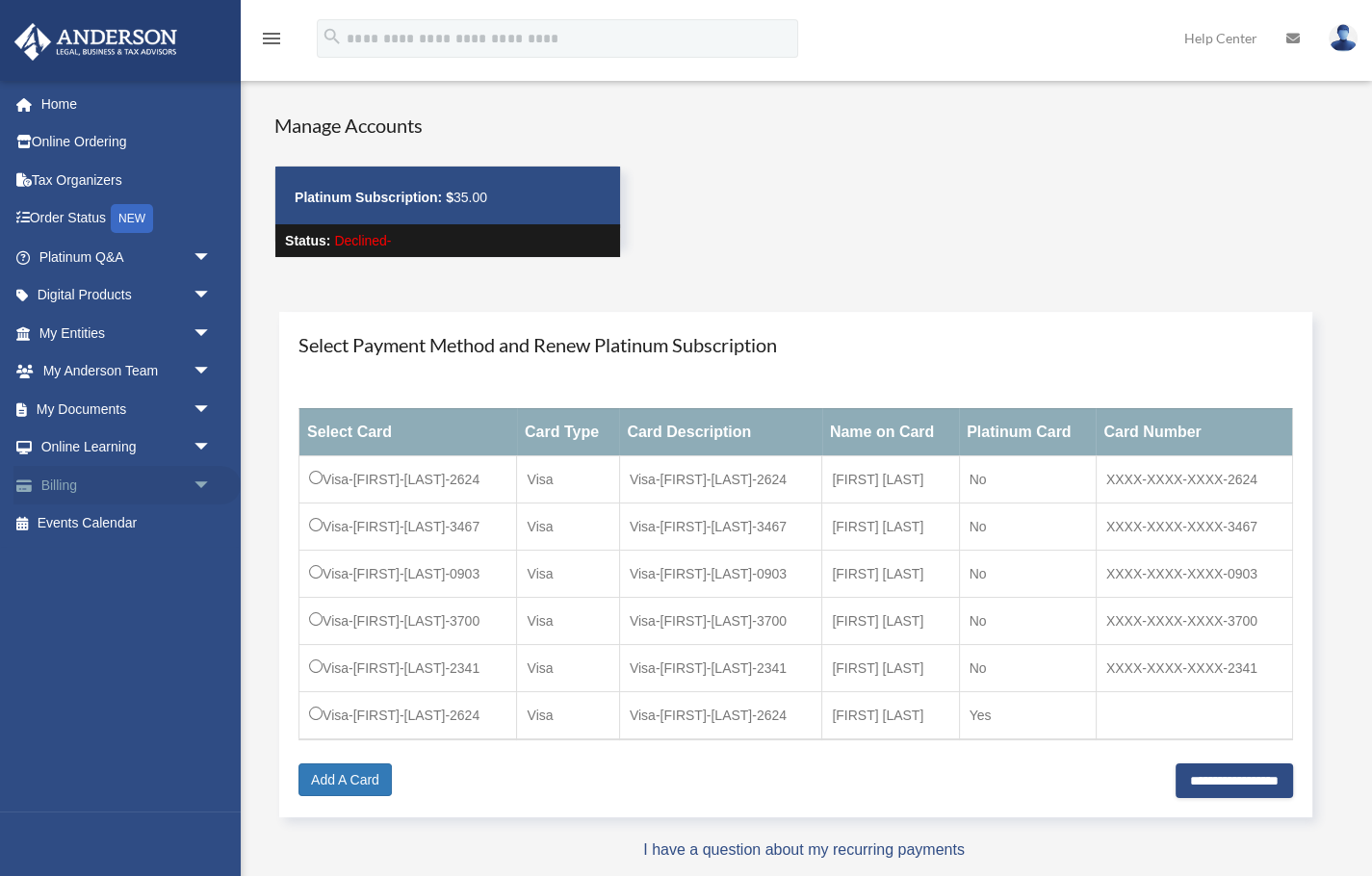 click on "Billing arrow_drop_down" at bounding box center [127, 485] 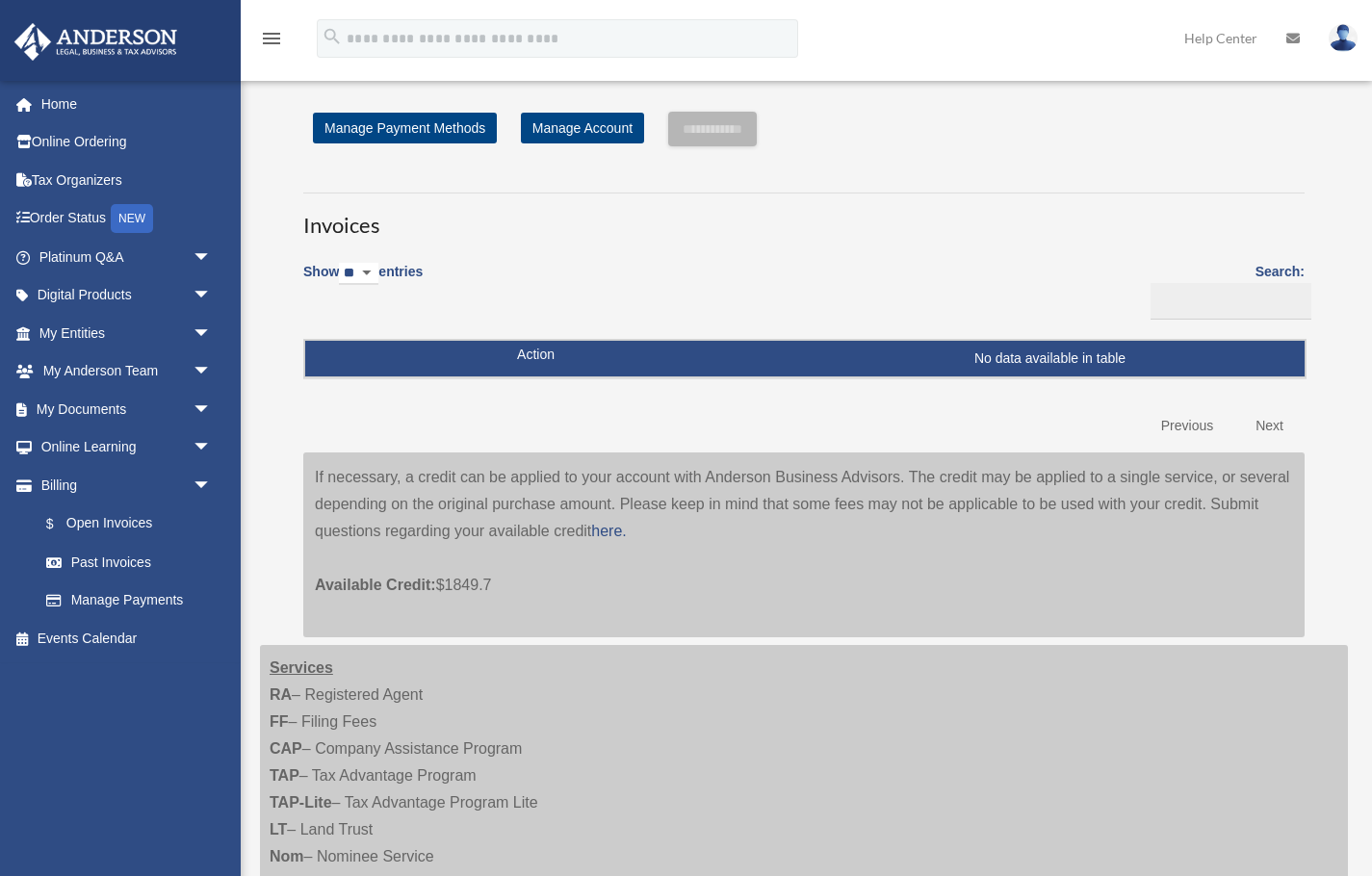 scroll, scrollTop: 0, scrollLeft: 0, axis: both 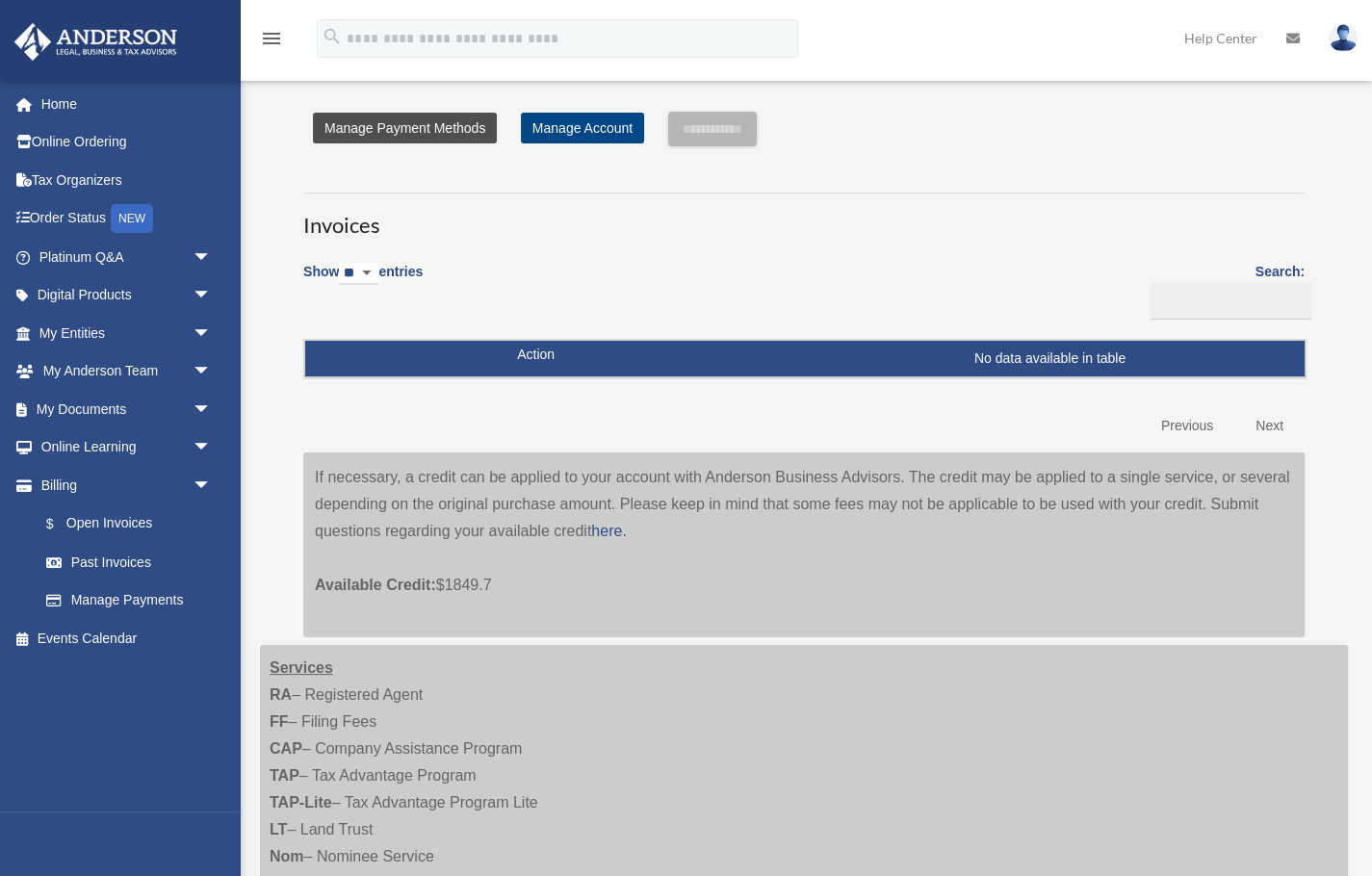 click on "Manage Payment Methods" at bounding box center [404, 128] 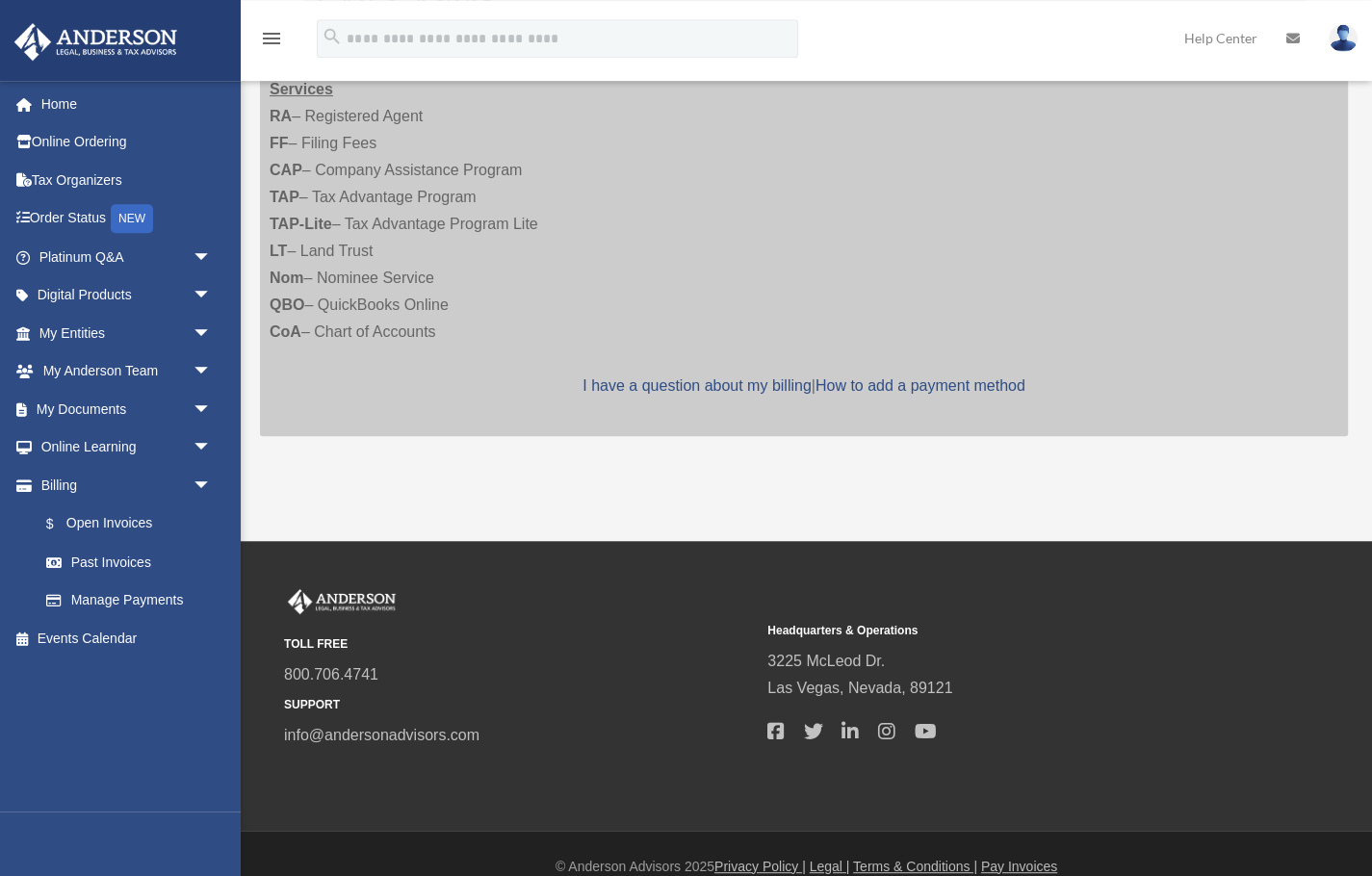 scroll, scrollTop: 604, scrollLeft: 0, axis: vertical 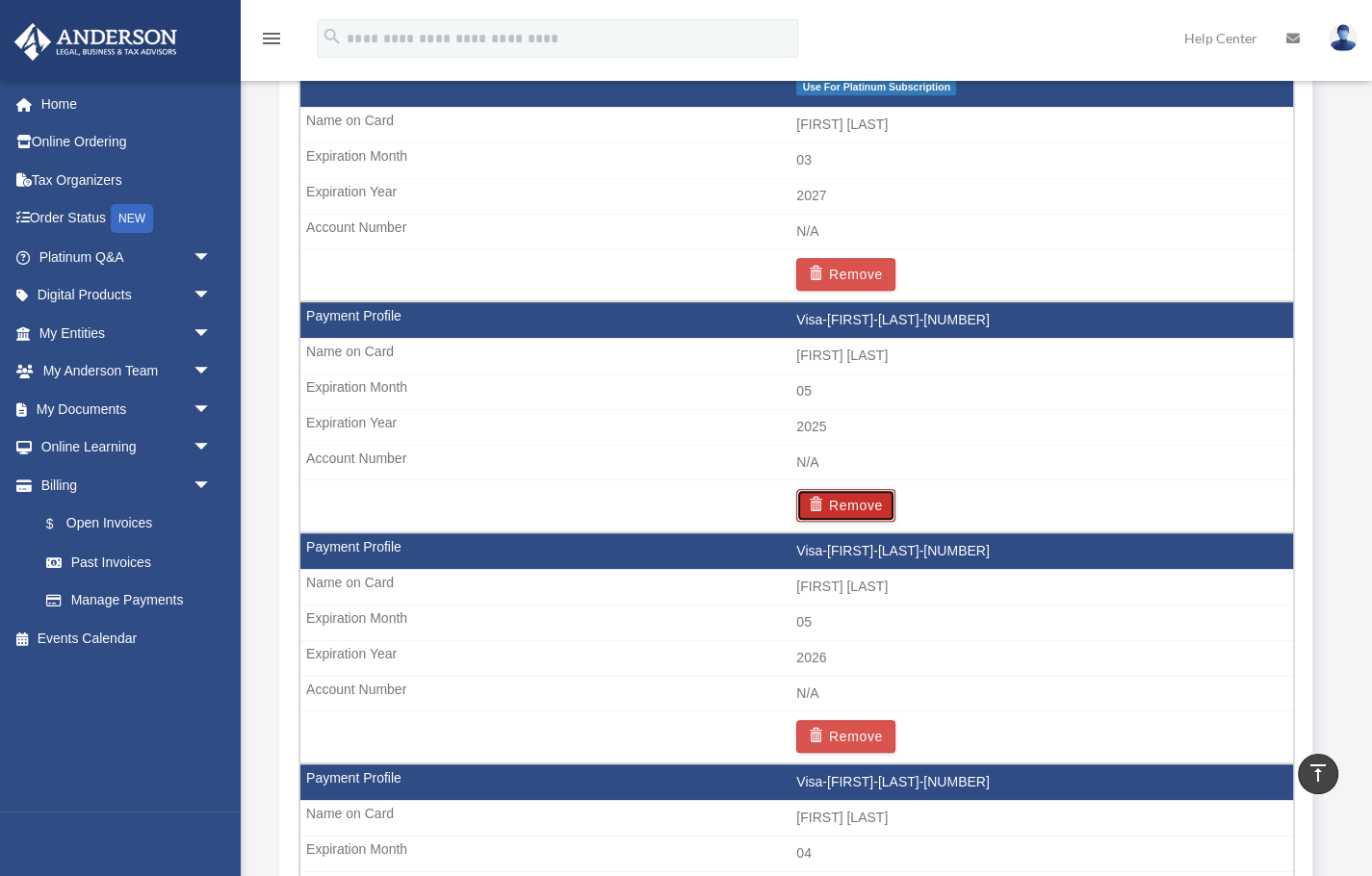 click on "Remove" at bounding box center [845, 505] 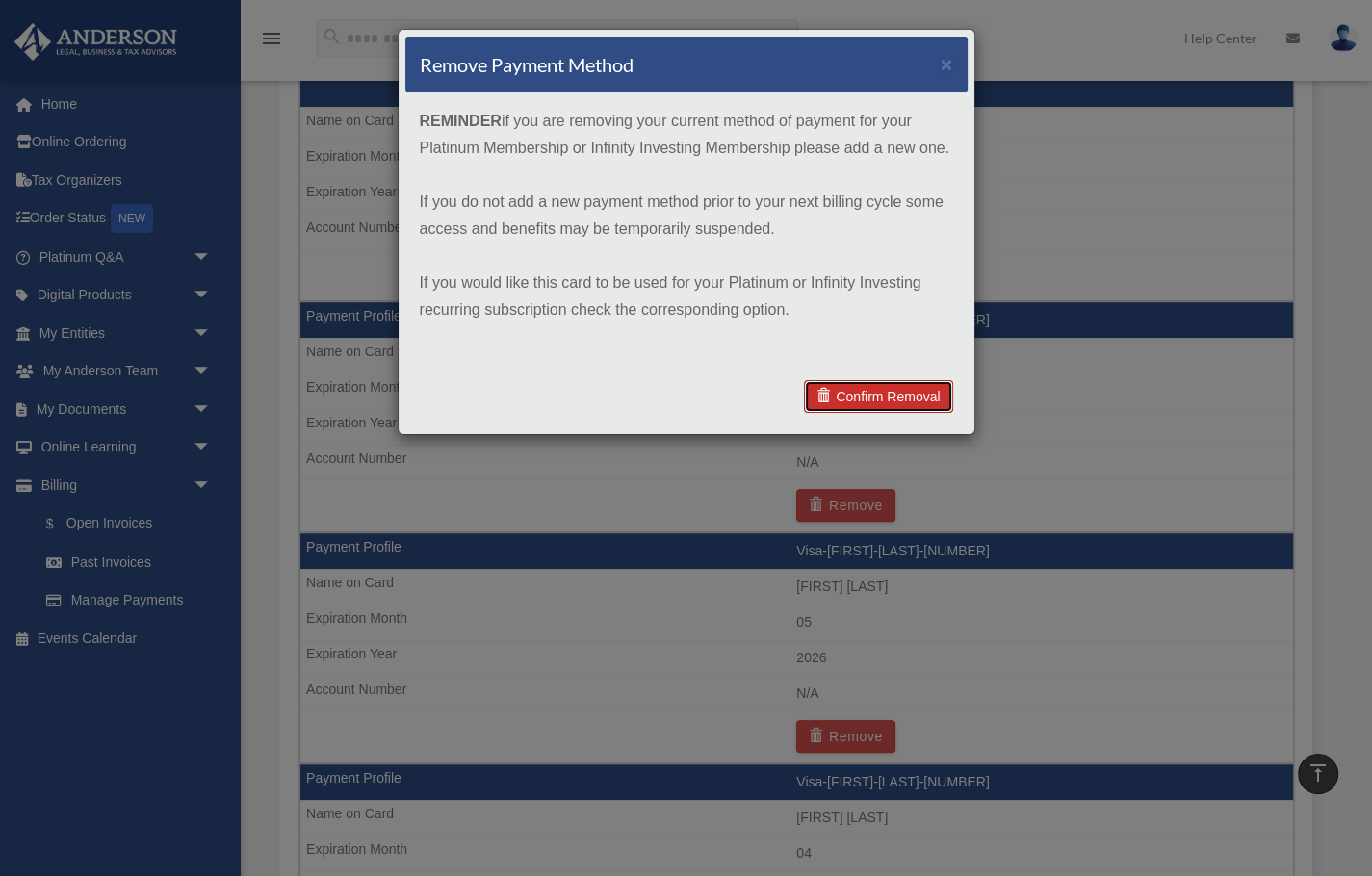 click on "Confirm Removal" at bounding box center (878, 397) 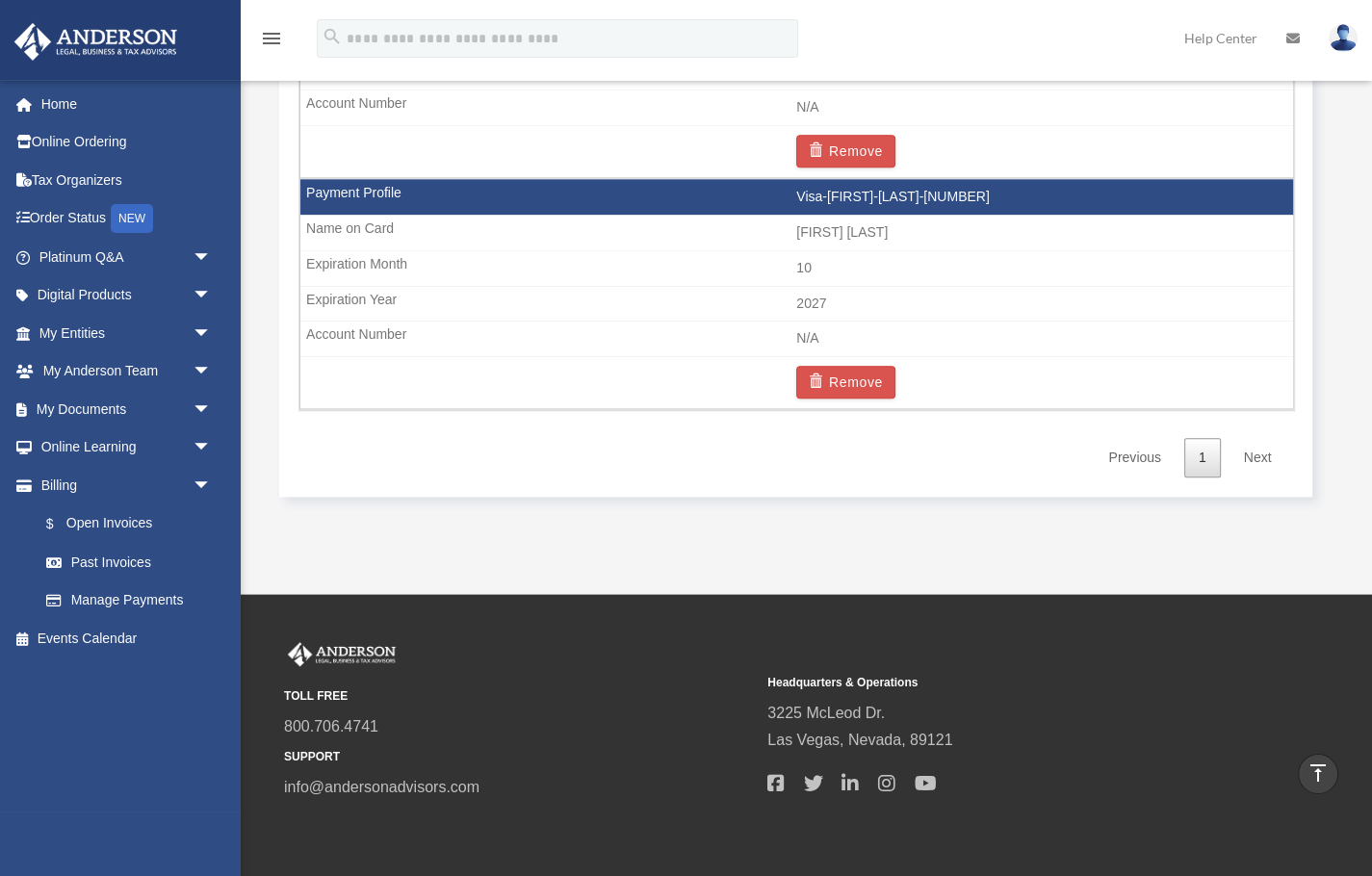 scroll, scrollTop: 2189, scrollLeft: 0, axis: vertical 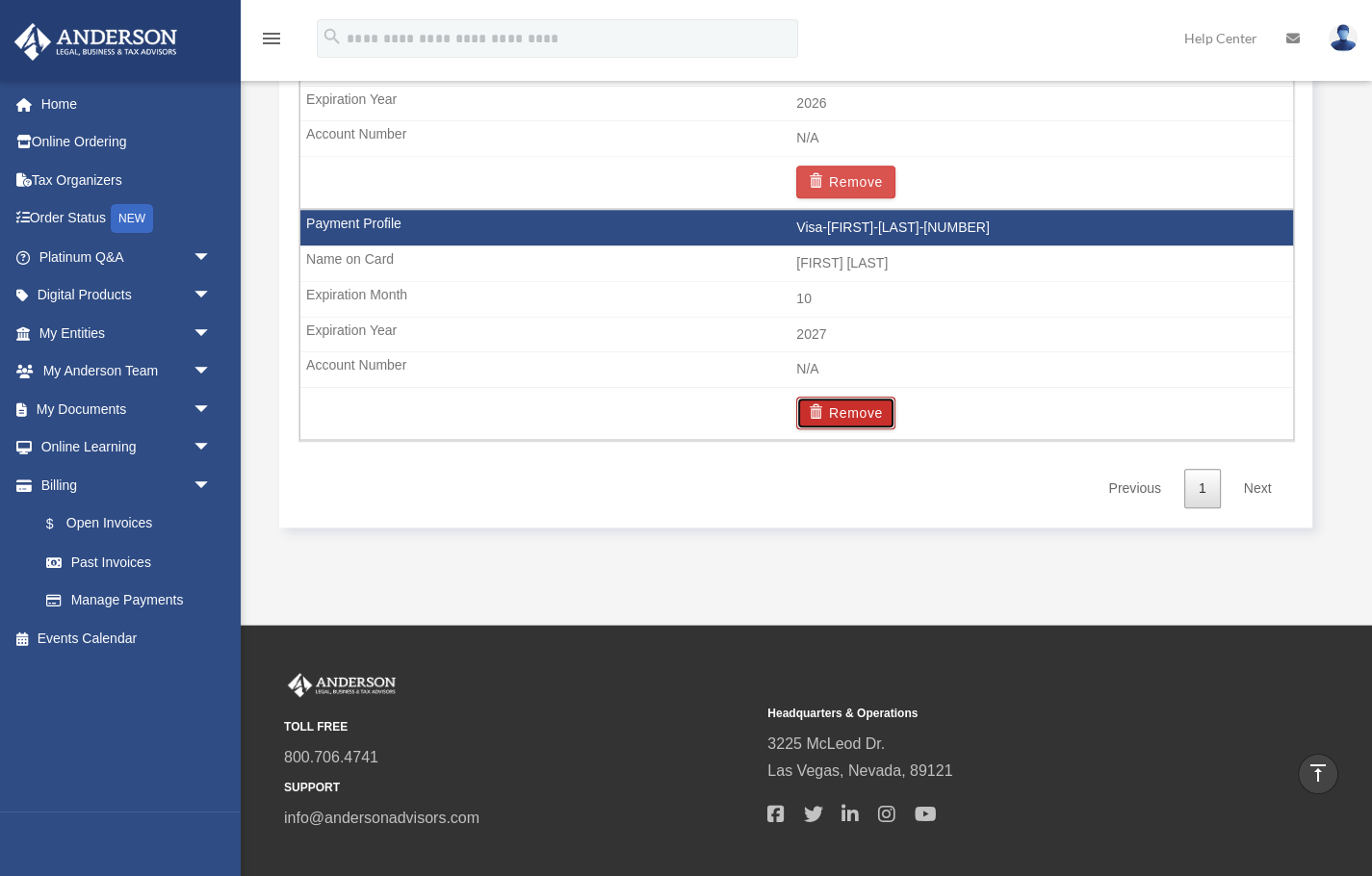 click on "Remove" at bounding box center [845, 413] 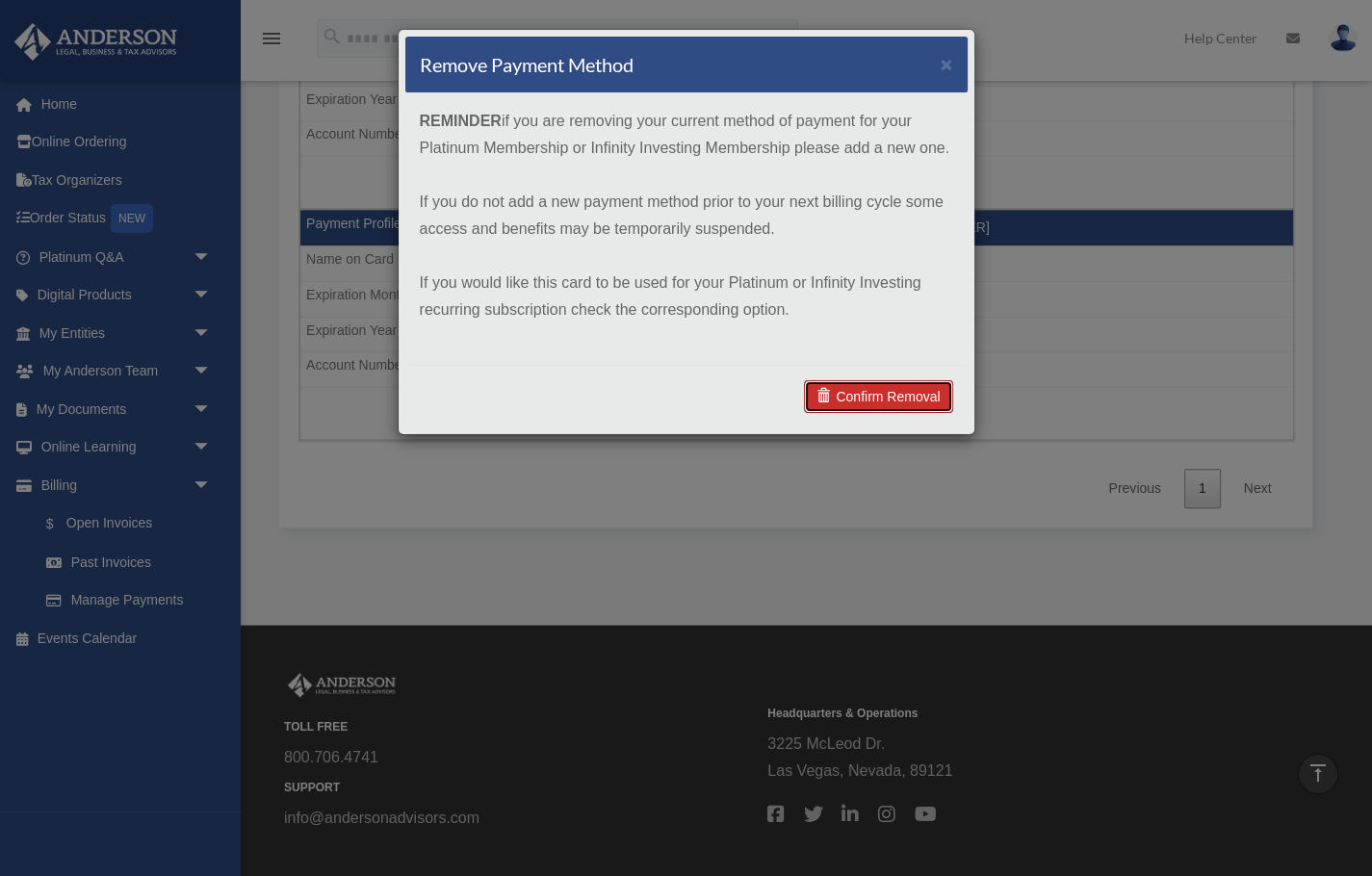click on "Confirm Removal" at bounding box center [878, 397] 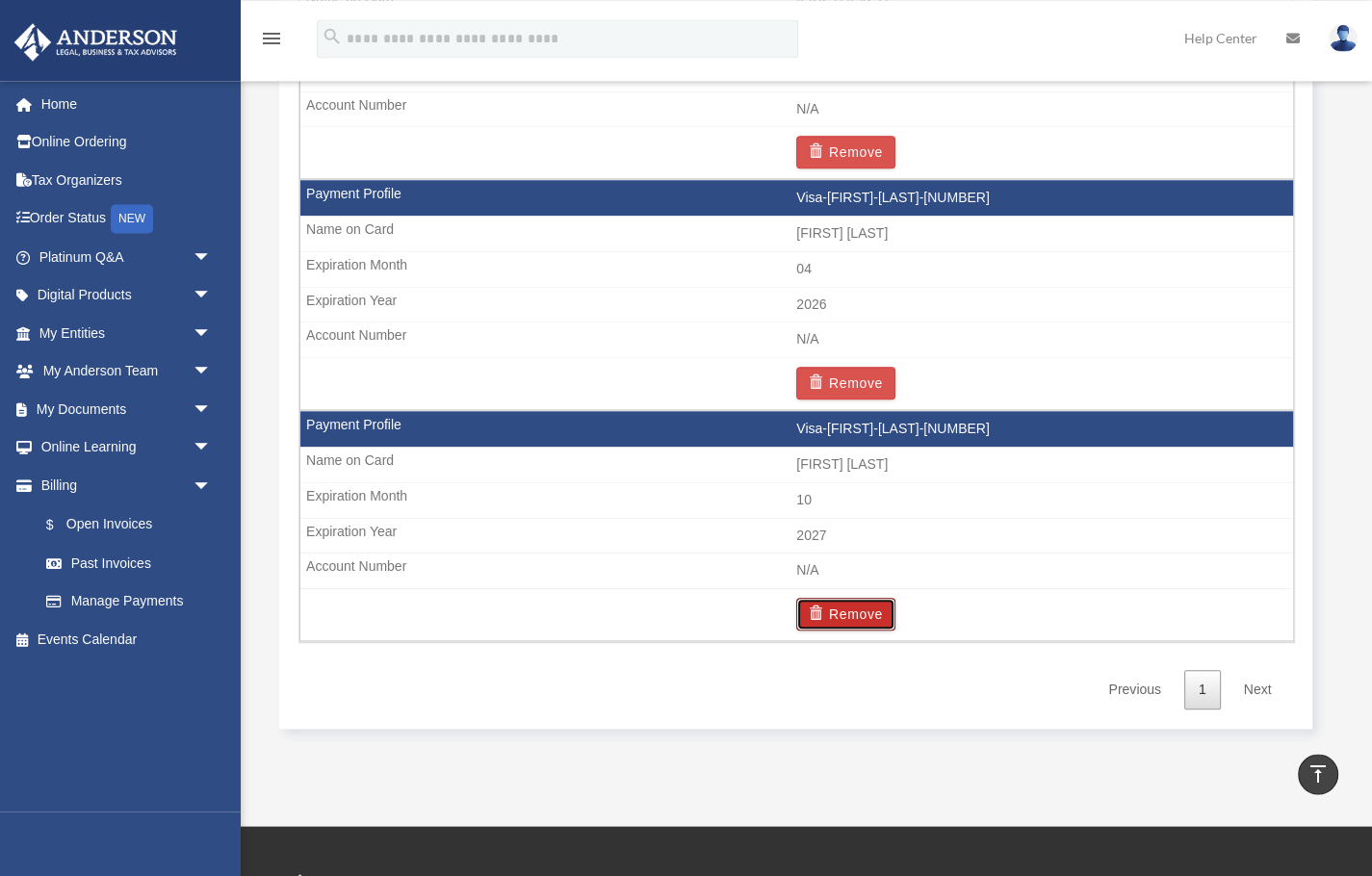 scroll, scrollTop: 1985, scrollLeft: 0, axis: vertical 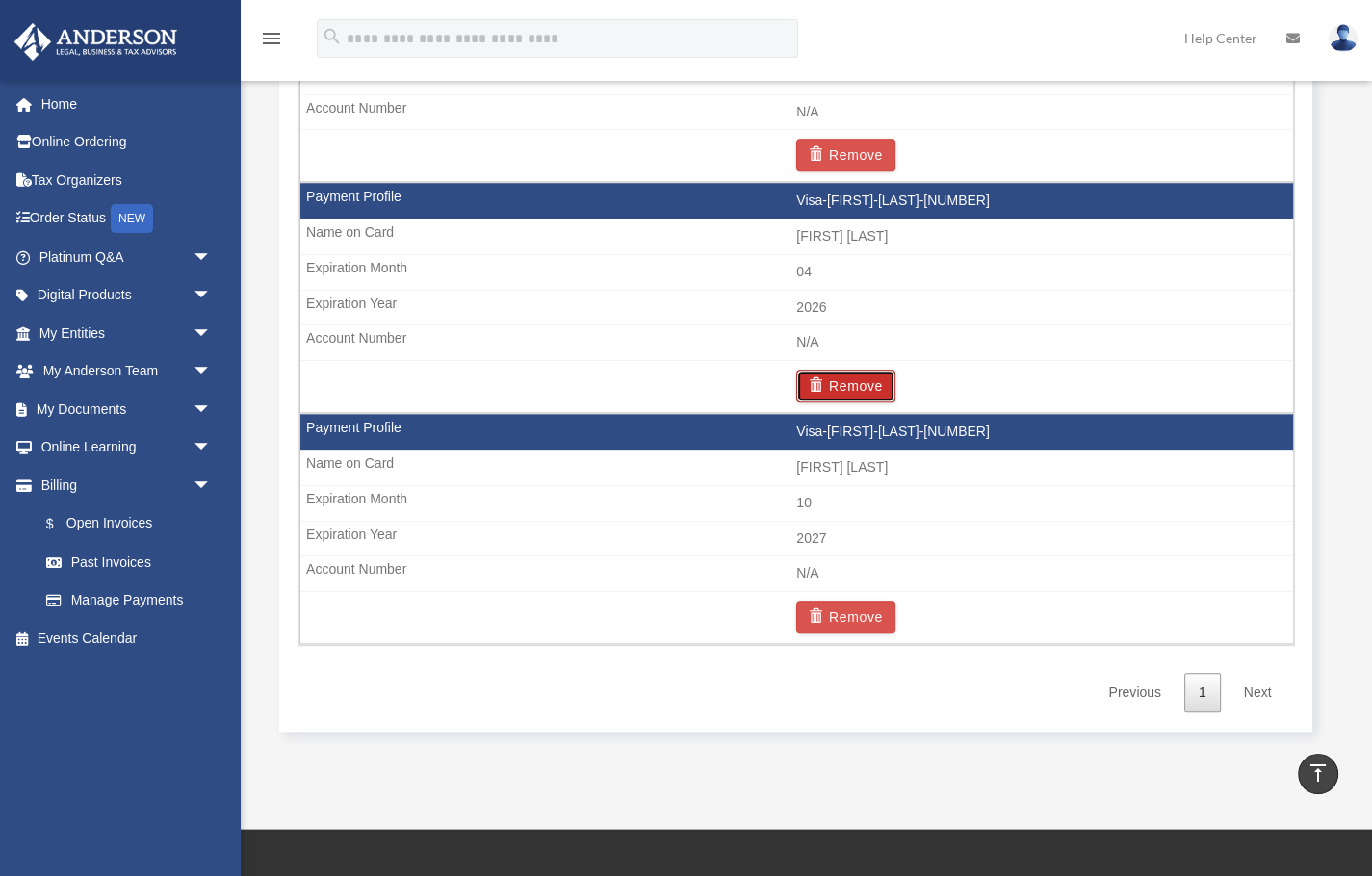 click on "Remove" at bounding box center [845, 386] 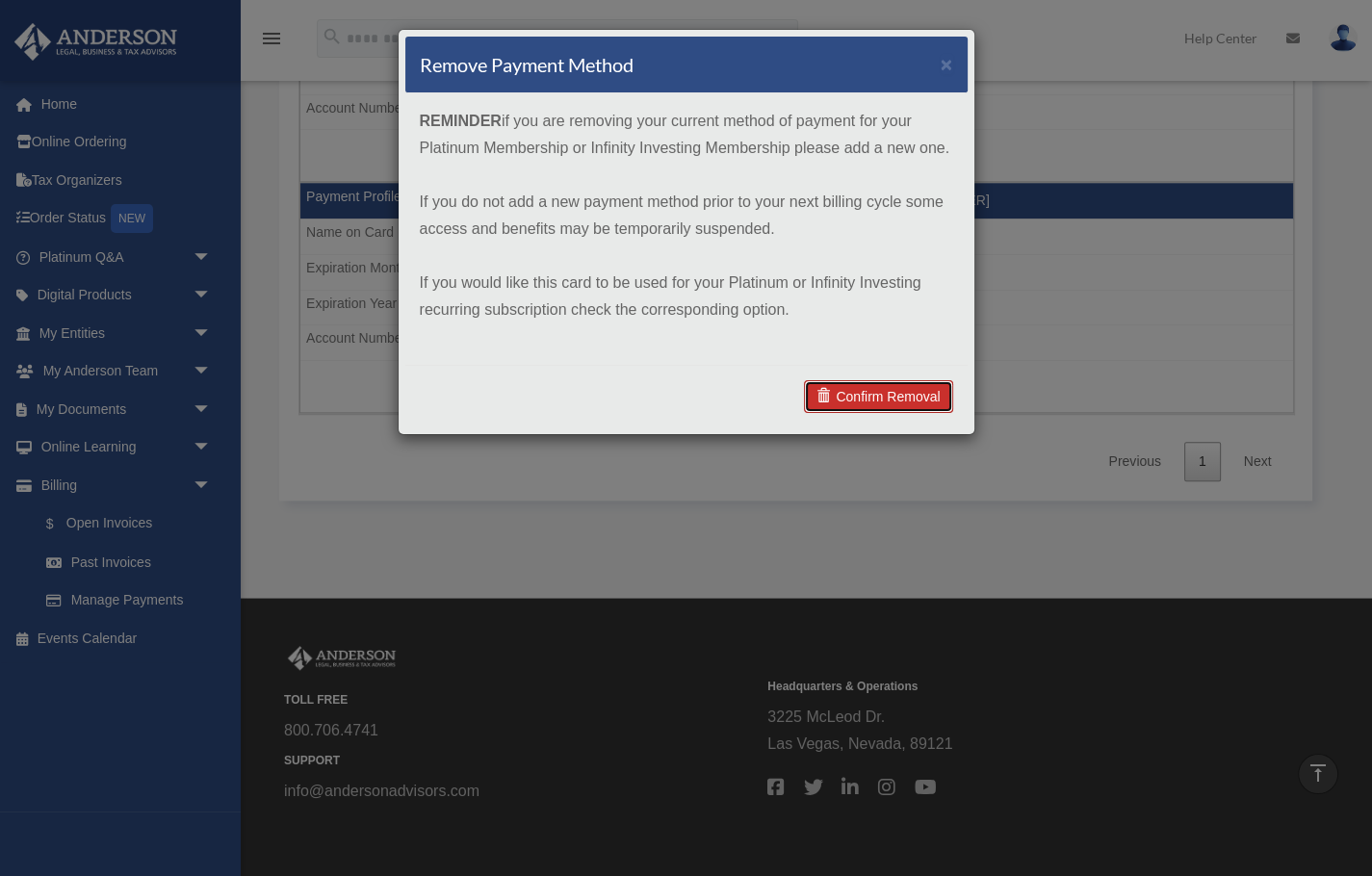 click on "Confirm Removal" at bounding box center (878, 397) 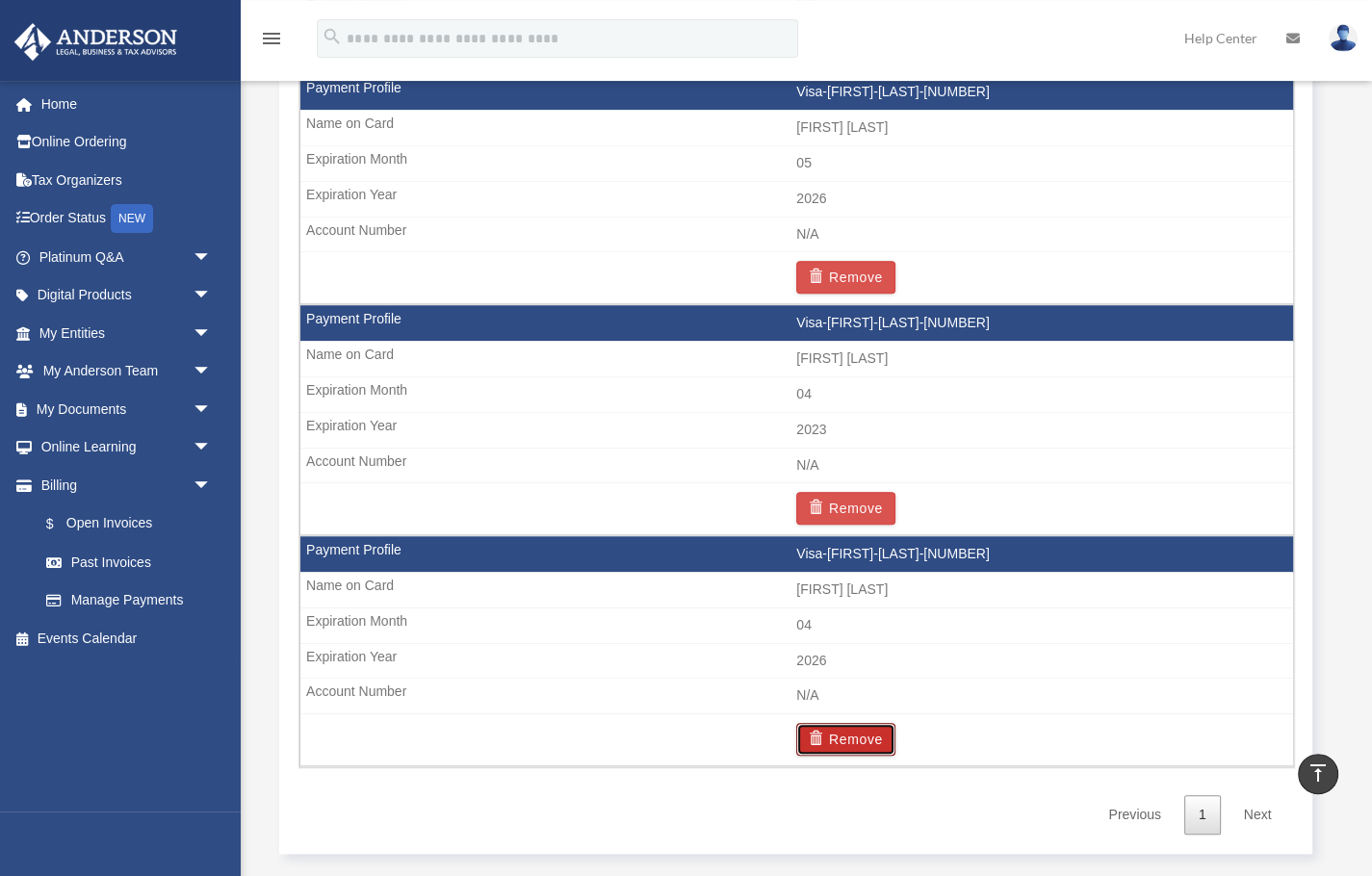 scroll, scrollTop: 1577, scrollLeft: 0, axis: vertical 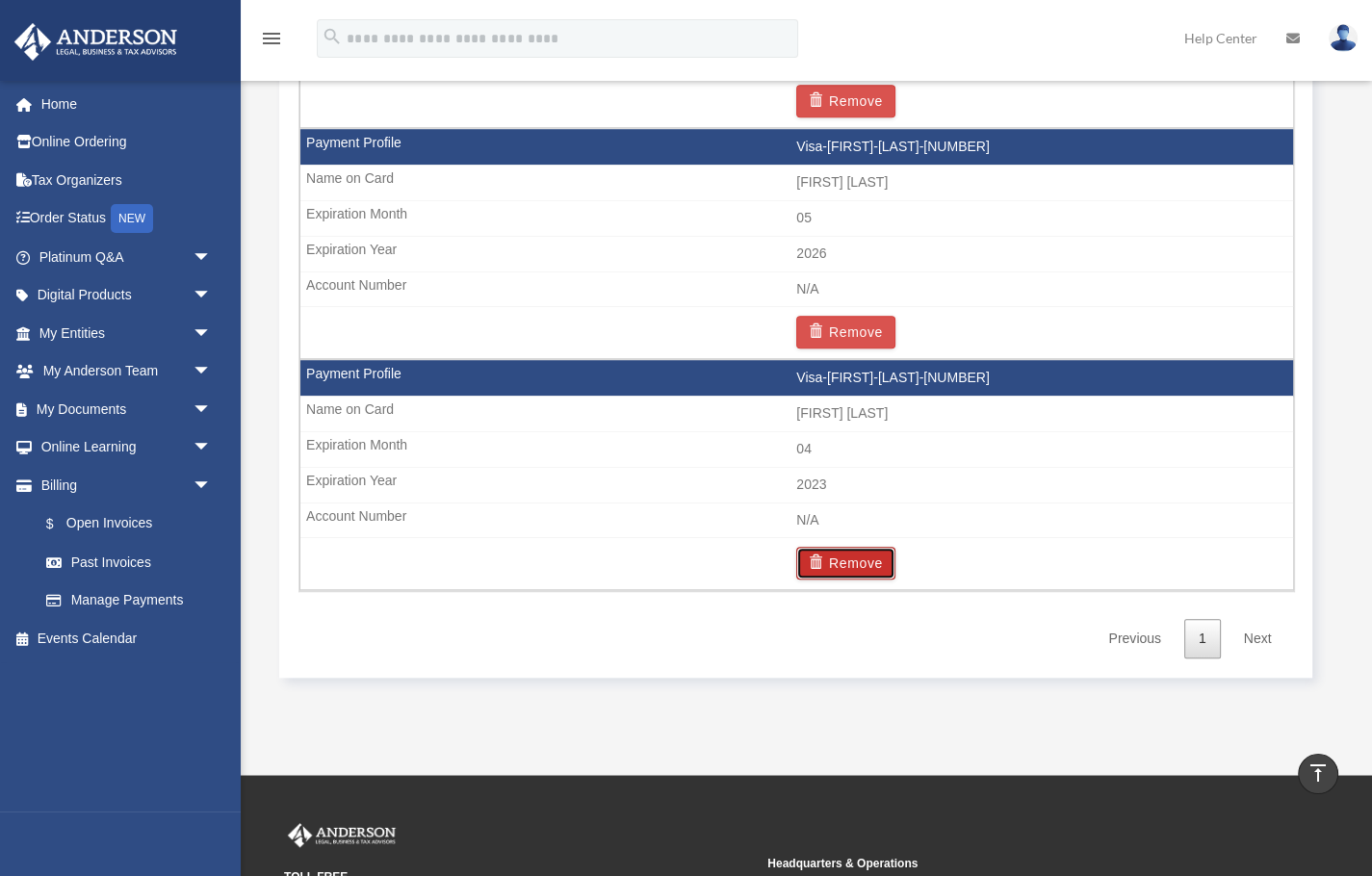 click on "Remove" at bounding box center [845, 563] 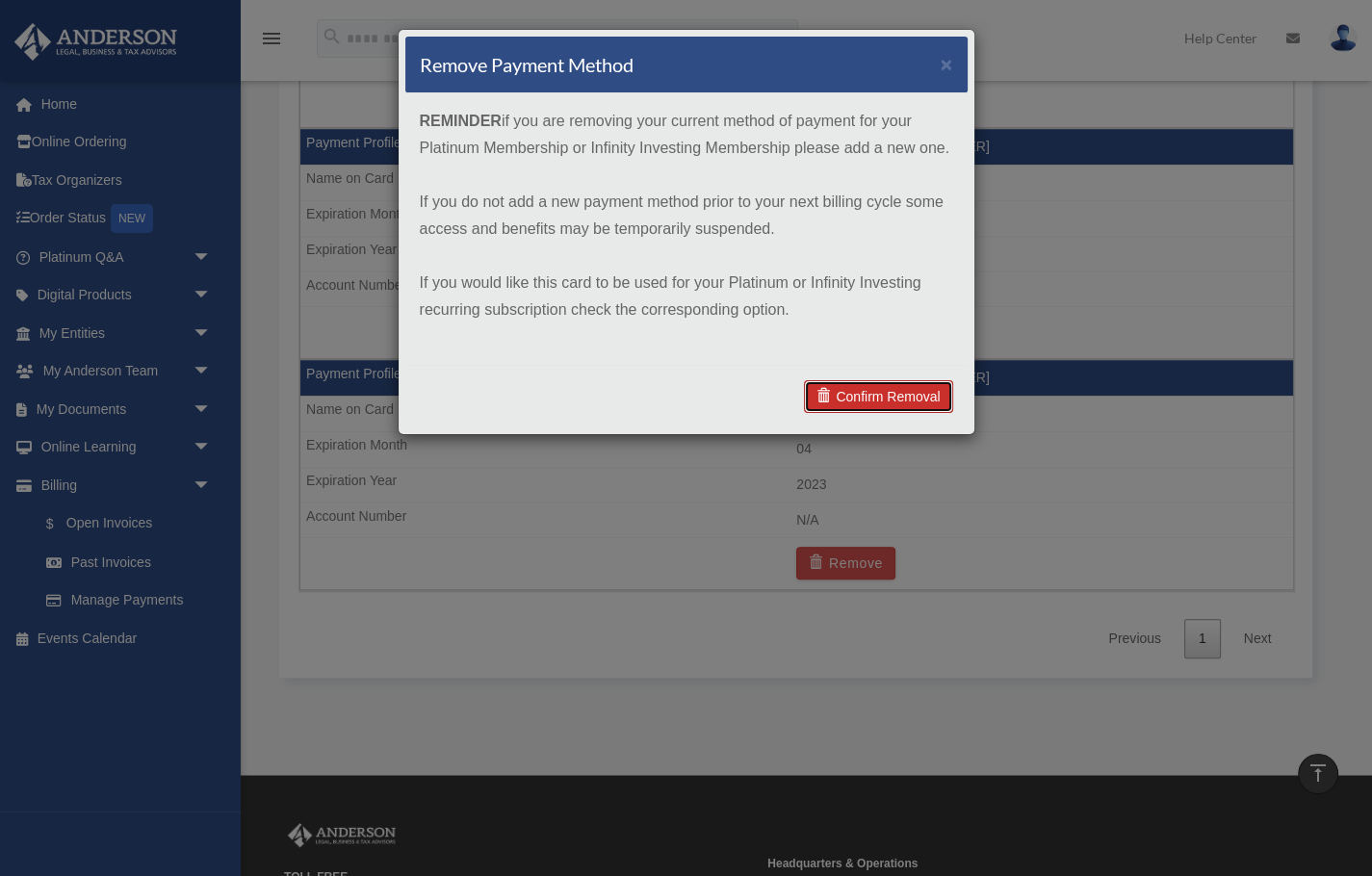 click on "Confirm Removal" at bounding box center [878, 397] 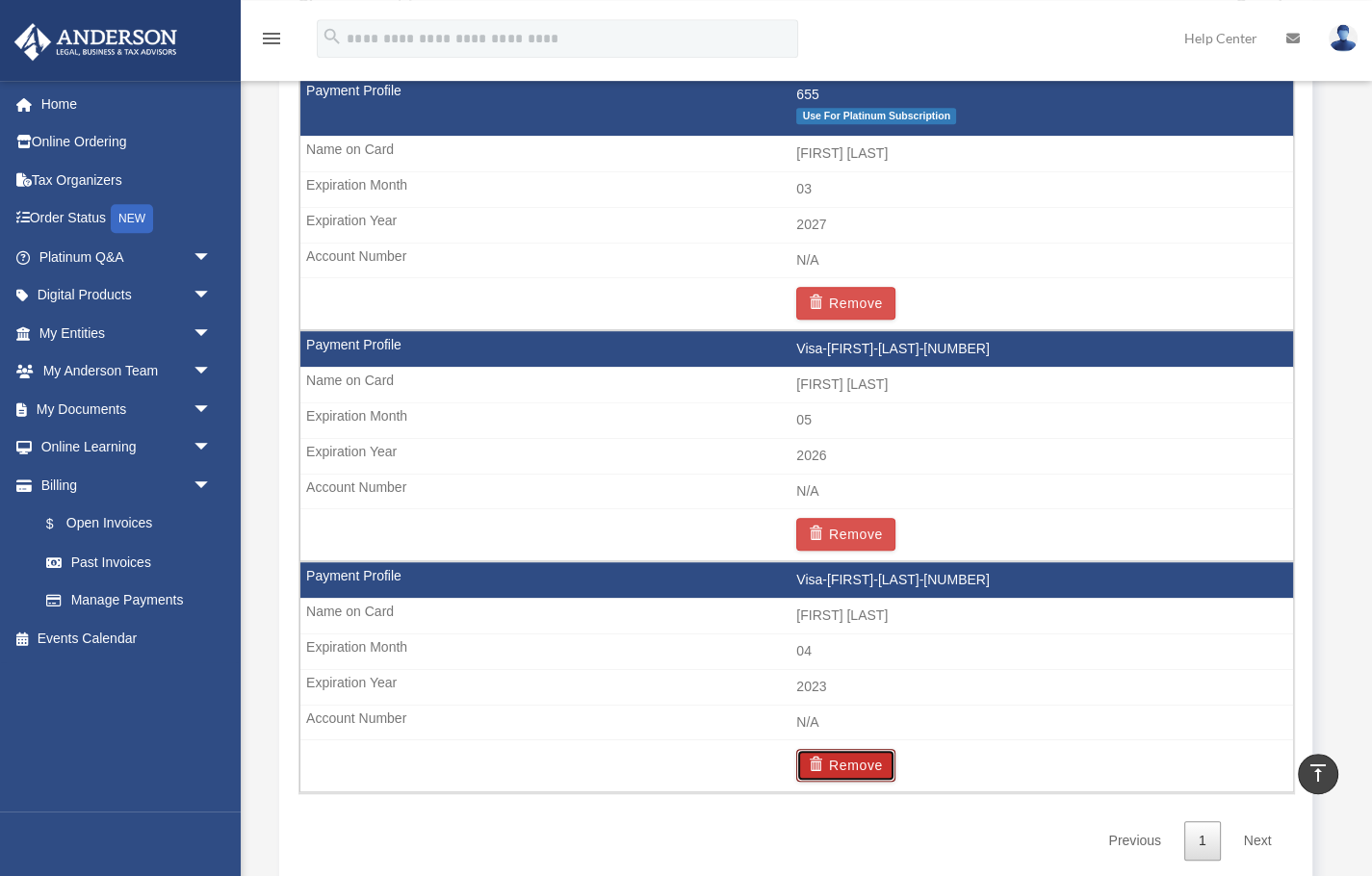 scroll, scrollTop: 1373, scrollLeft: 0, axis: vertical 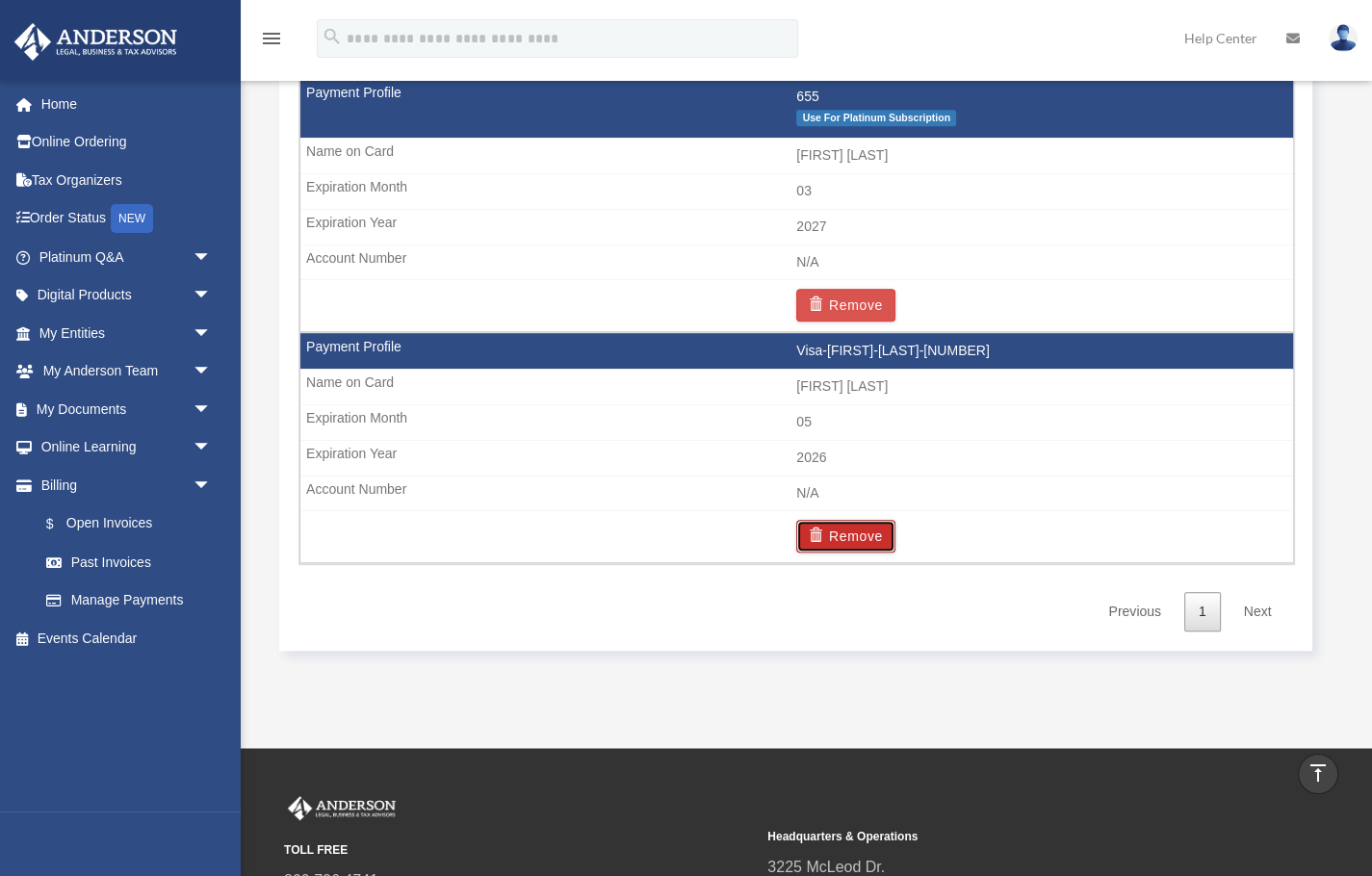 click on "Remove" at bounding box center [845, 536] 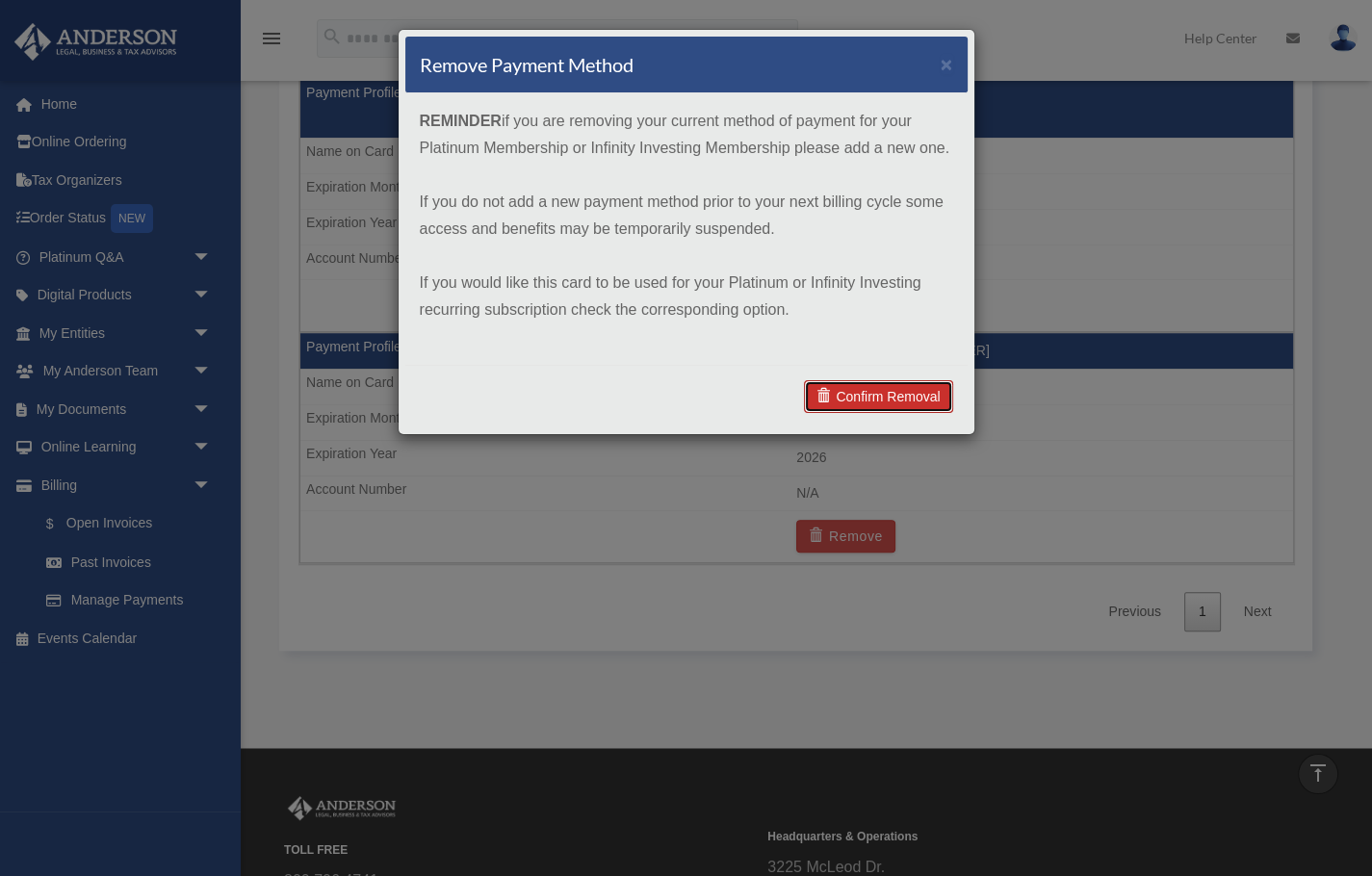 click on "Confirm Removal" at bounding box center [878, 397] 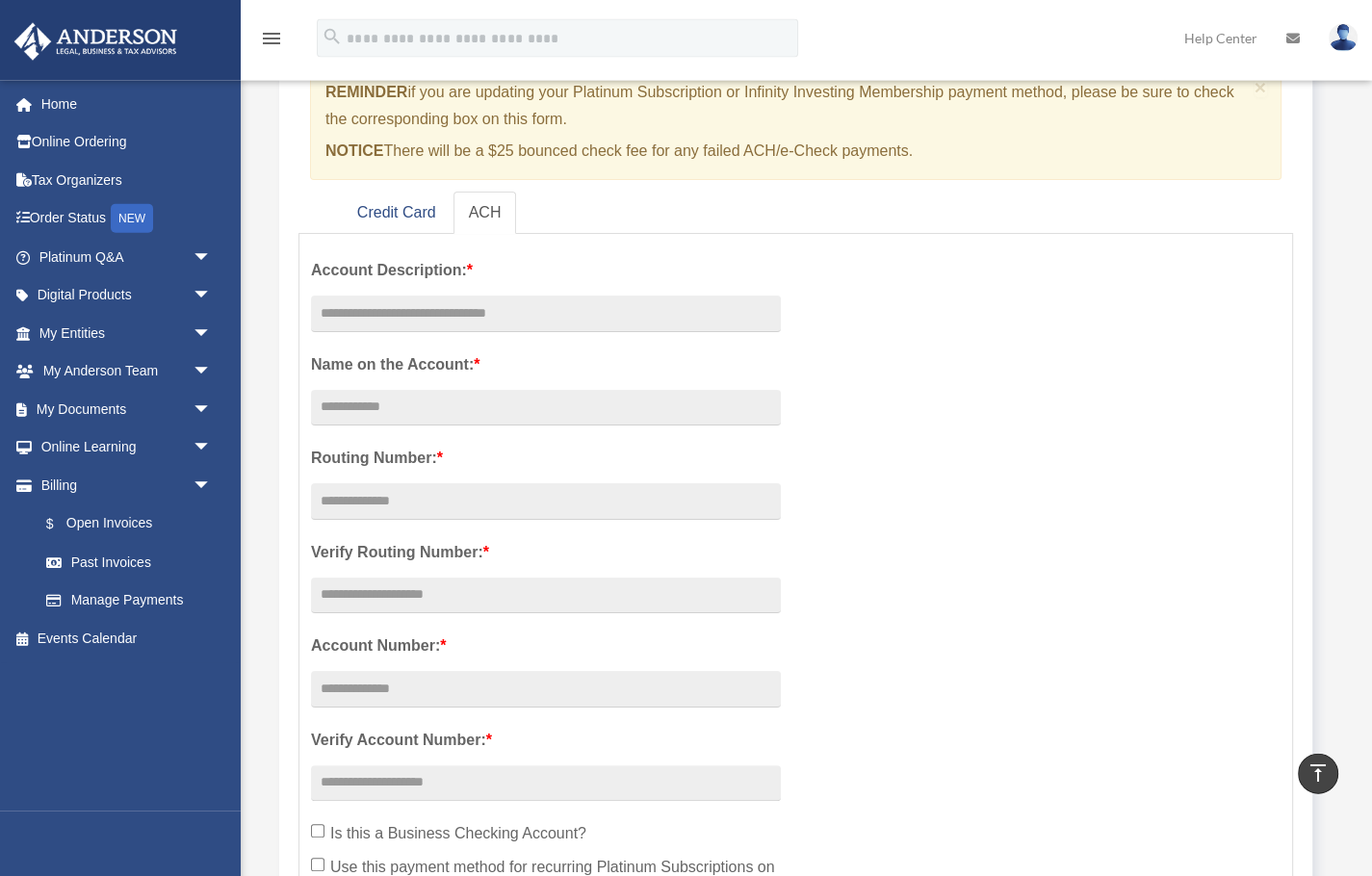 scroll, scrollTop: 0, scrollLeft: 0, axis: both 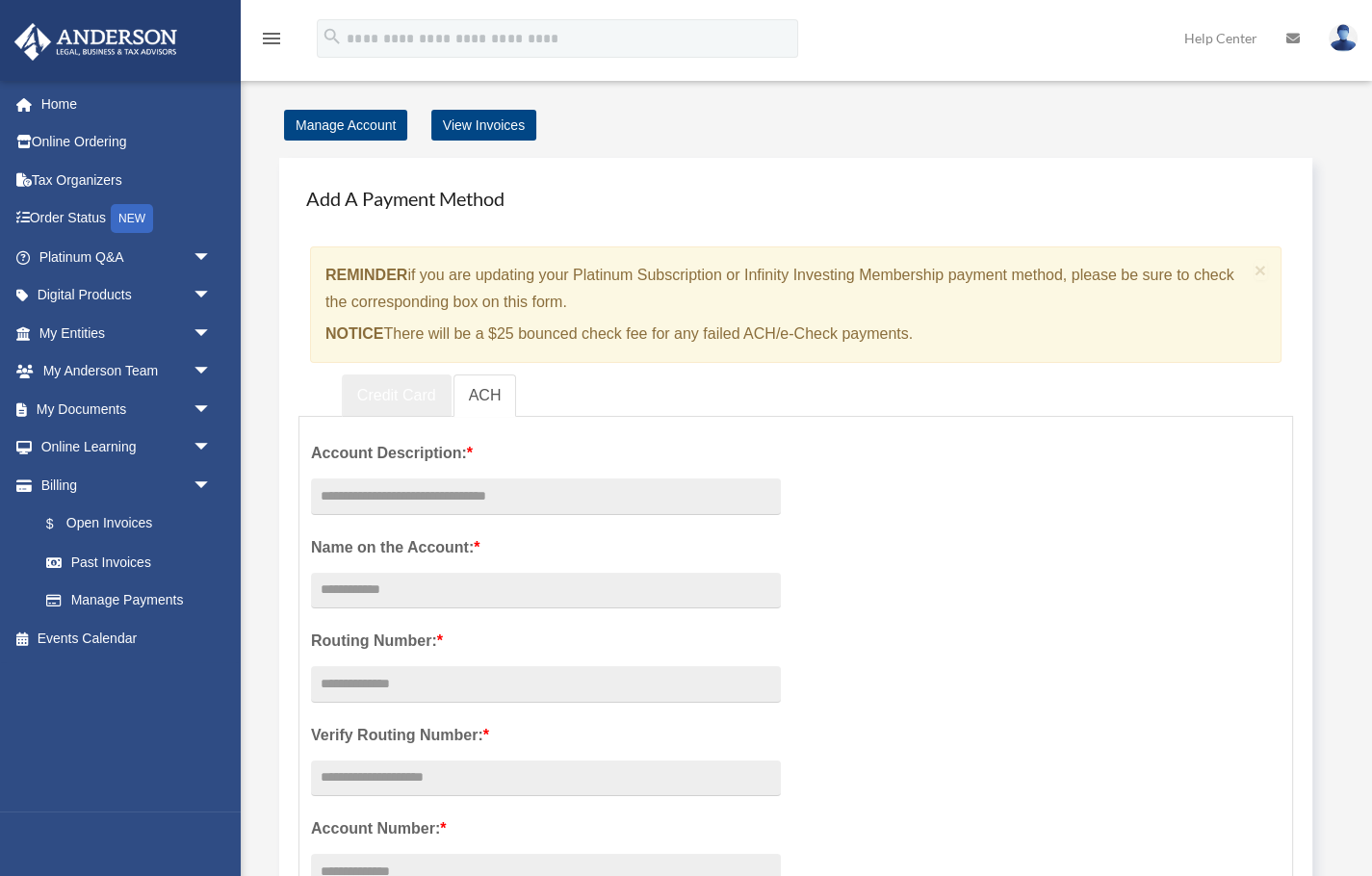 click on "Credit Card" at bounding box center [397, 396] 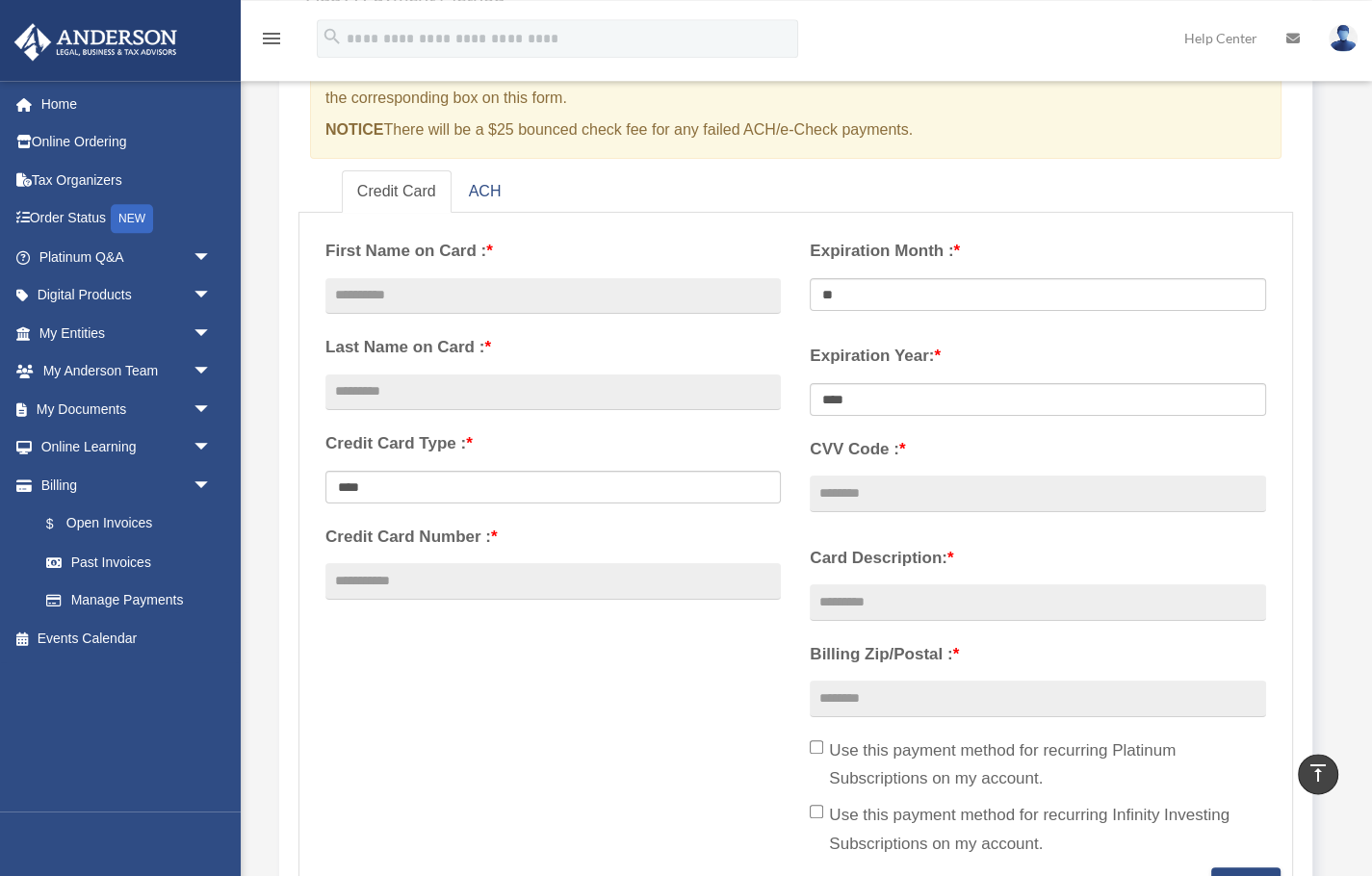 scroll, scrollTop: 204, scrollLeft: 0, axis: vertical 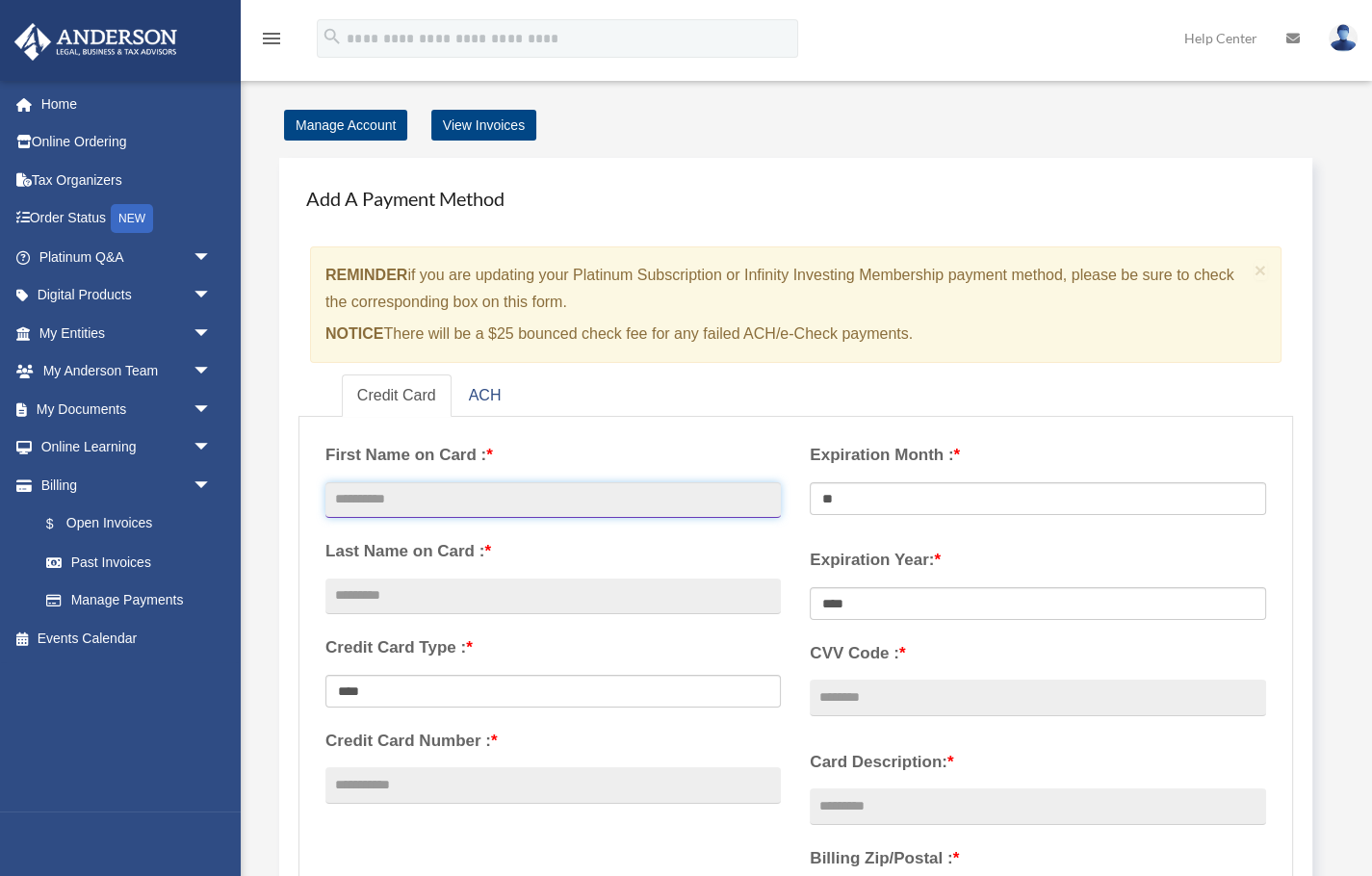 click at bounding box center (553, 501) 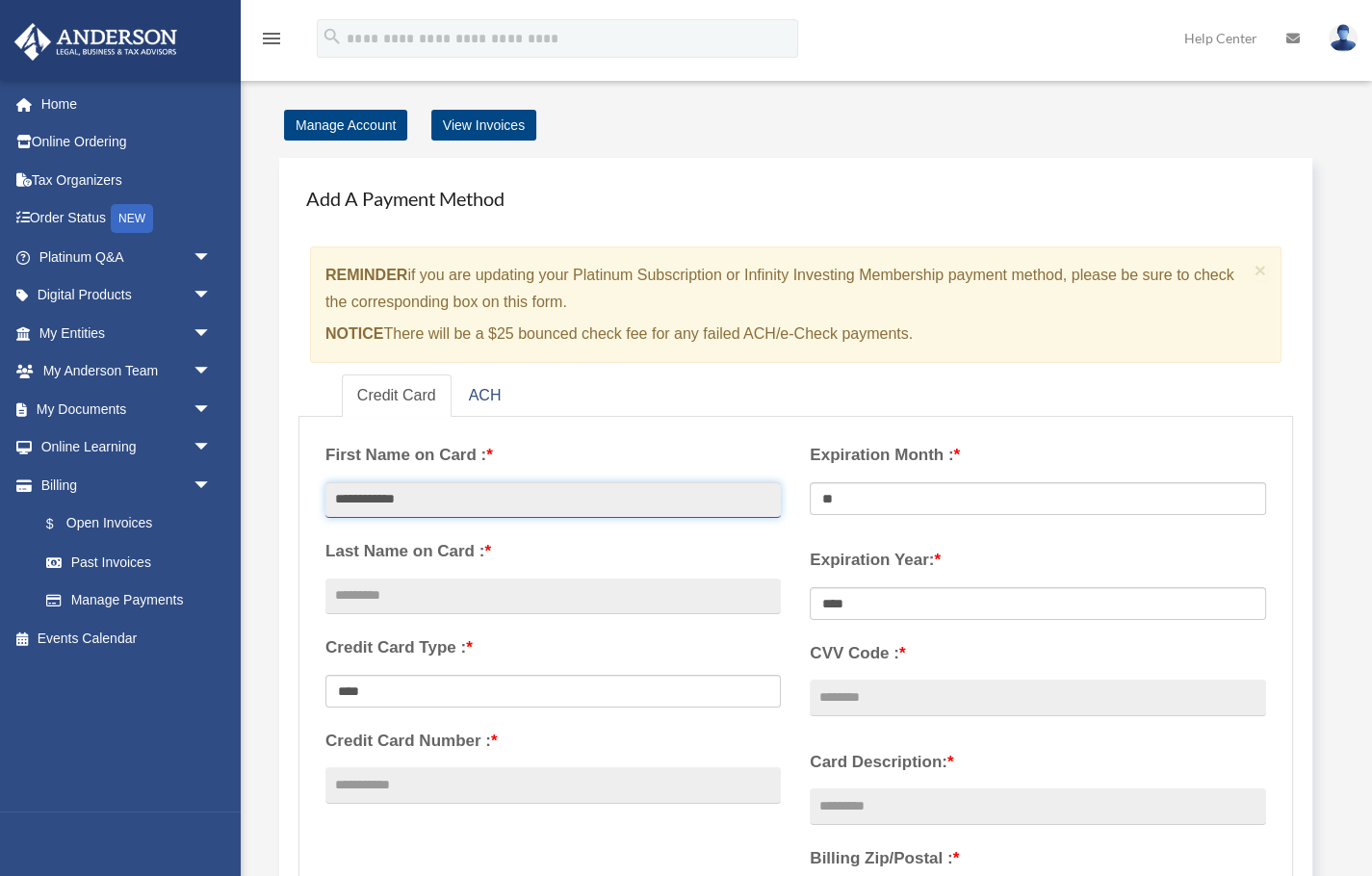 type on "**********" 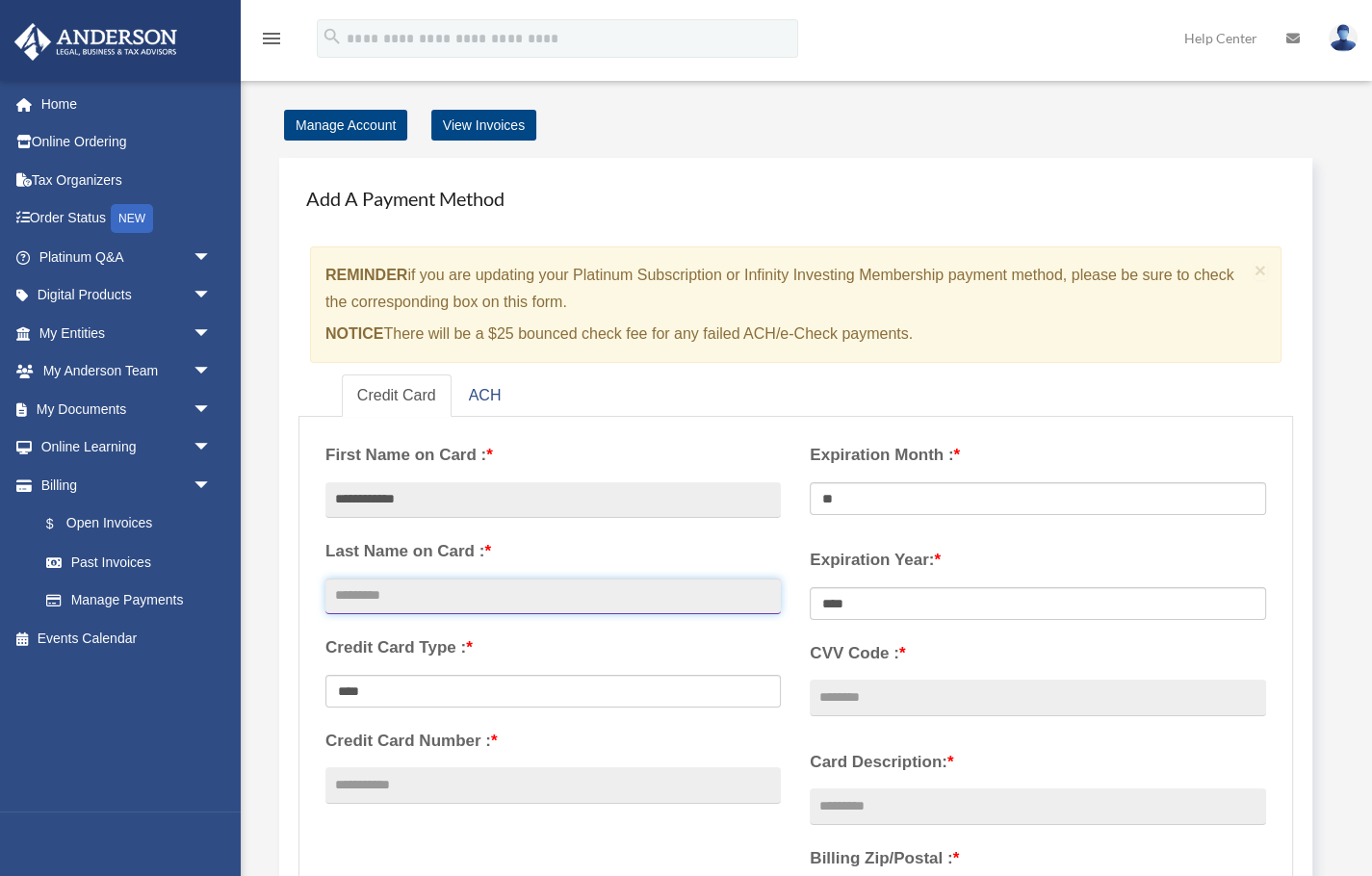 click at bounding box center (553, 597) 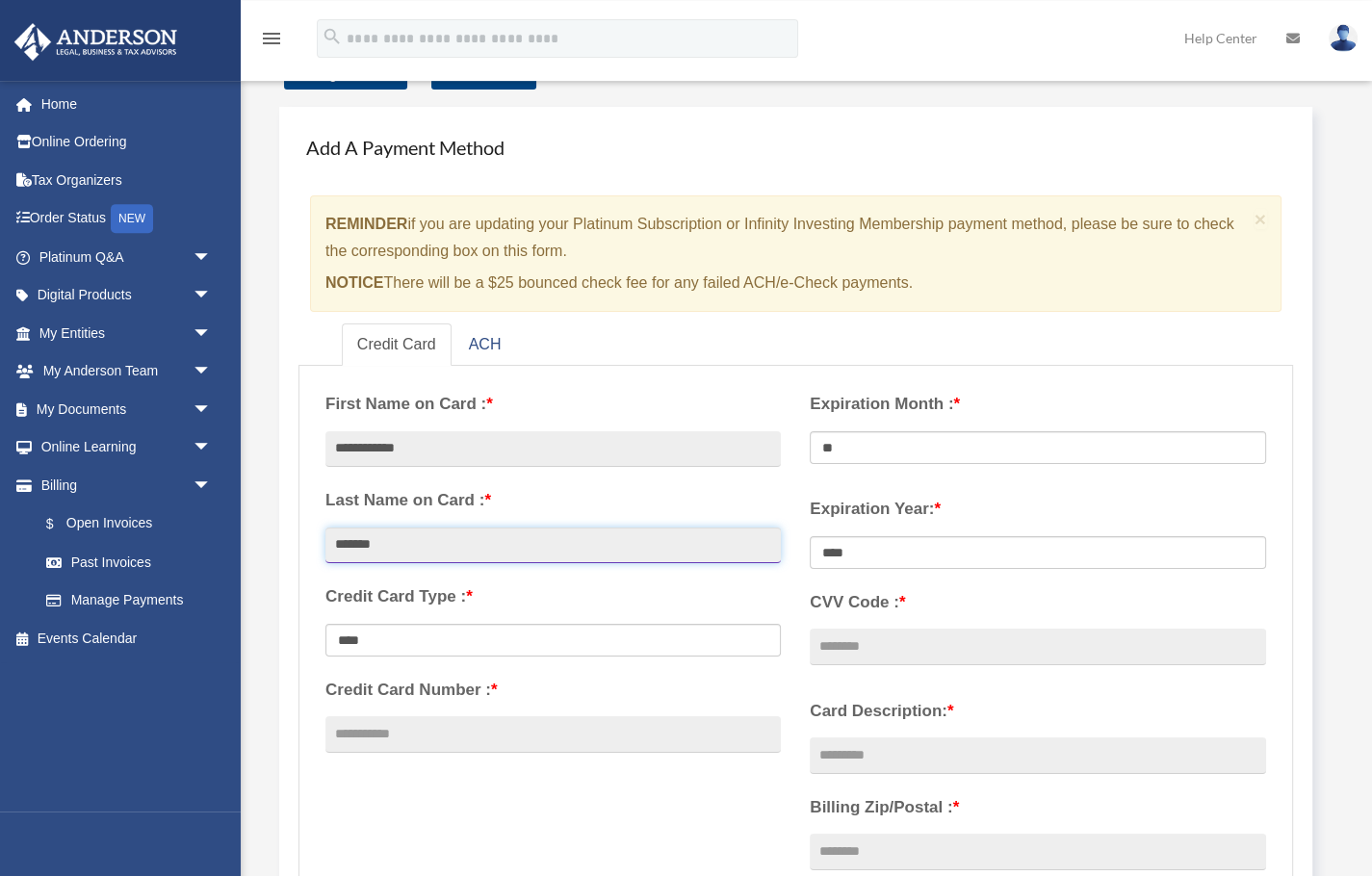 scroll, scrollTop: 102, scrollLeft: 0, axis: vertical 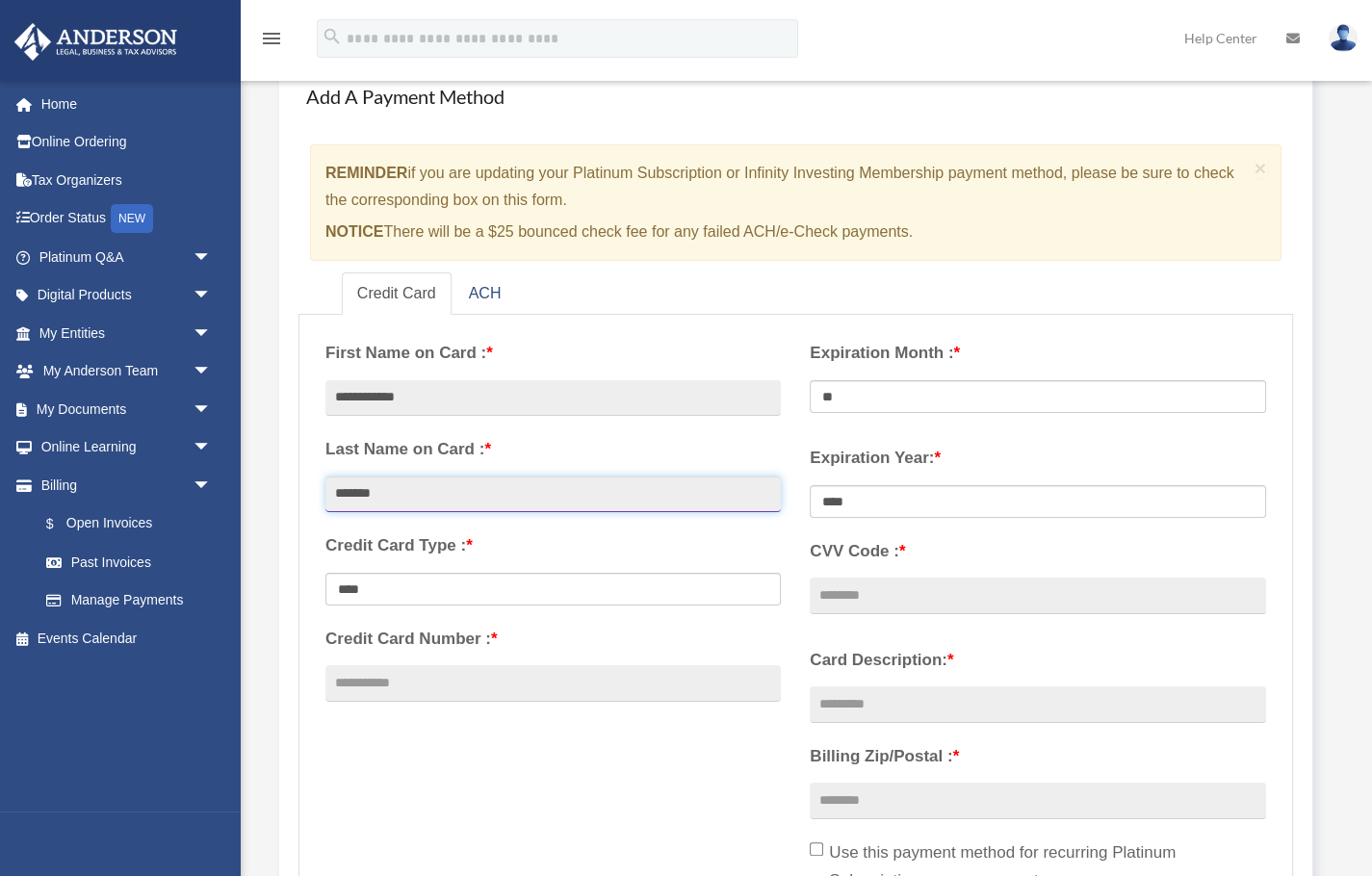 type on "*******" 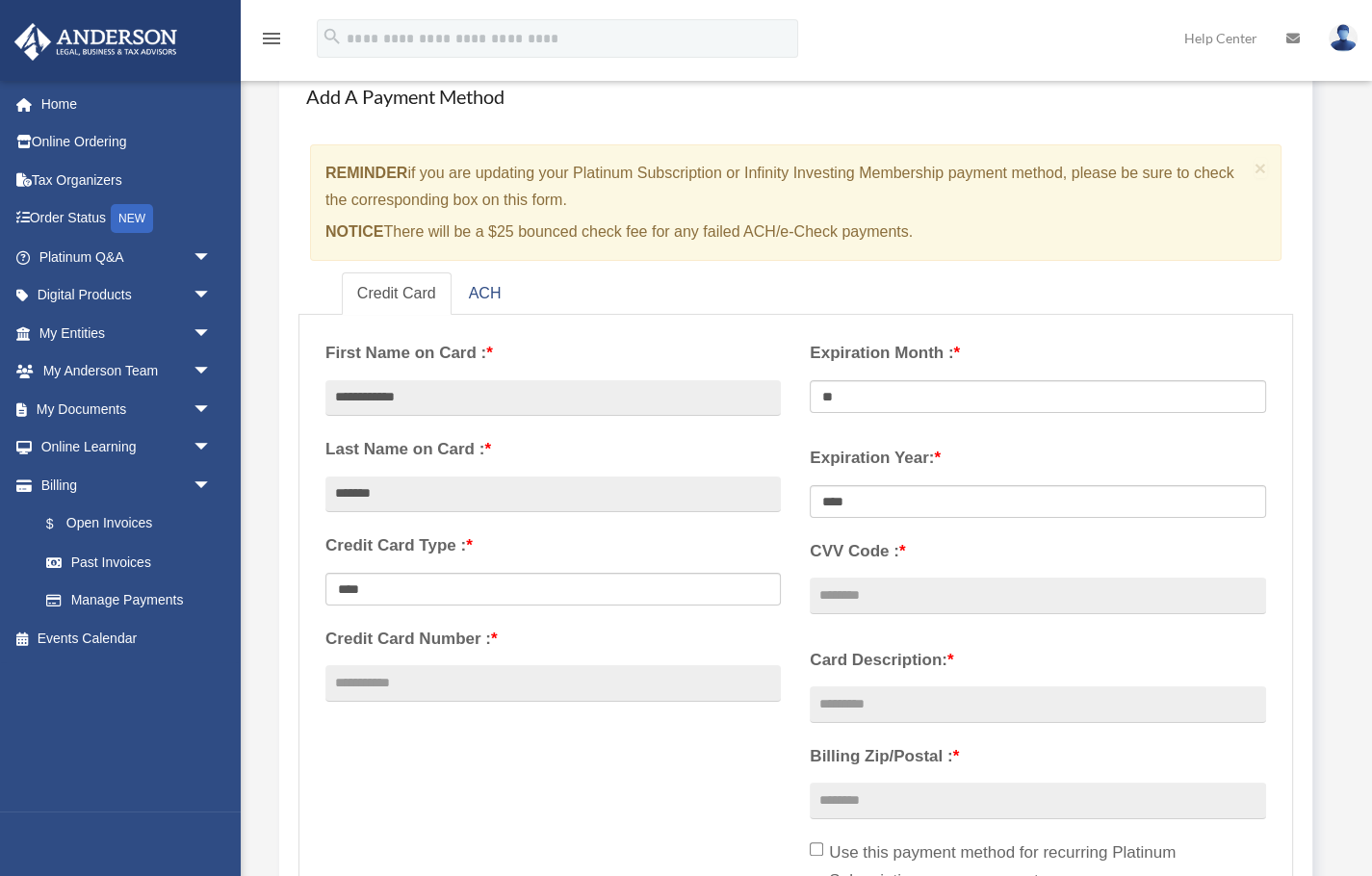 click on "**********" at bounding box center [553, 523] 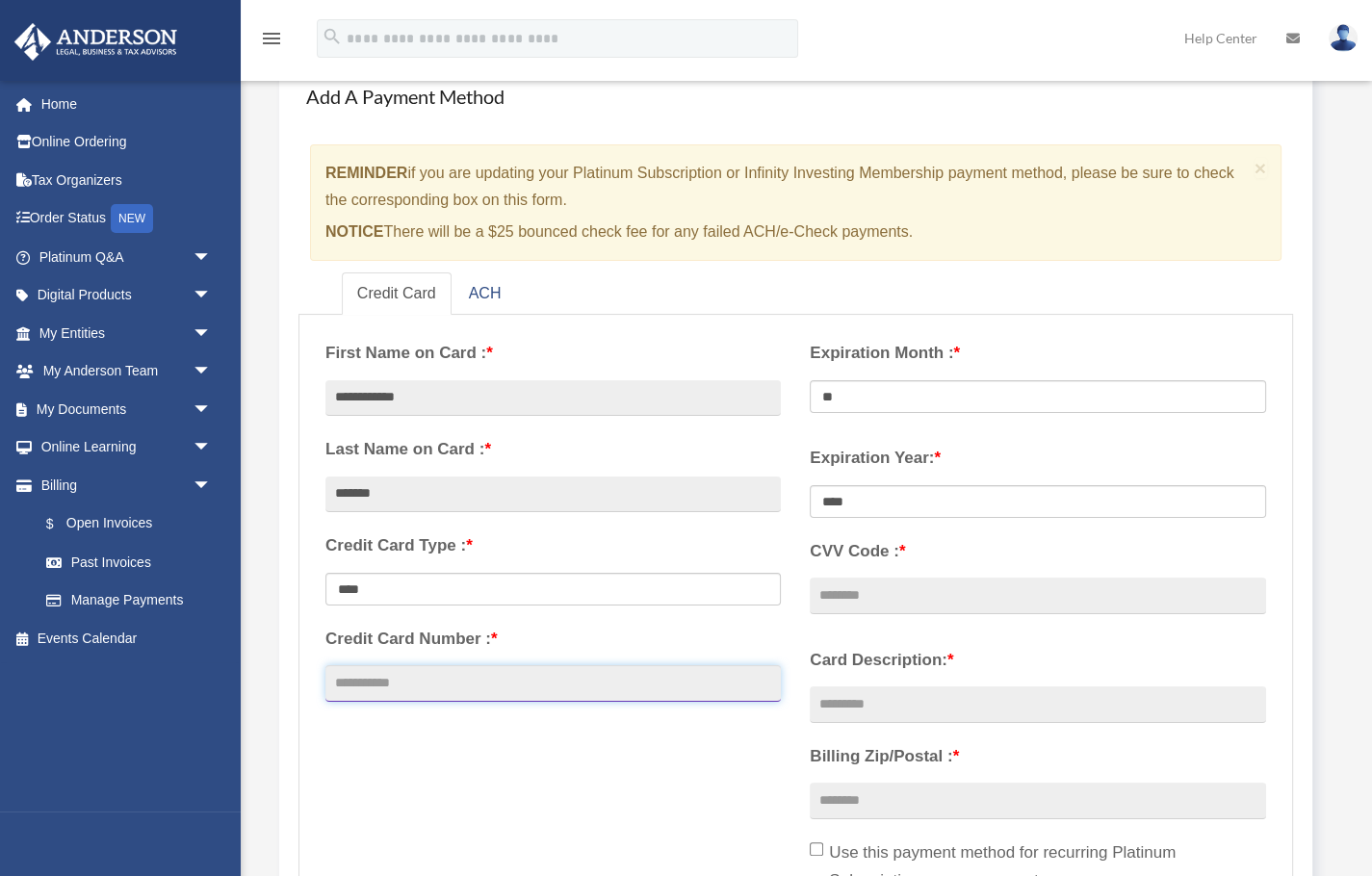 click on "Credit Card Number : *" at bounding box center (553, 683) 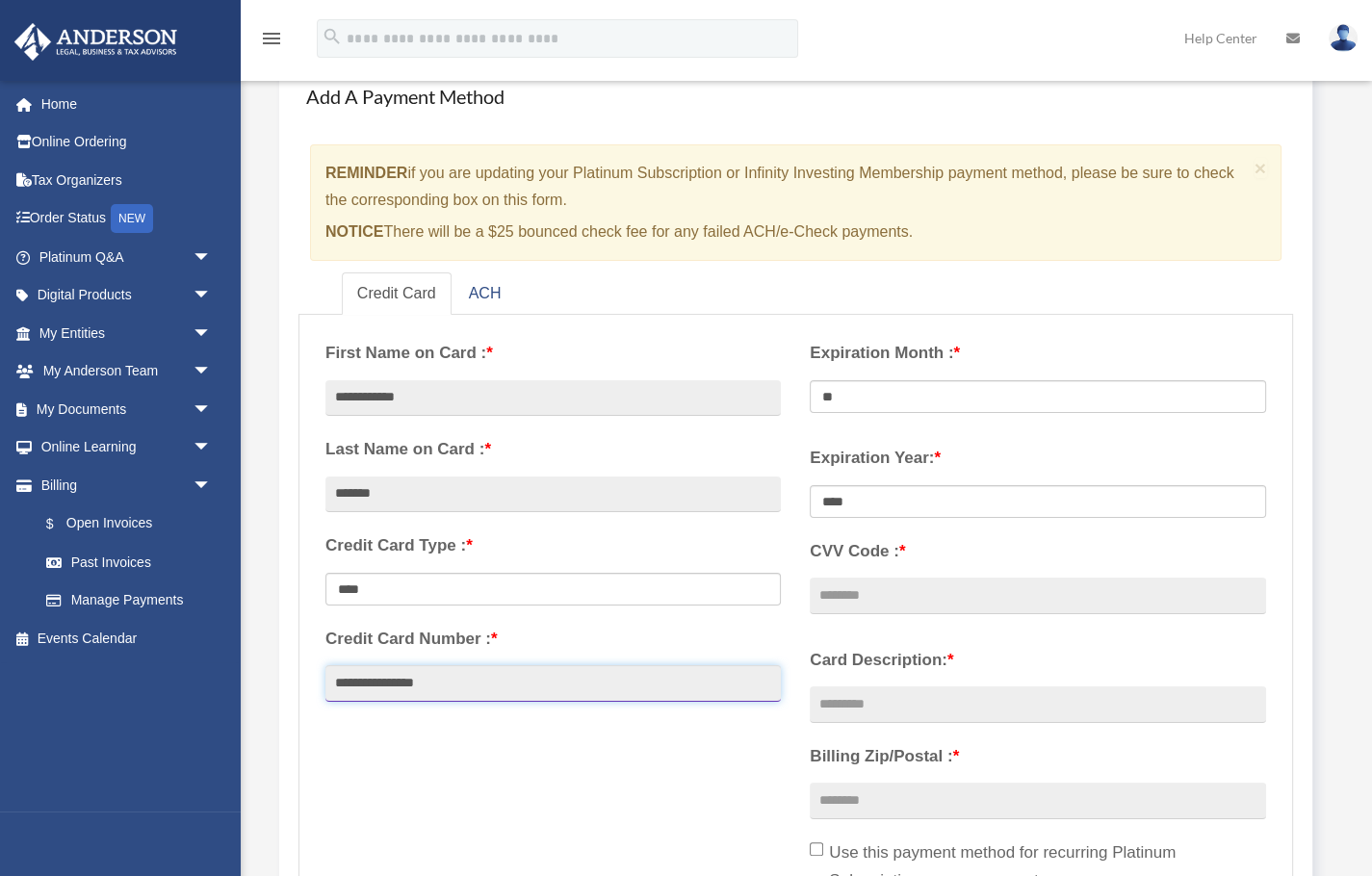 type on "**********" 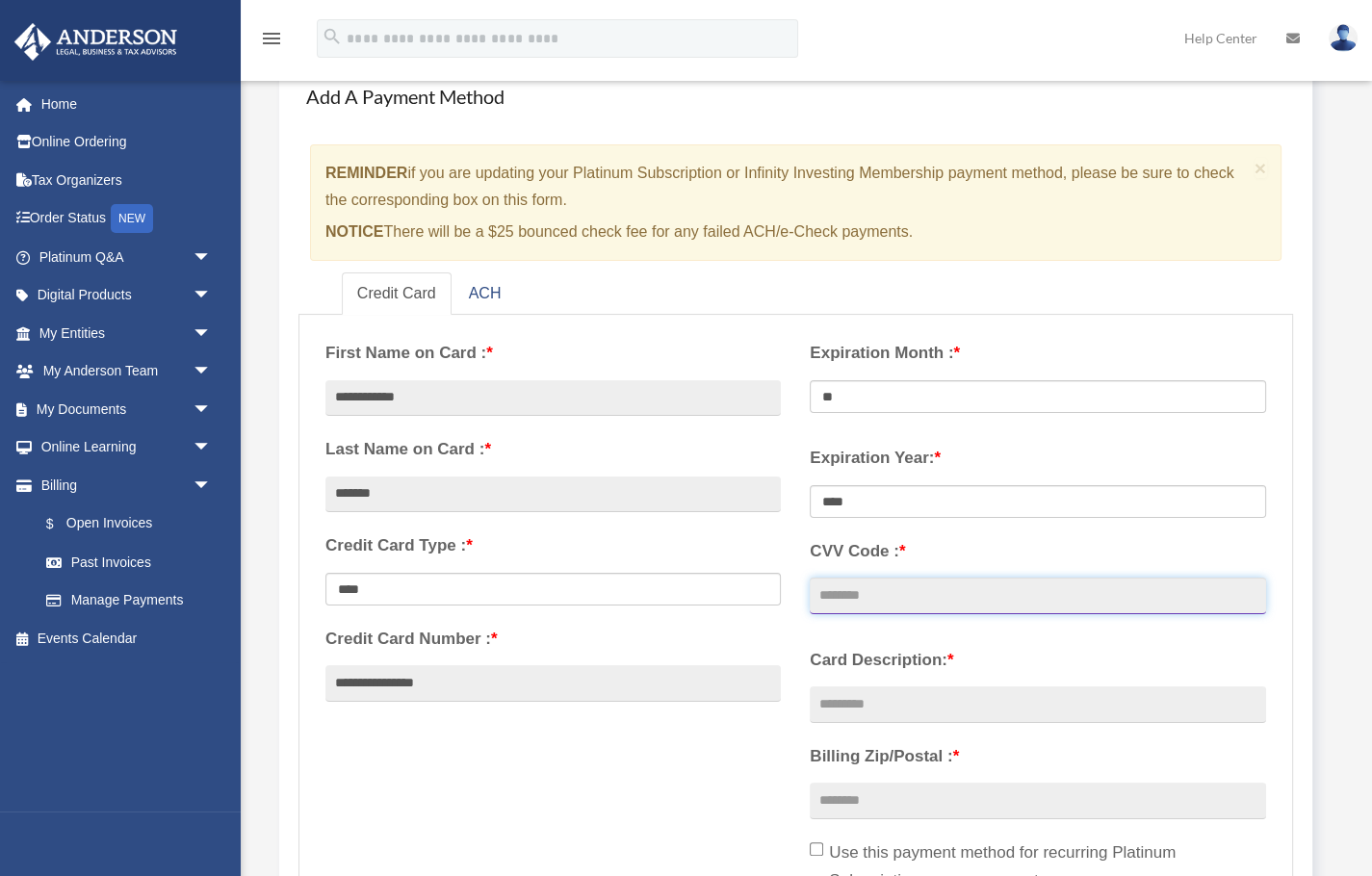 click on "CVV Code : *" at bounding box center (1037, 596) 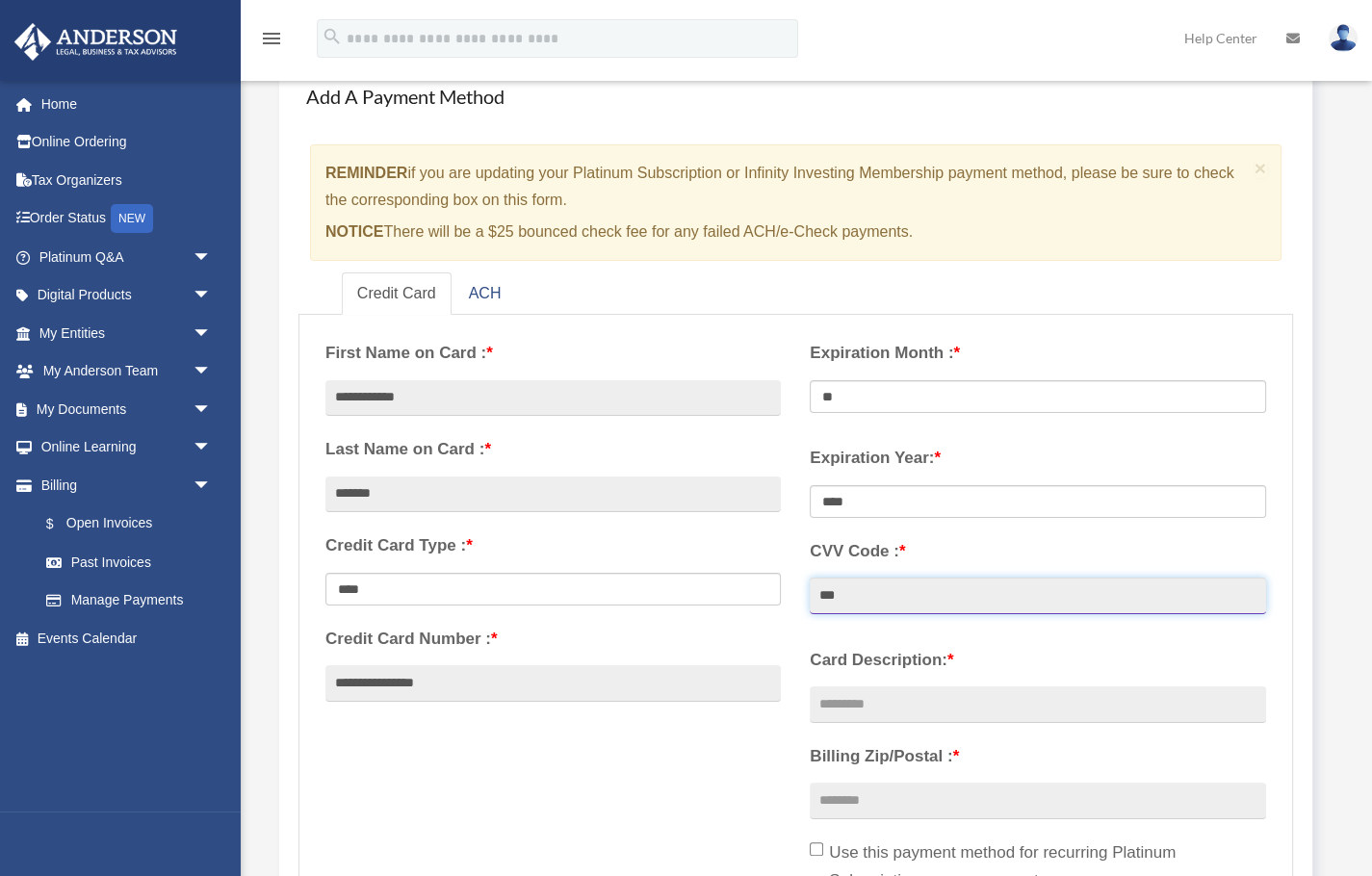 type on "***" 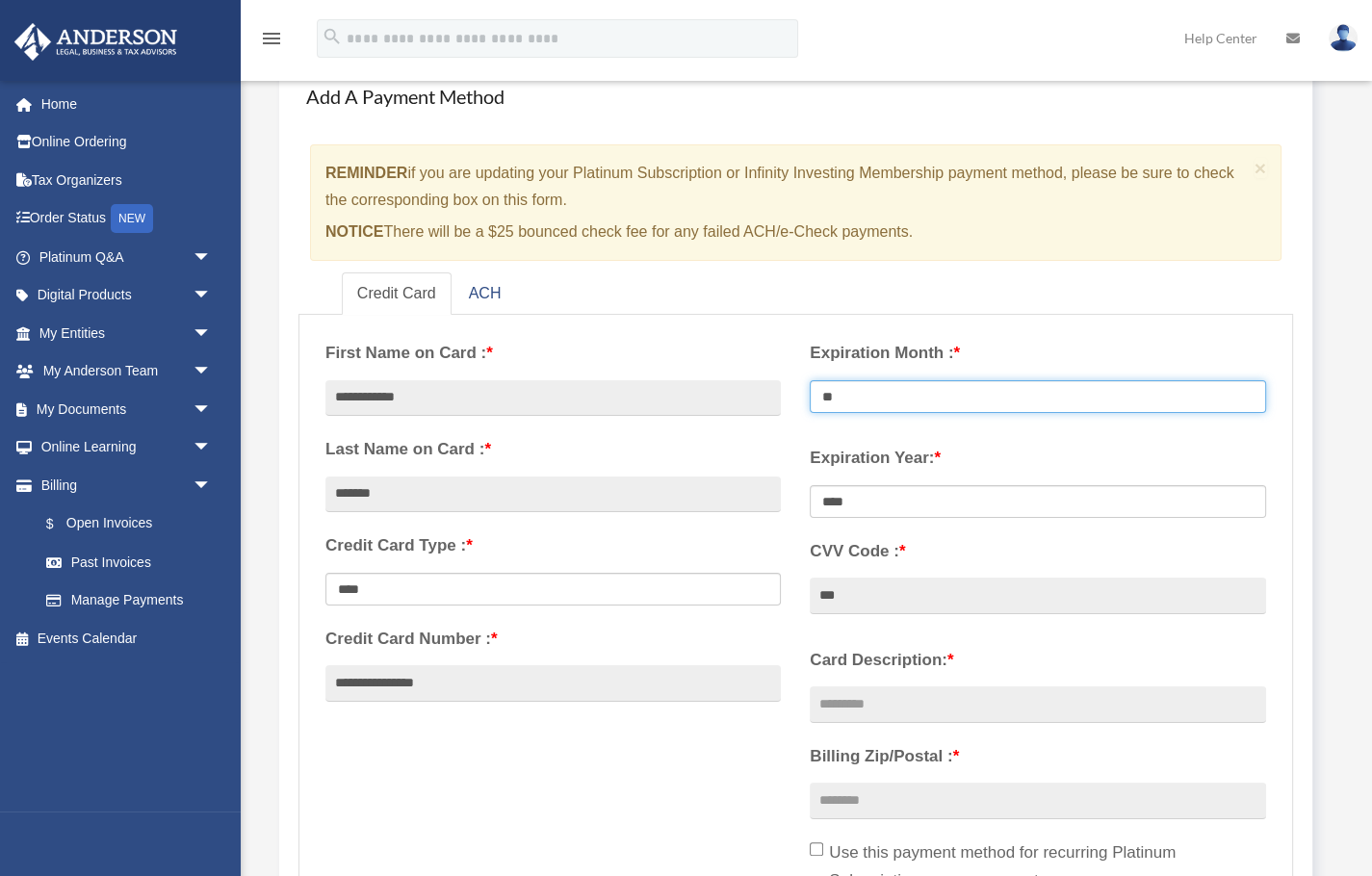 click on "**
**
**
**
**
**
**
** ** ** ** **" at bounding box center (1037, 397) 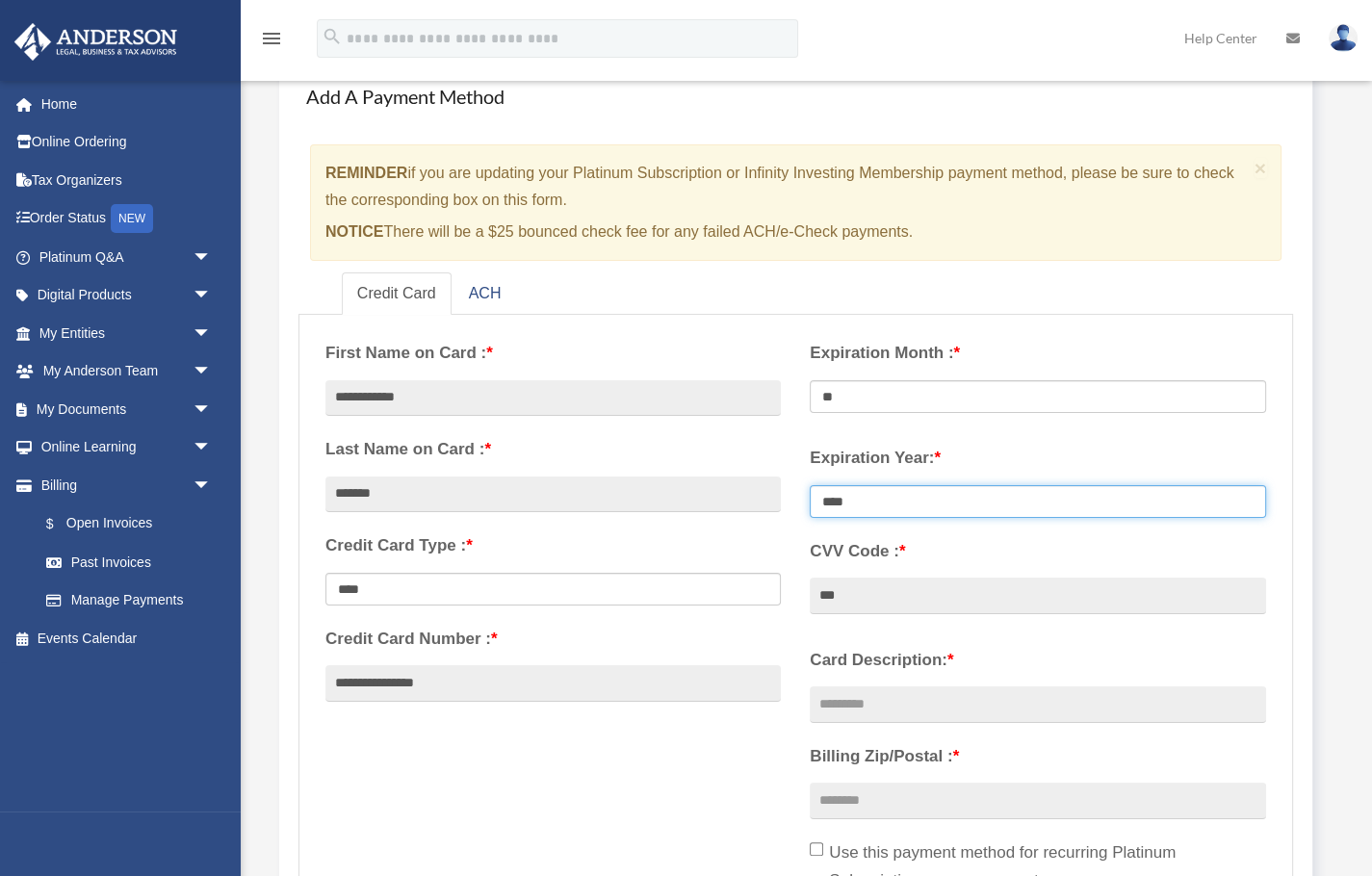 click on "****
****
****
****
****
****
****
**** ****" at bounding box center [1037, 502] 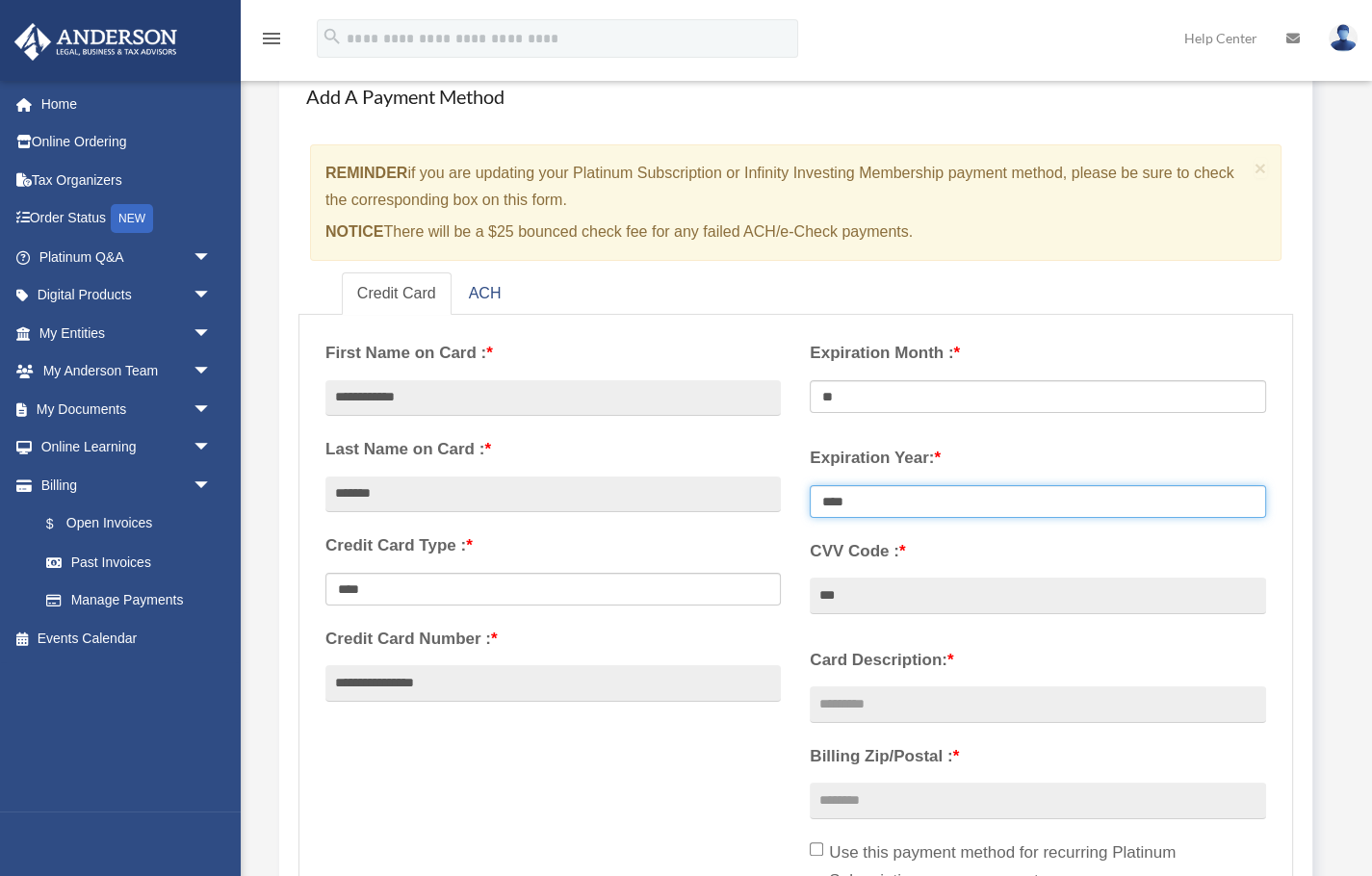 select on "****" 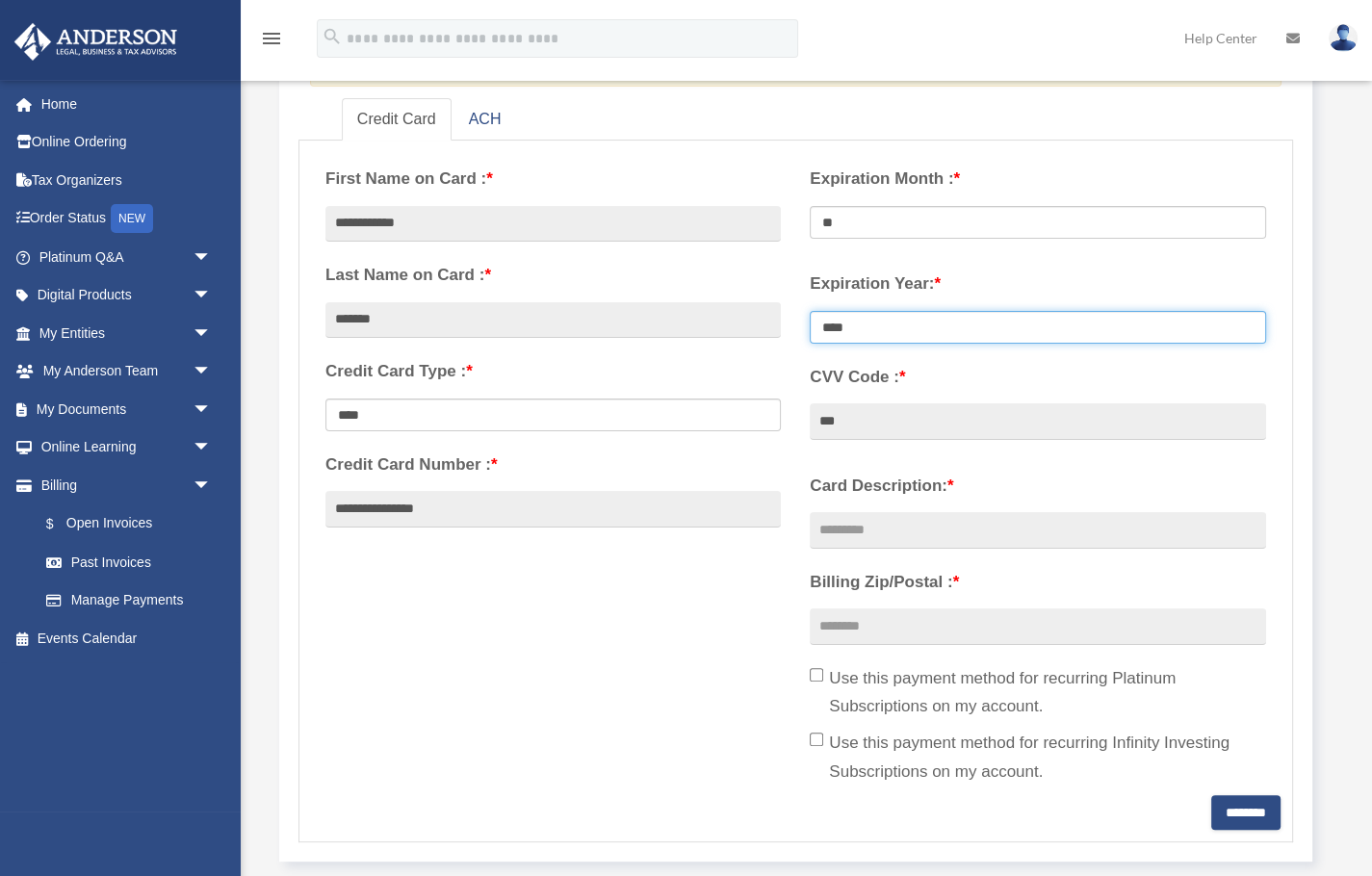 scroll, scrollTop: 306, scrollLeft: 0, axis: vertical 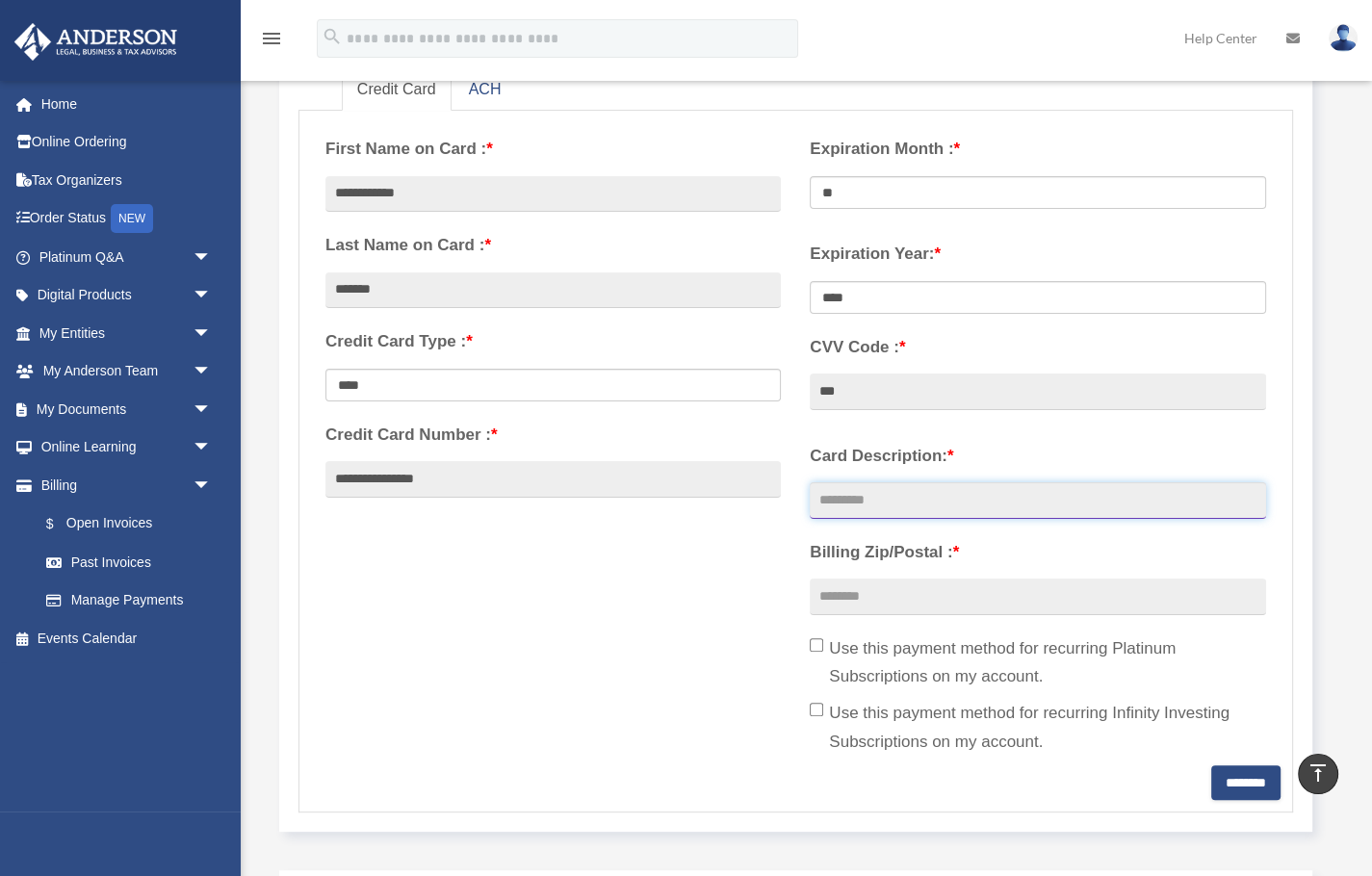 click on "Card Description: *" at bounding box center (1037, 501) 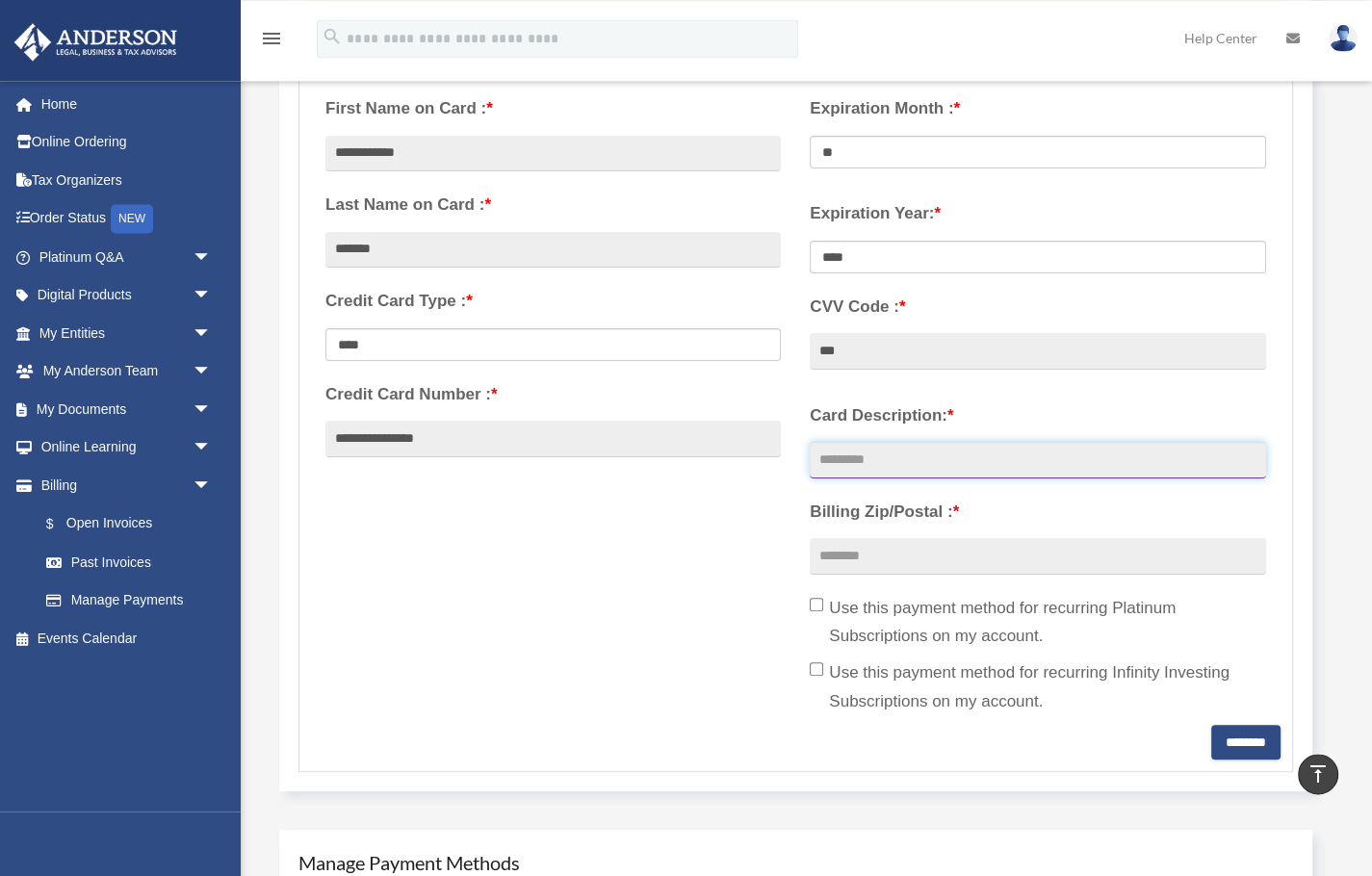 scroll, scrollTop: 306, scrollLeft: 0, axis: vertical 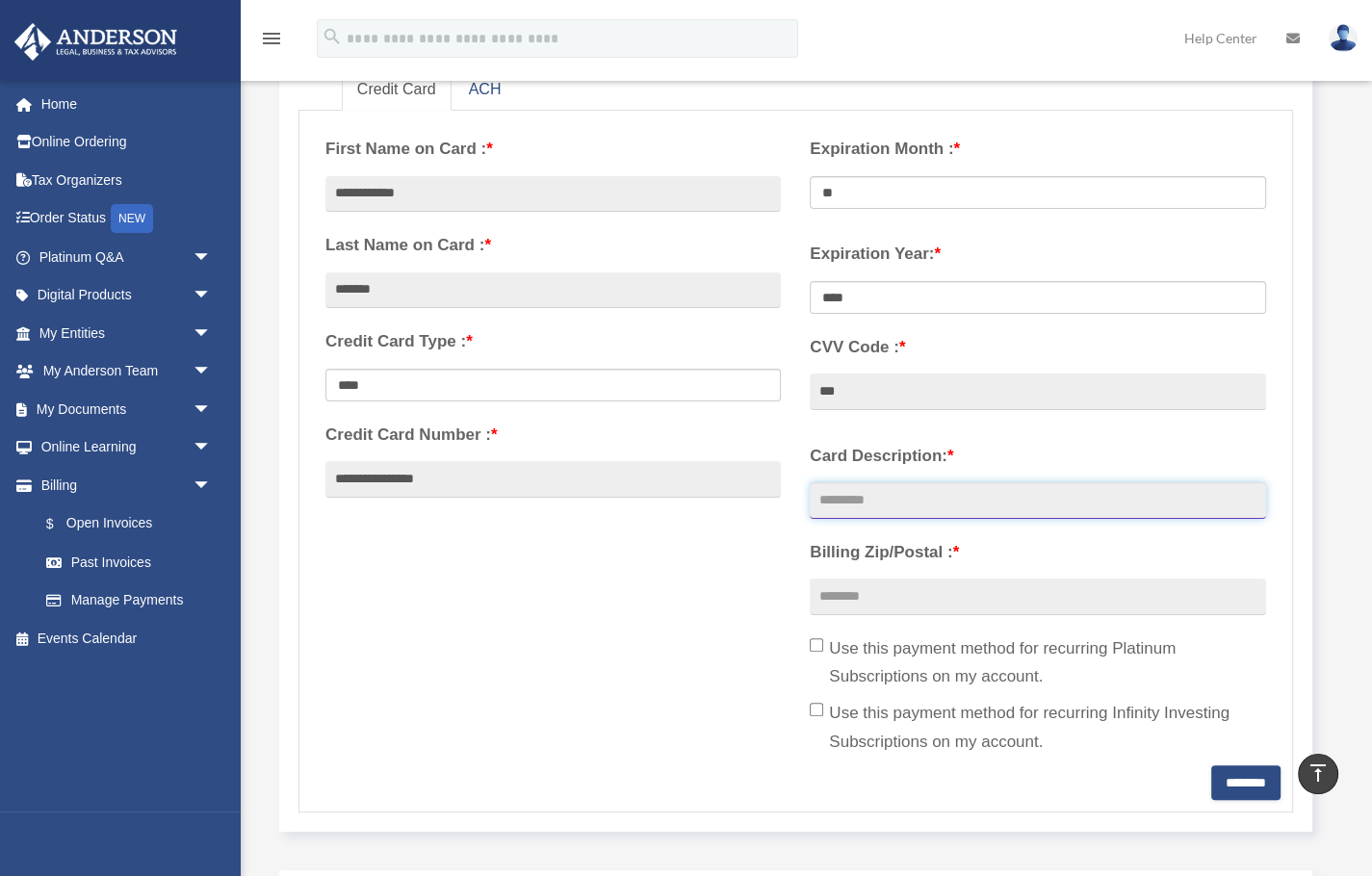 click on "Card Description: *" at bounding box center (1037, 501) 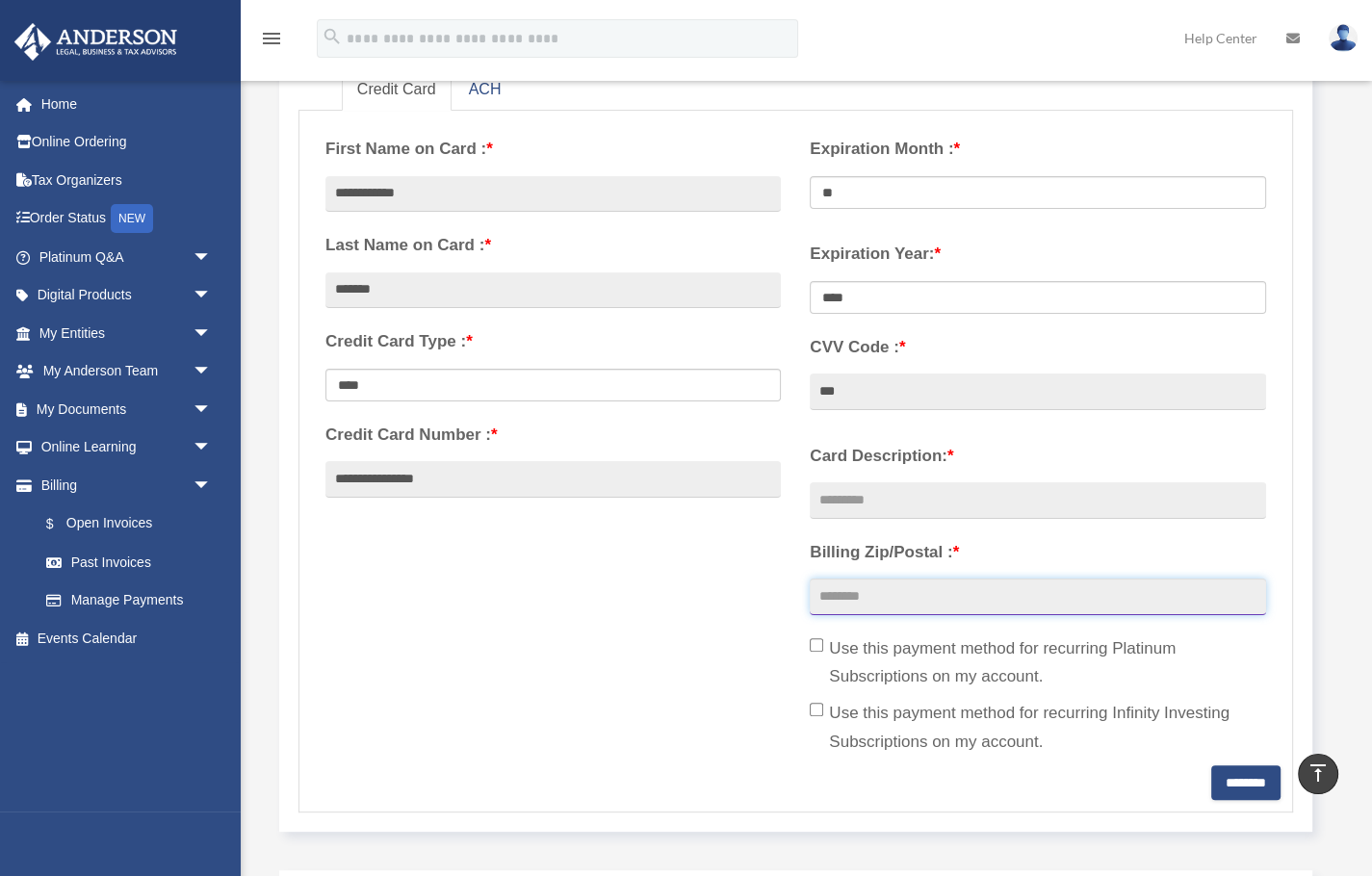 click on "Billing Zip/Postal : *" at bounding box center (1037, 597) 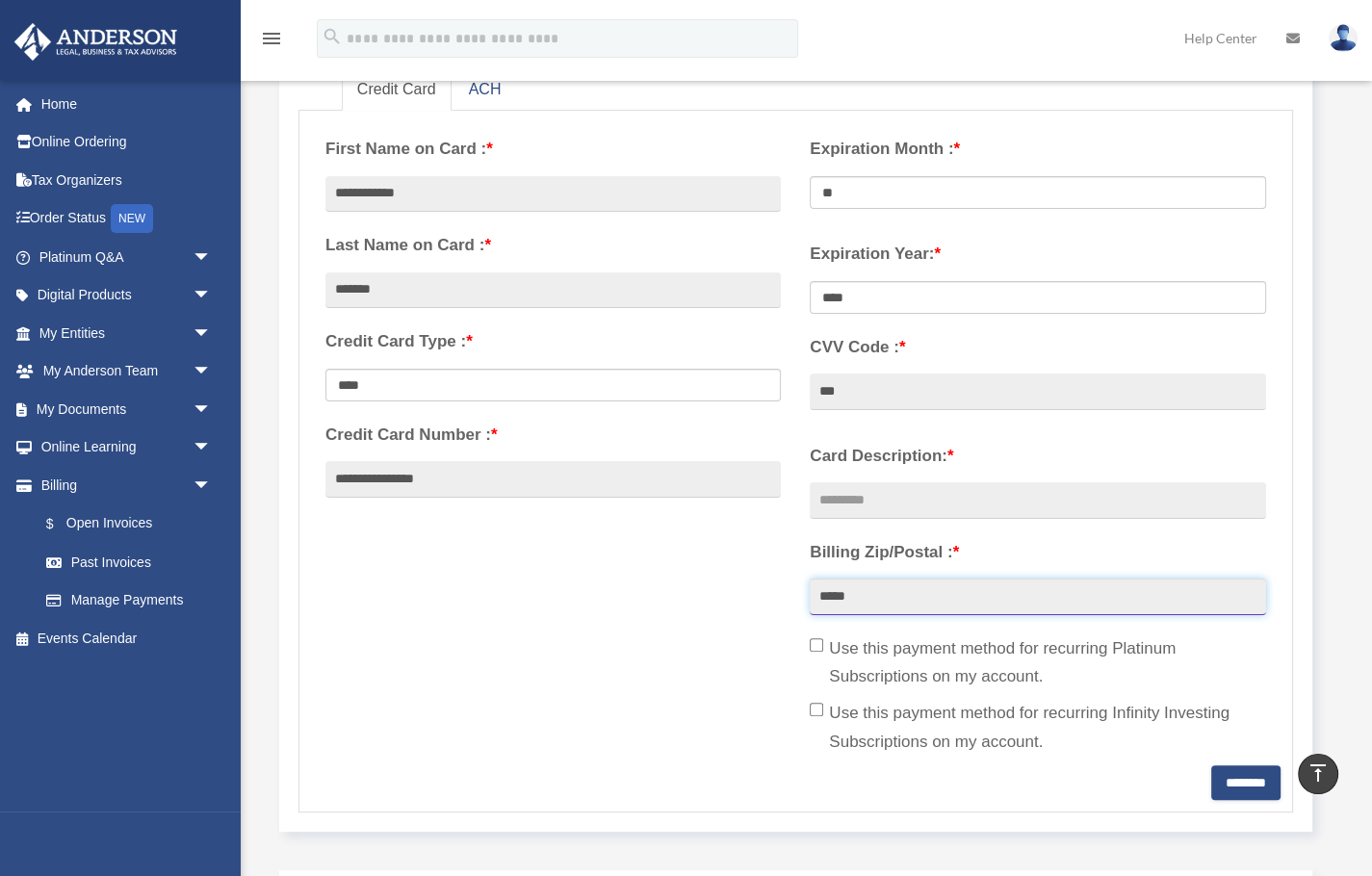 type on "*****" 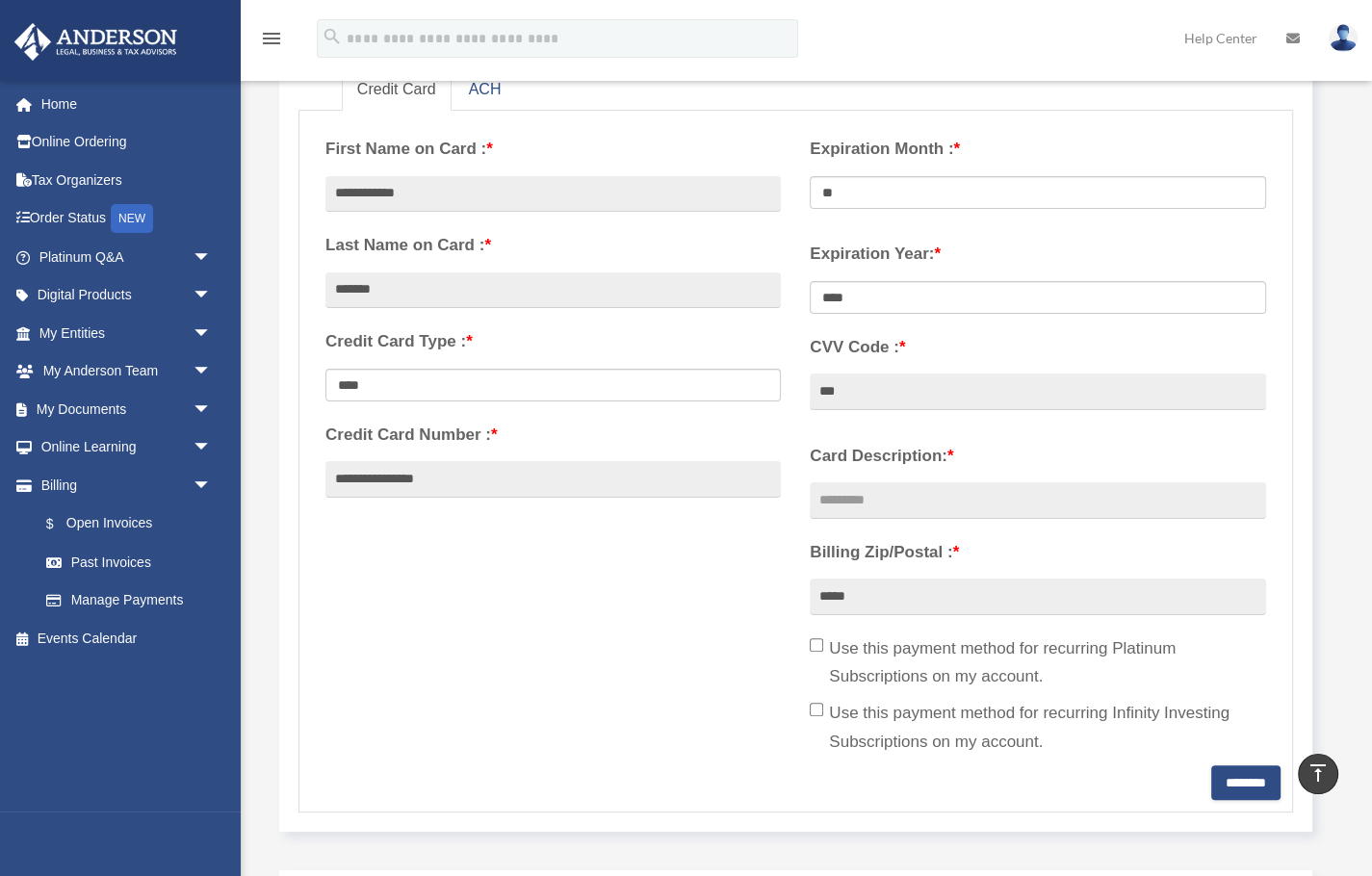 click on "Use this payment
method for recurring Platinum
Subscriptions on my account." at bounding box center [1037, 663] 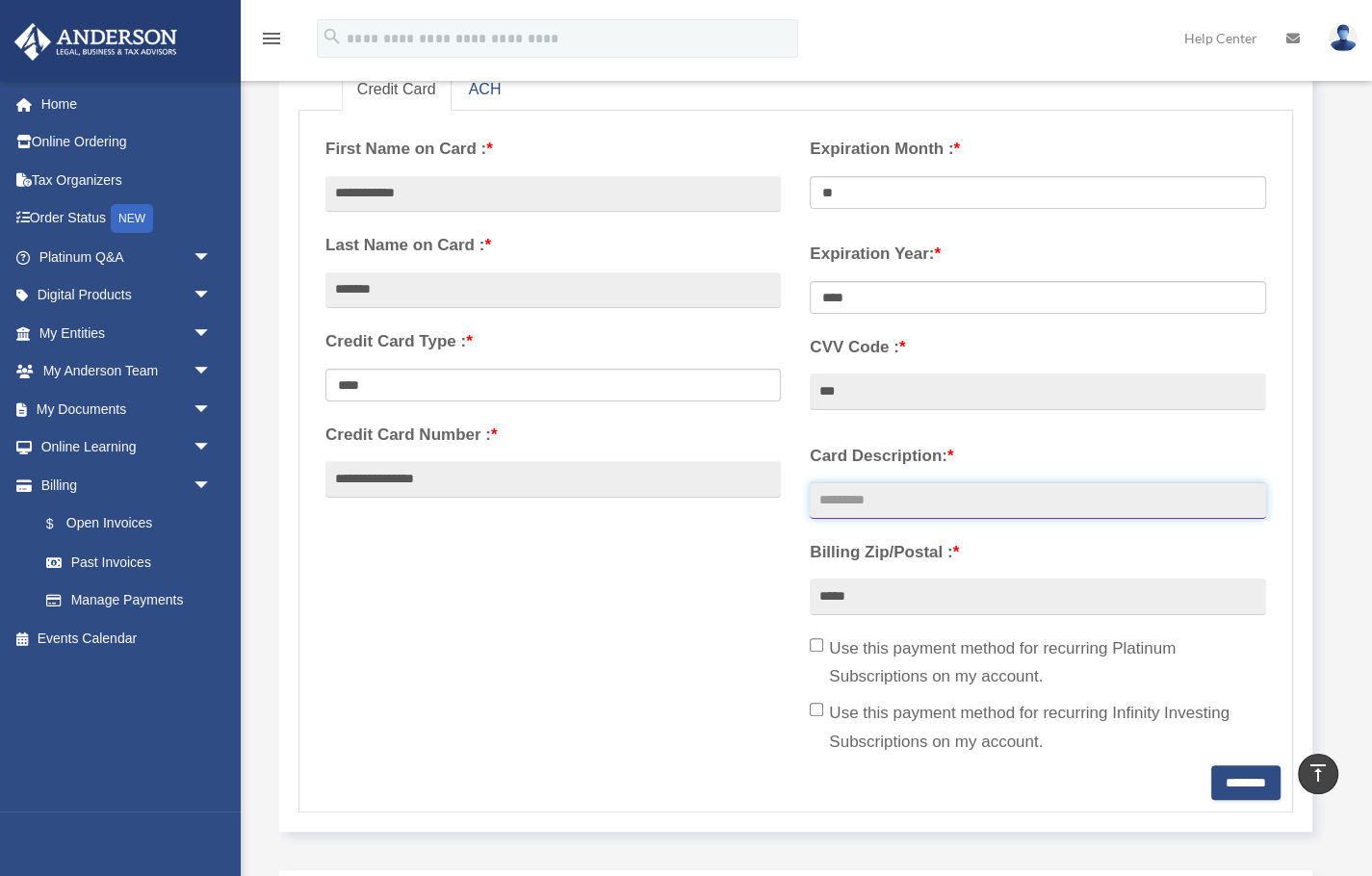 click on "Card Description: *" at bounding box center (1037, 501) 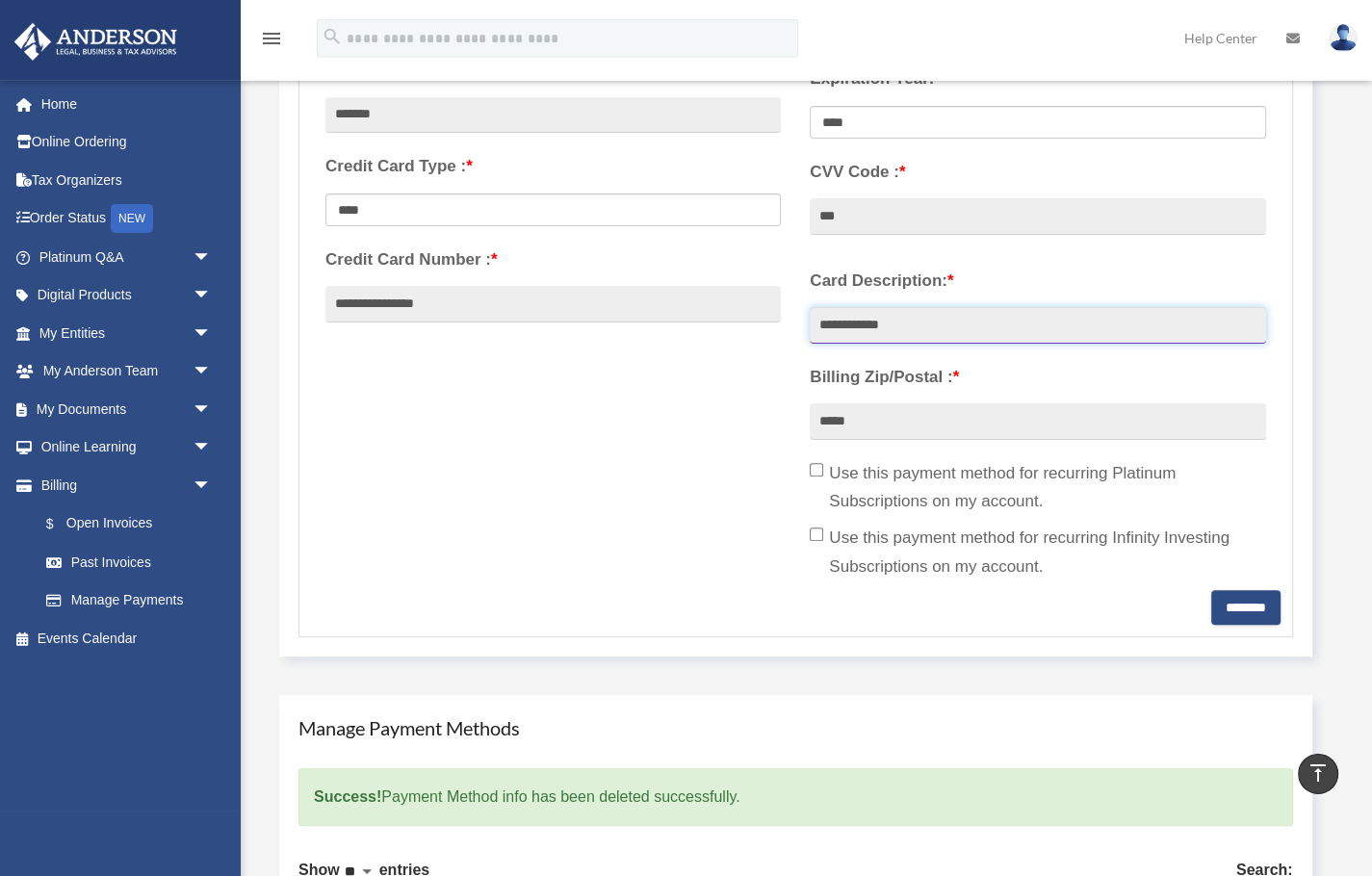 scroll, scrollTop: 510, scrollLeft: 0, axis: vertical 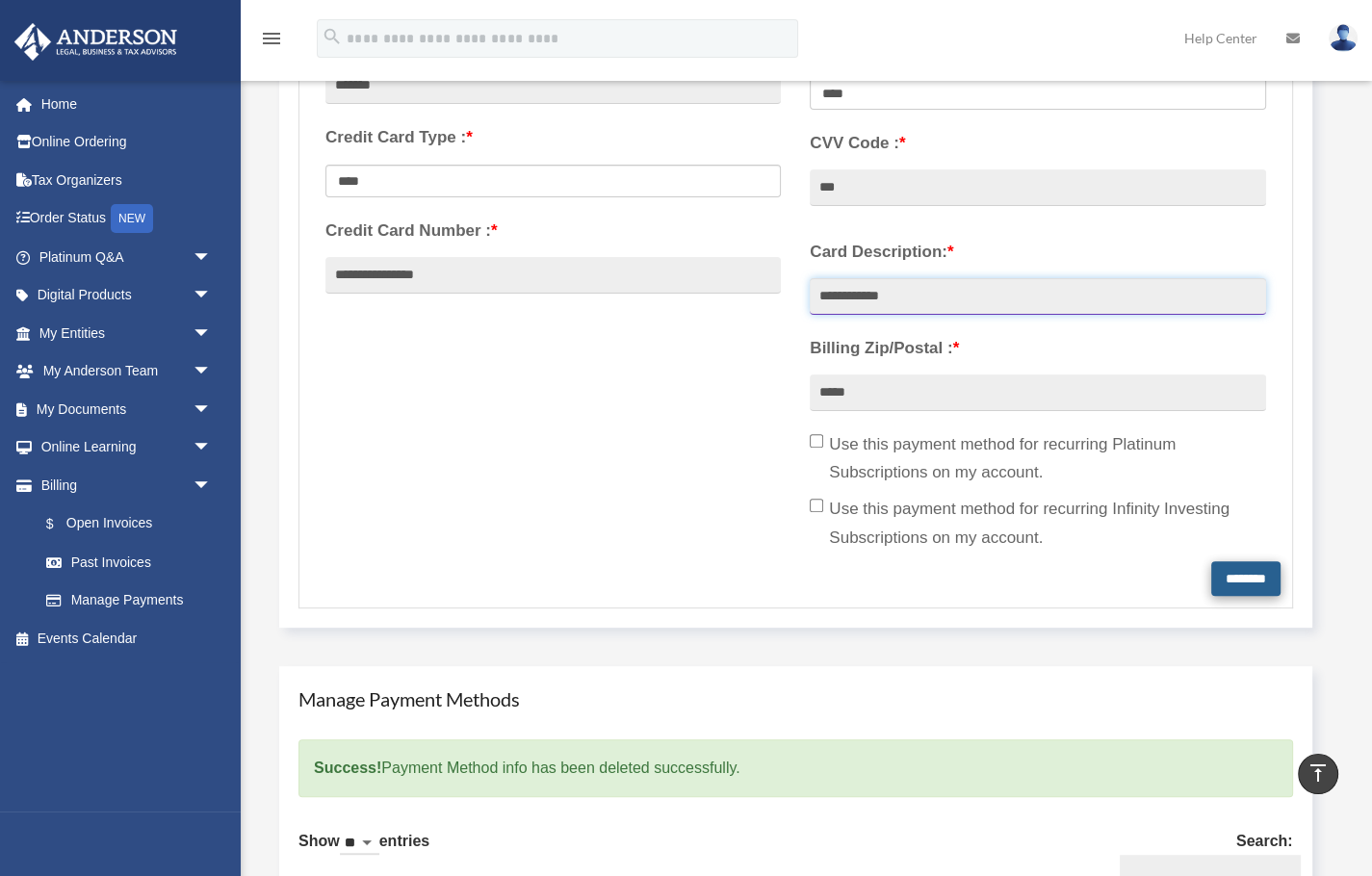 type on "**********" 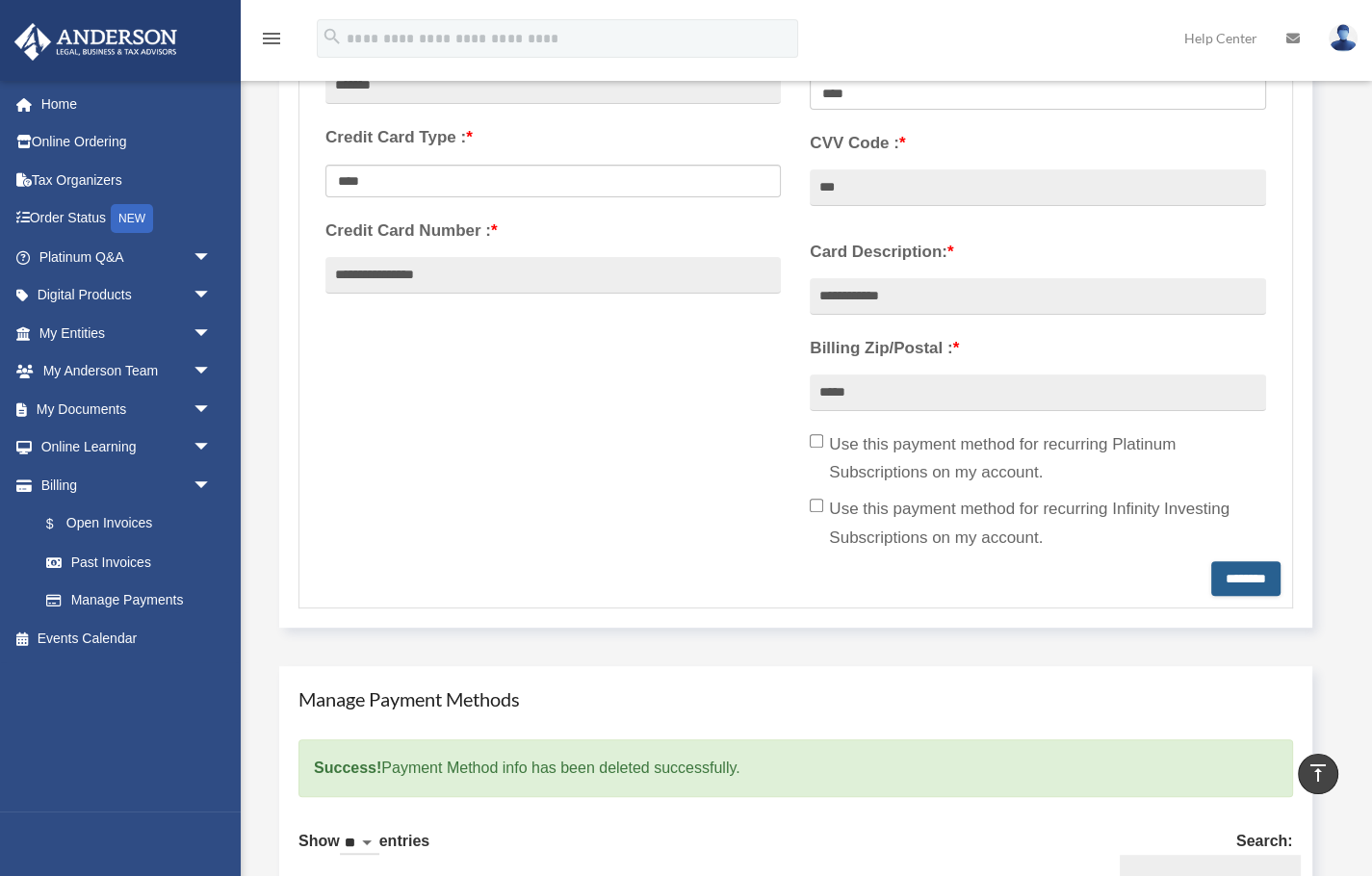 click on "********" at bounding box center (1246, 579) 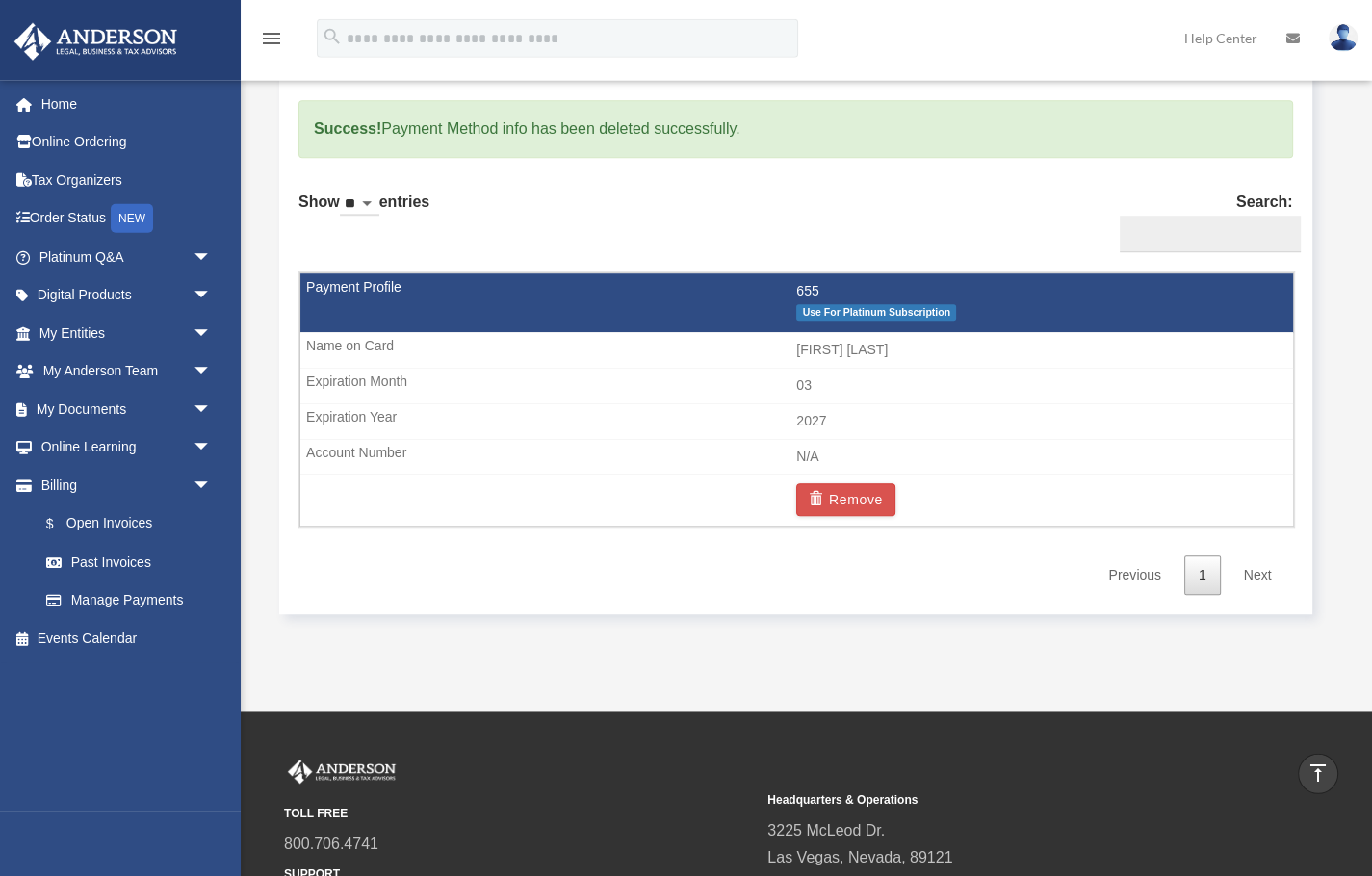 scroll, scrollTop: 1224, scrollLeft: 0, axis: vertical 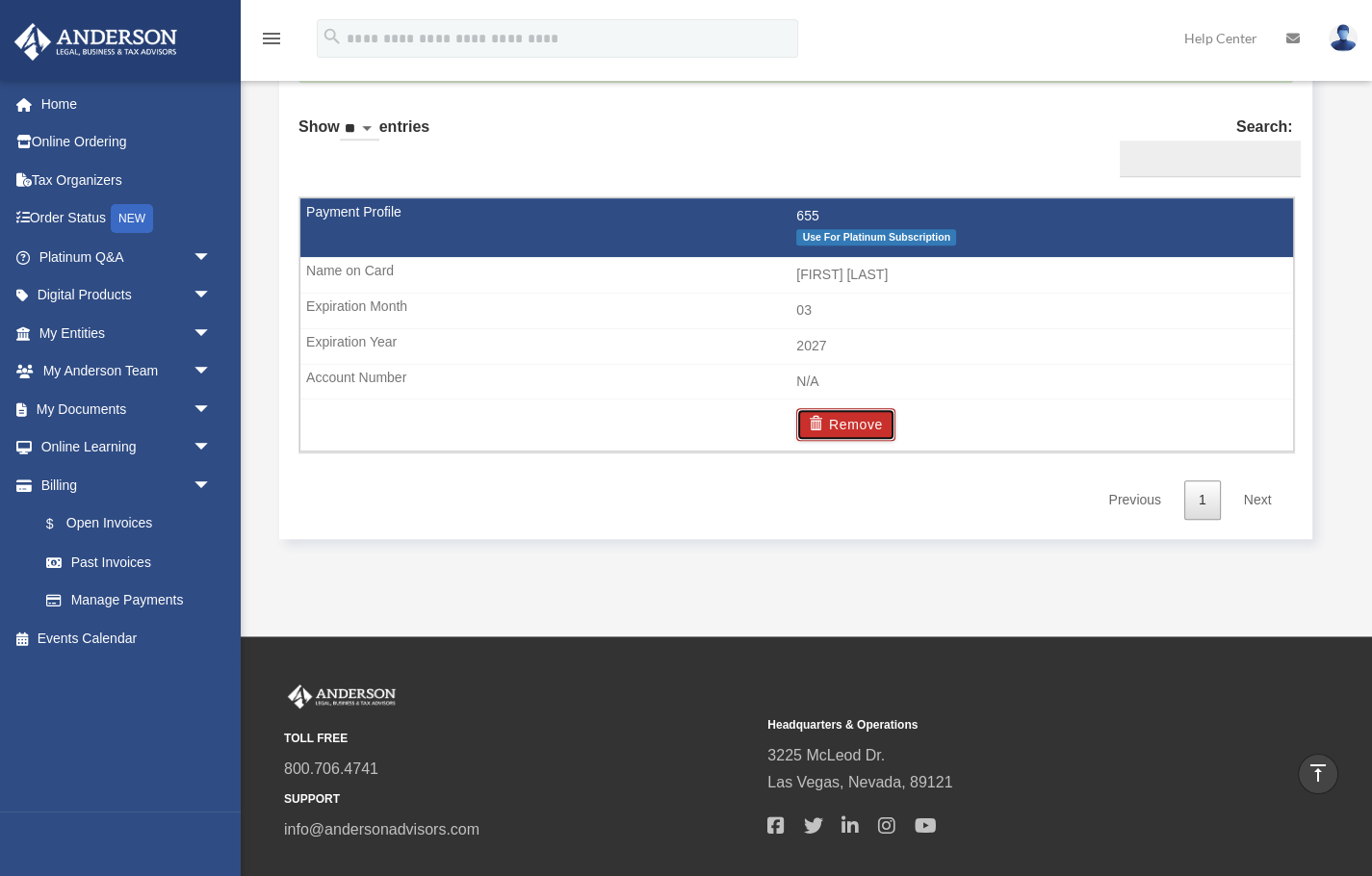 click on "Remove" at bounding box center [845, 425] 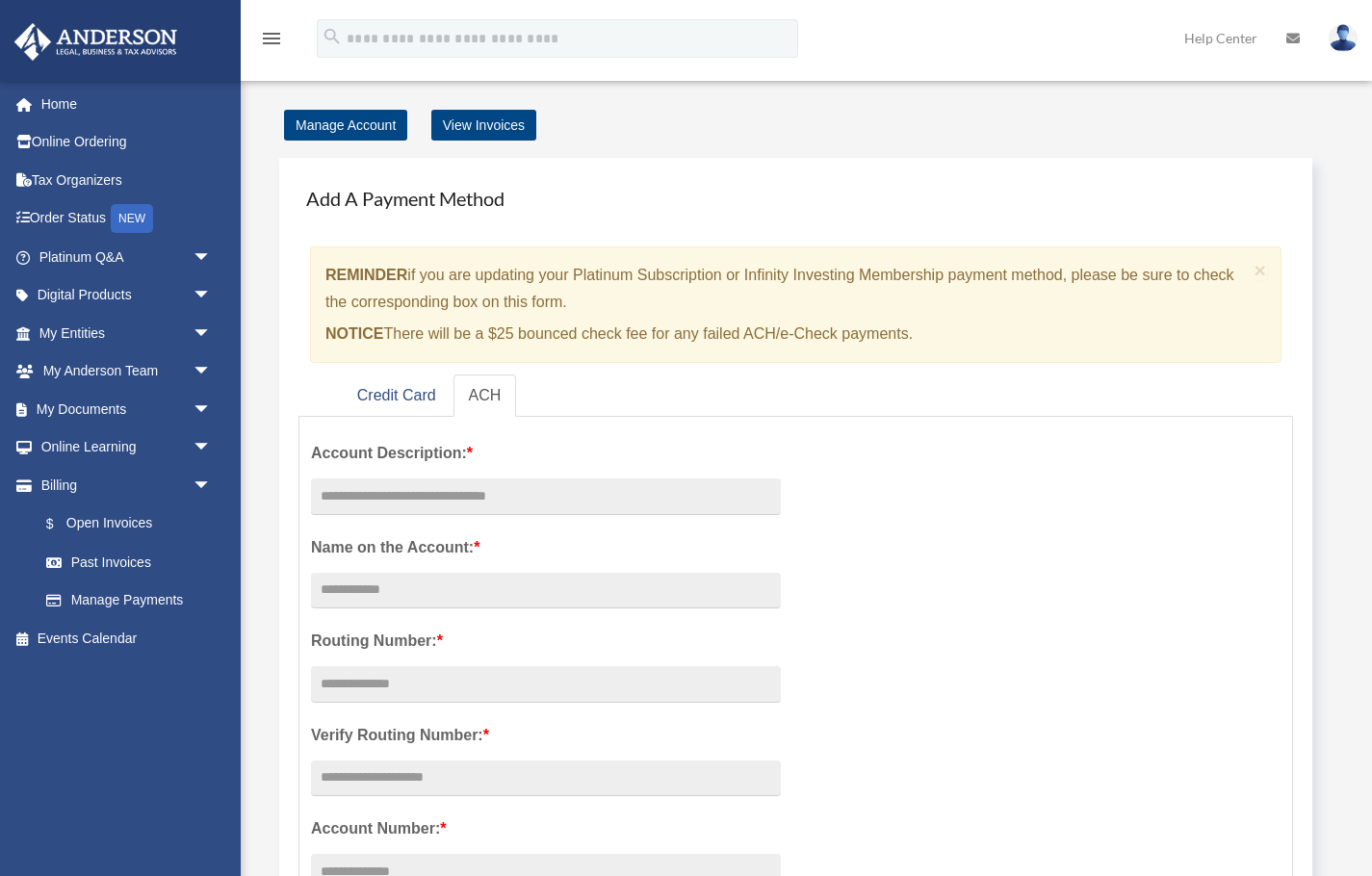 scroll, scrollTop: 0, scrollLeft: 0, axis: both 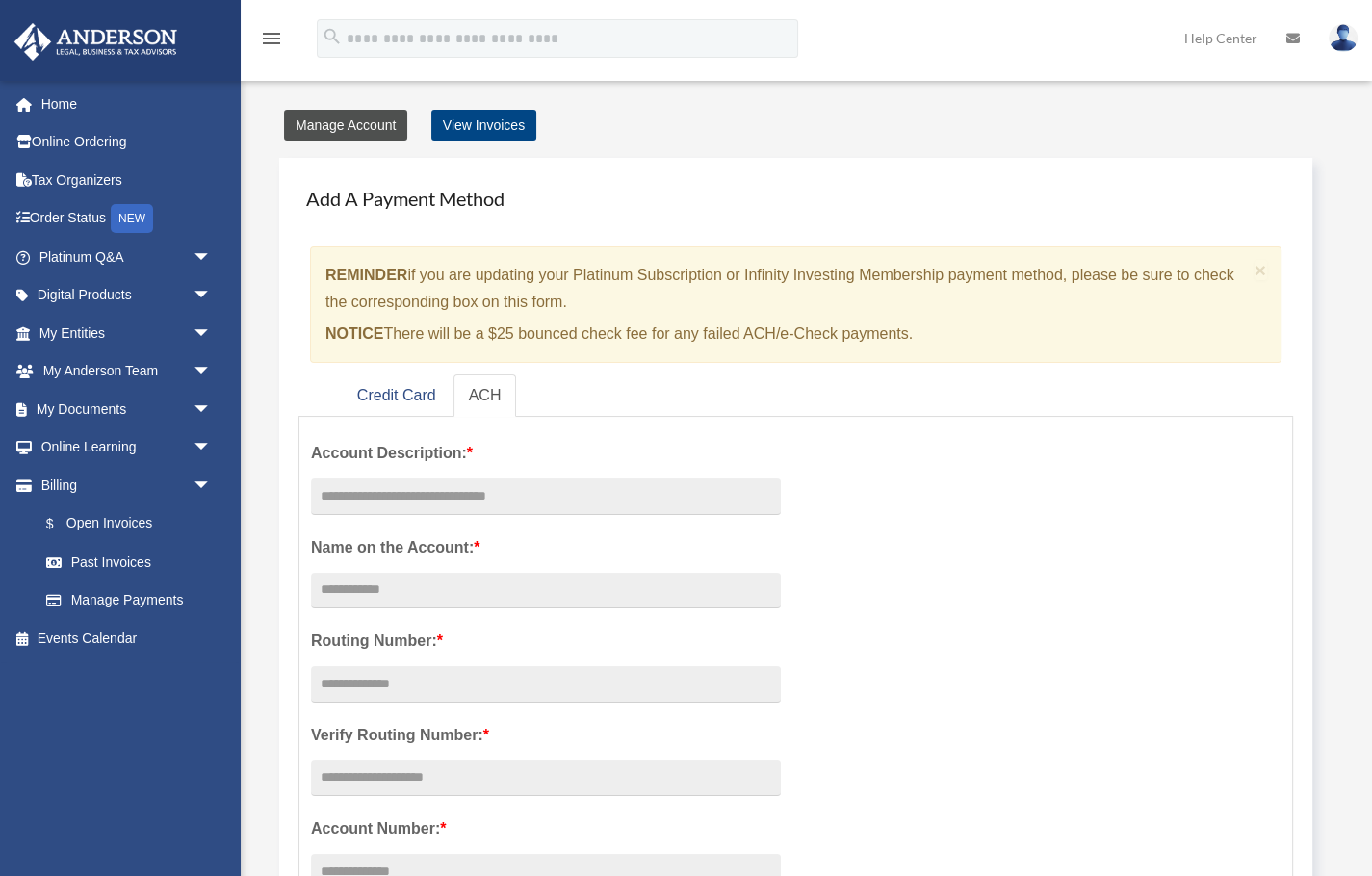 click on "Manage Account" at bounding box center [346, 125] 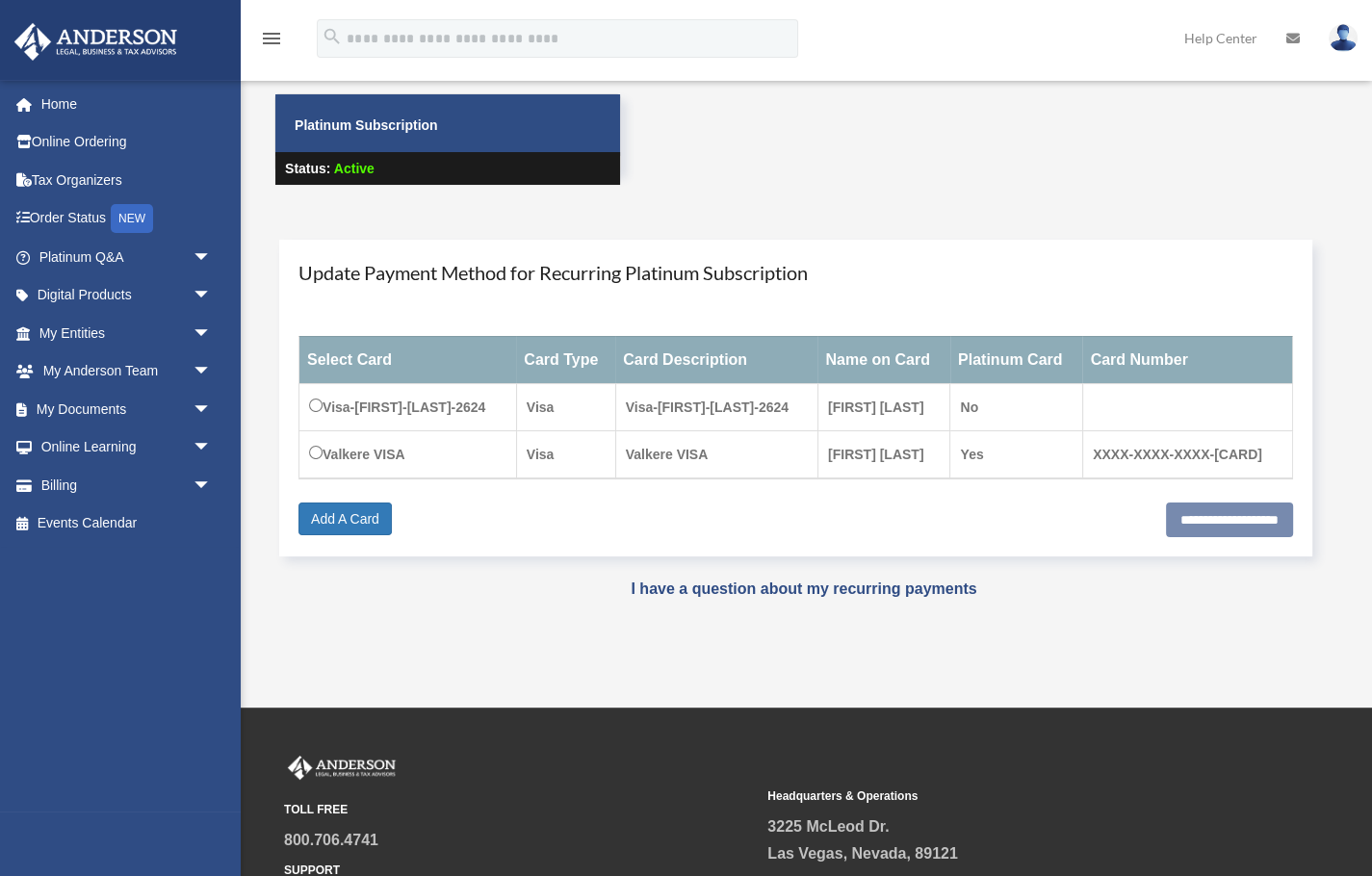 scroll, scrollTop: 59, scrollLeft: 0, axis: vertical 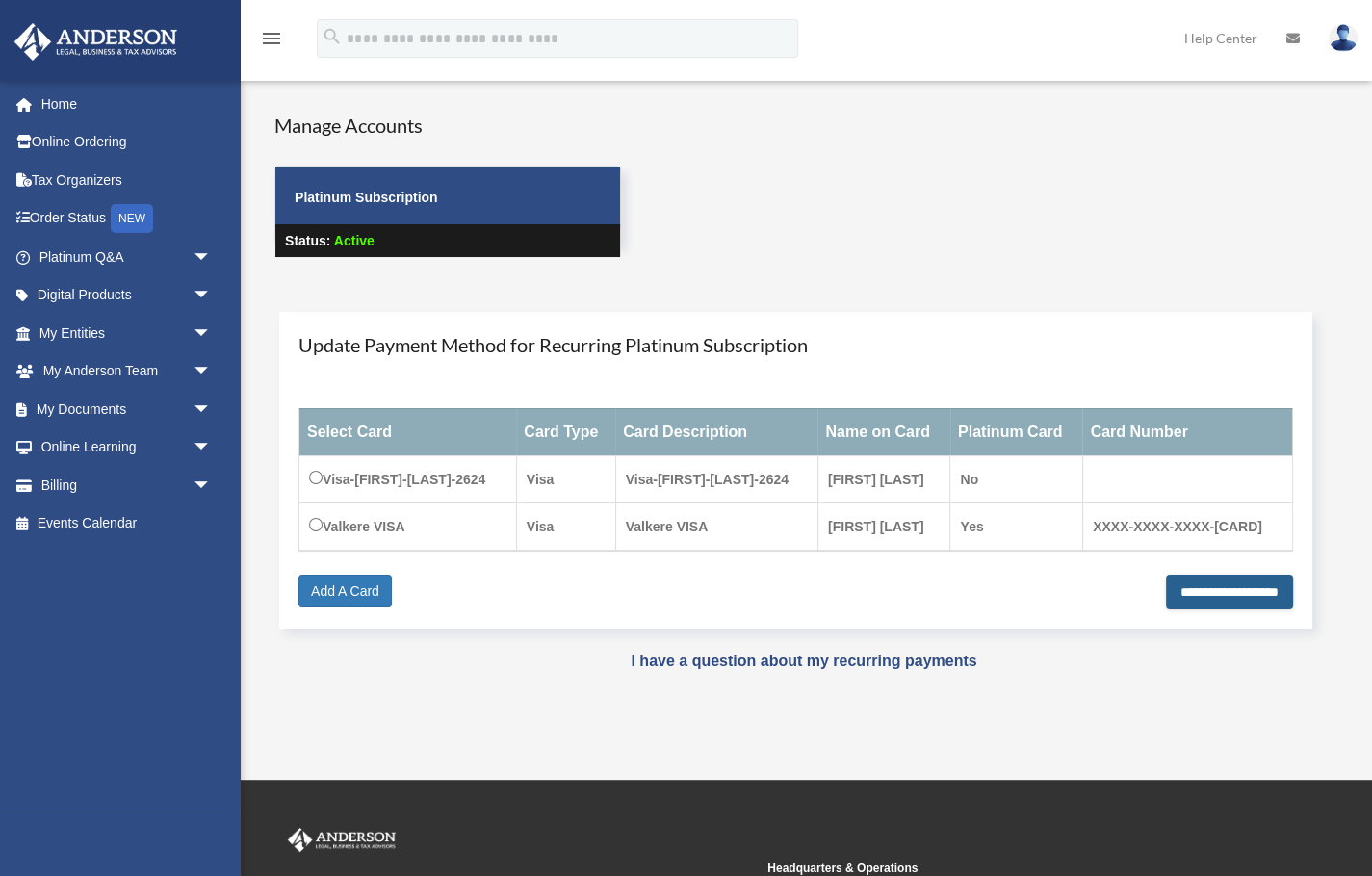 click on "**********" at bounding box center [1230, 592] 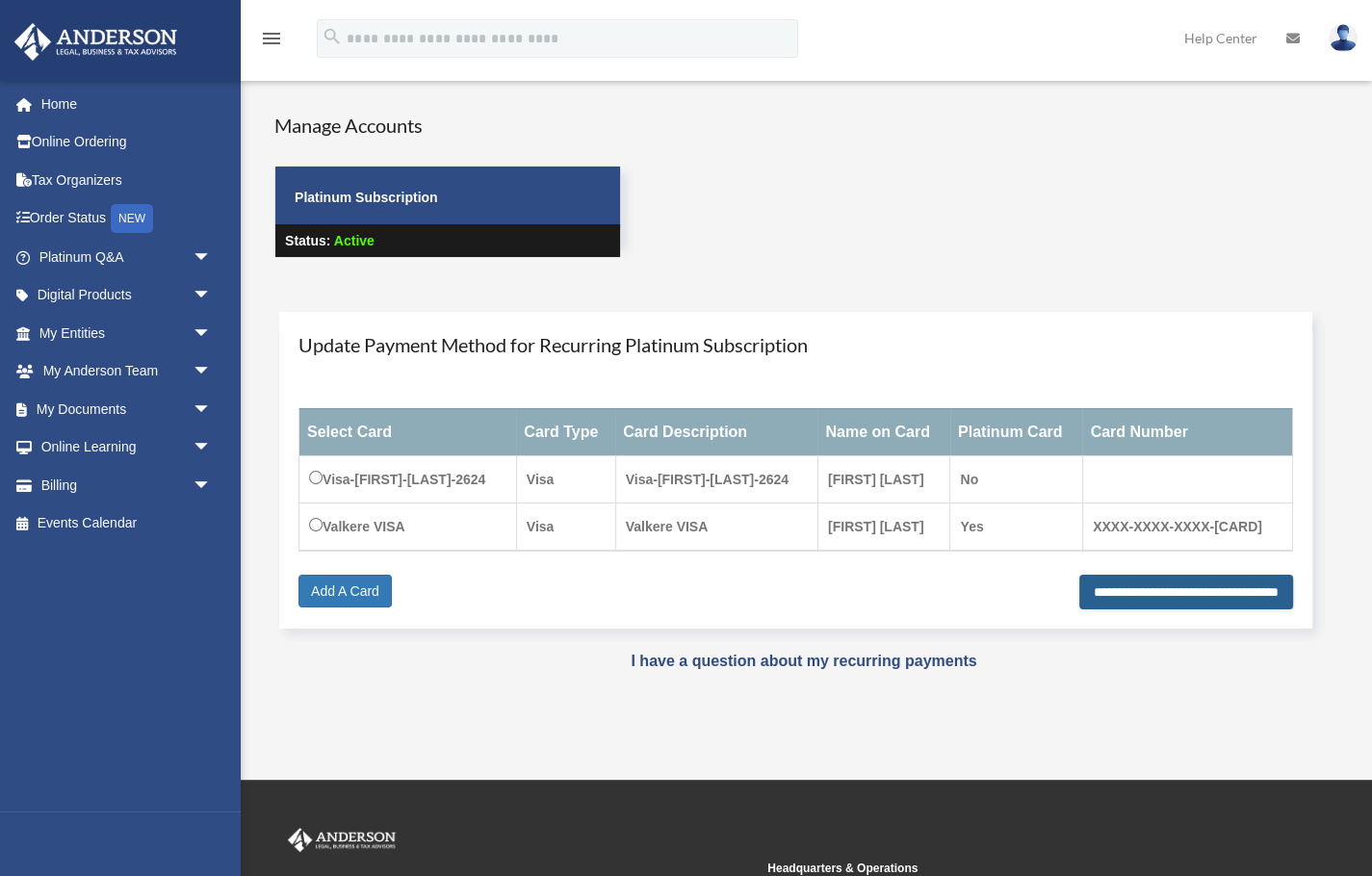 type on "**********" 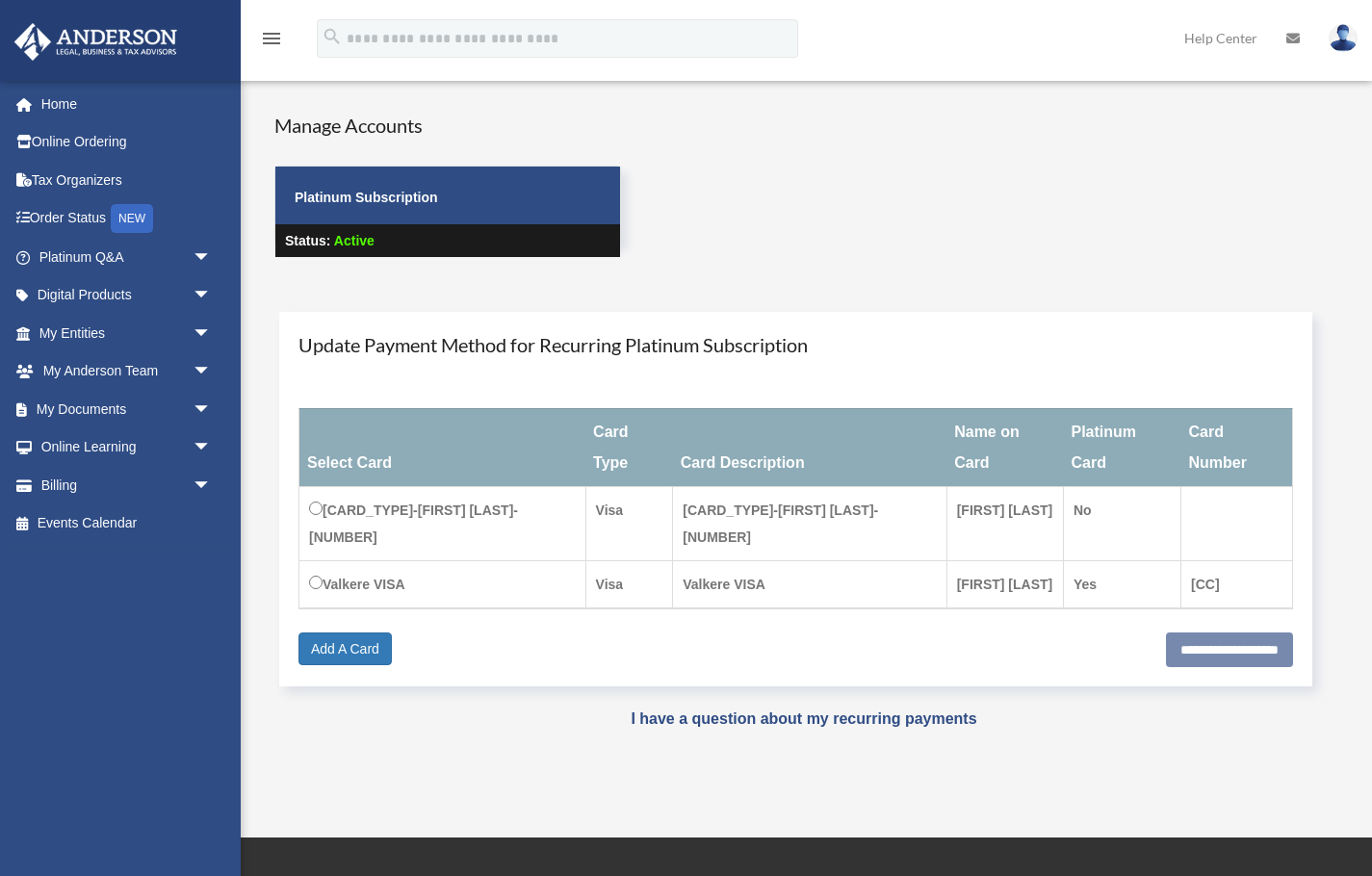 scroll, scrollTop: 0, scrollLeft: 0, axis: both 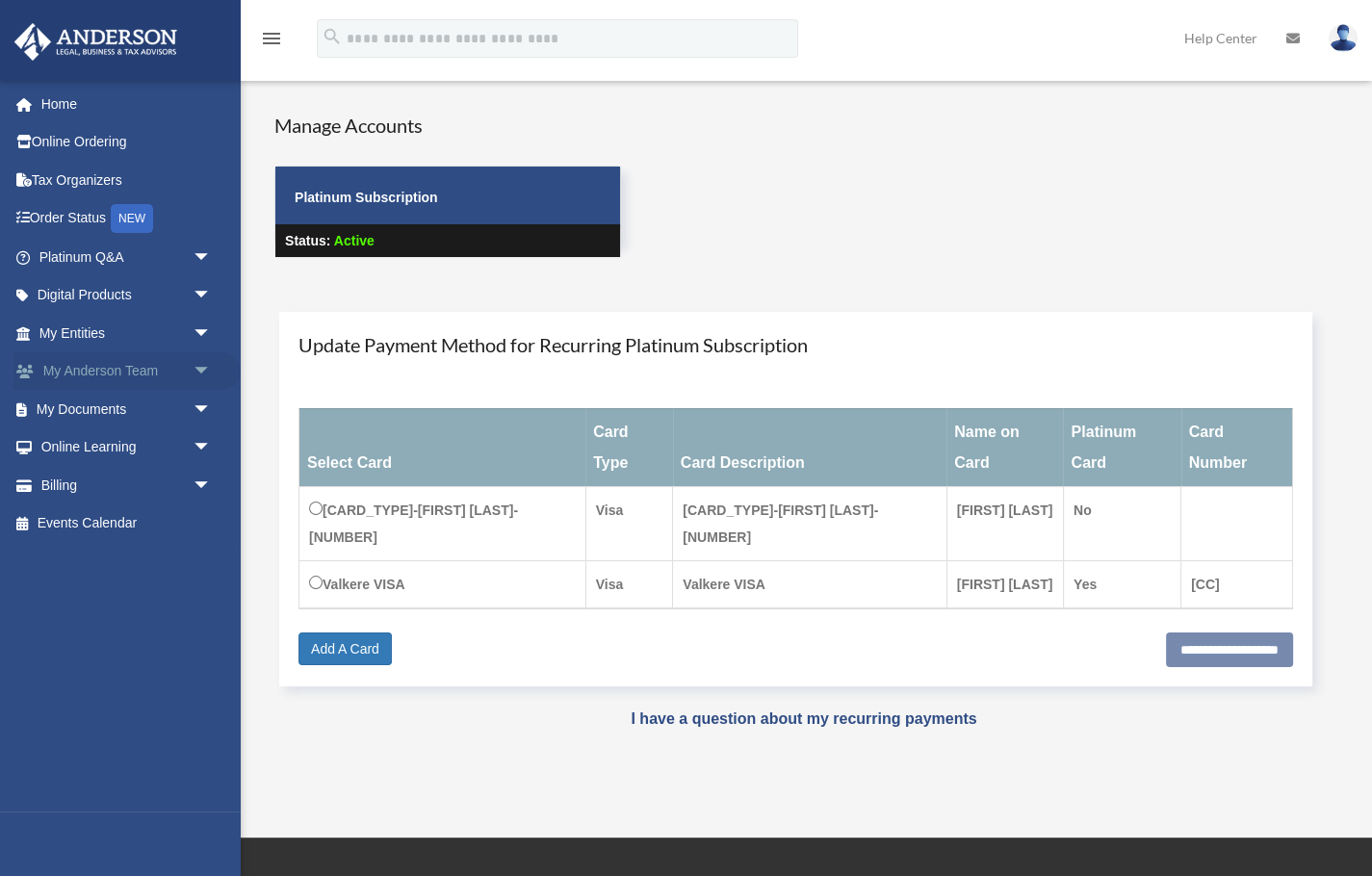 click on "My Anderson Team arrow_drop_down" at bounding box center (127, 372) 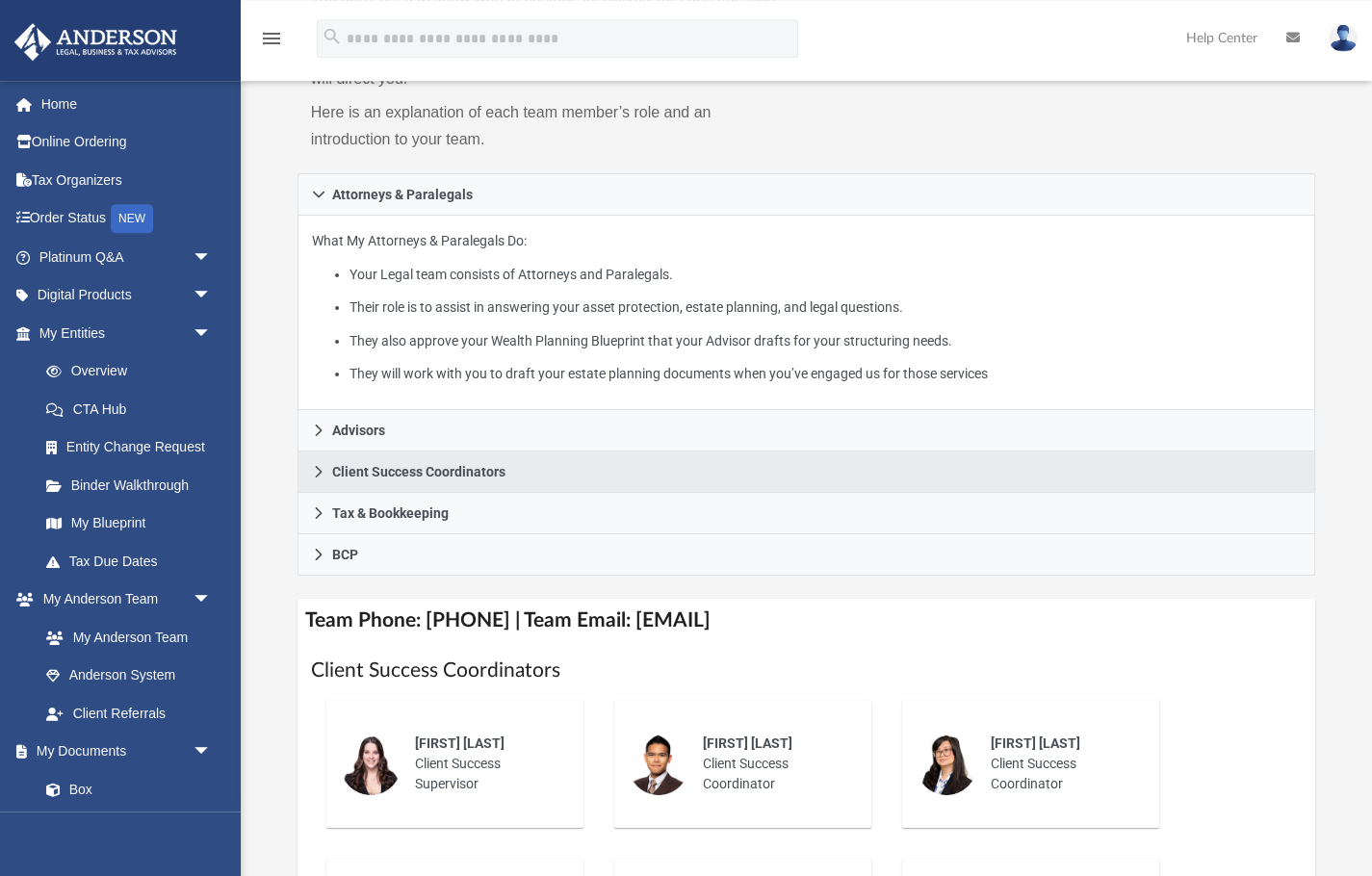 scroll, scrollTop: 306, scrollLeft: 0, axis: vertical 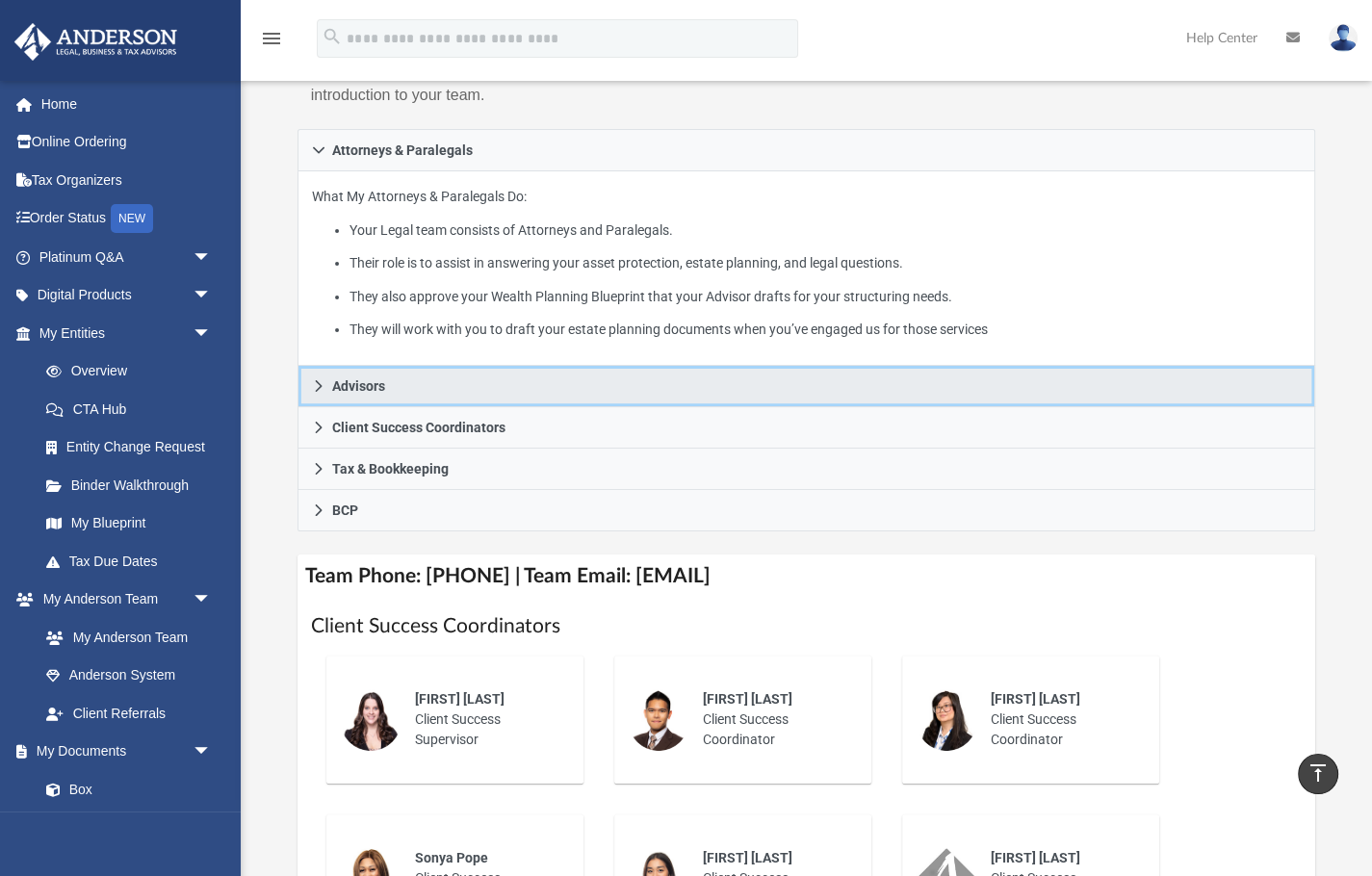 click on "Advisors" at bounding box center (807, 386) 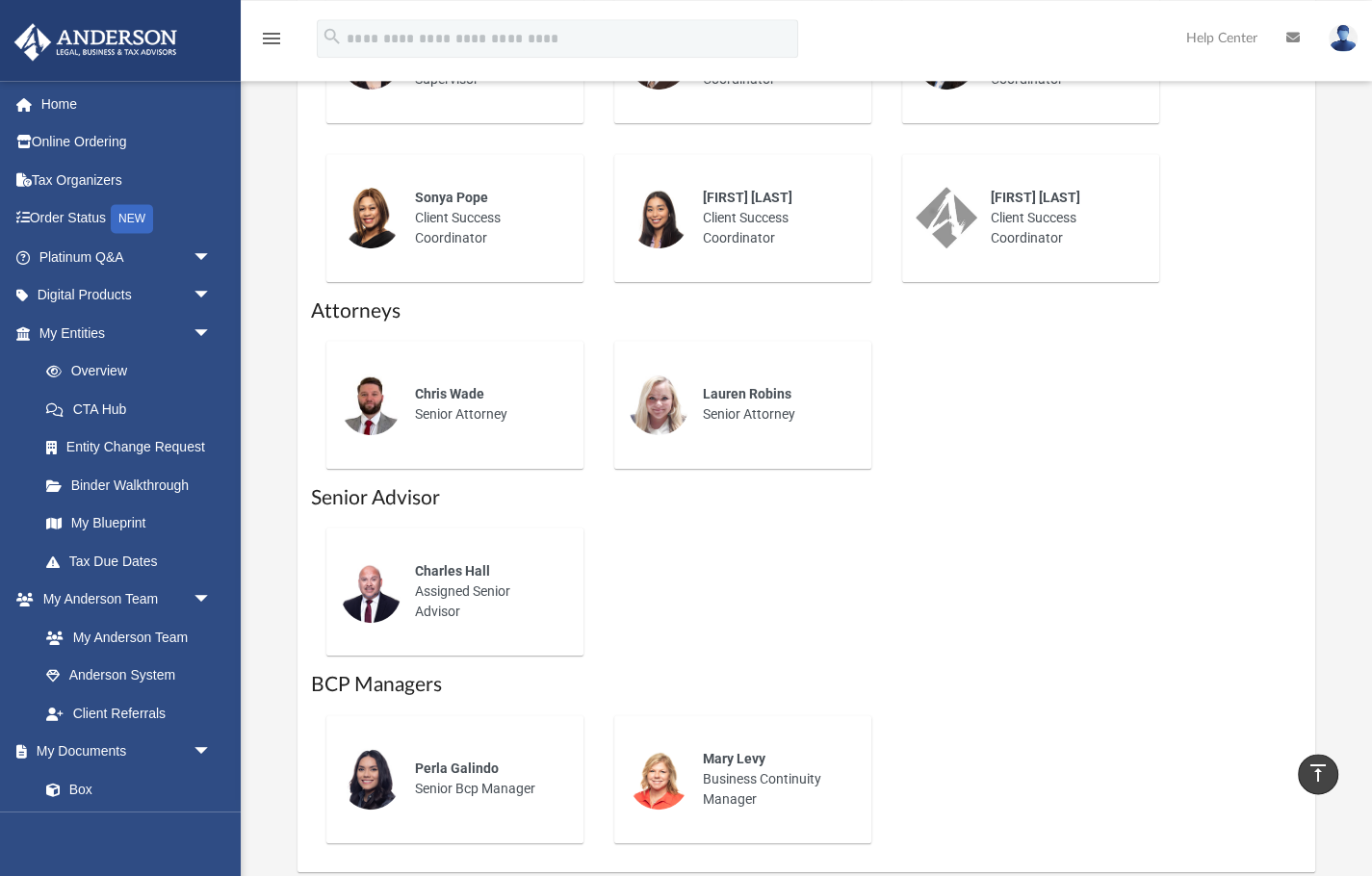 scroll, scrollTop: 1020, scrollLeft: 0, axis: vertical 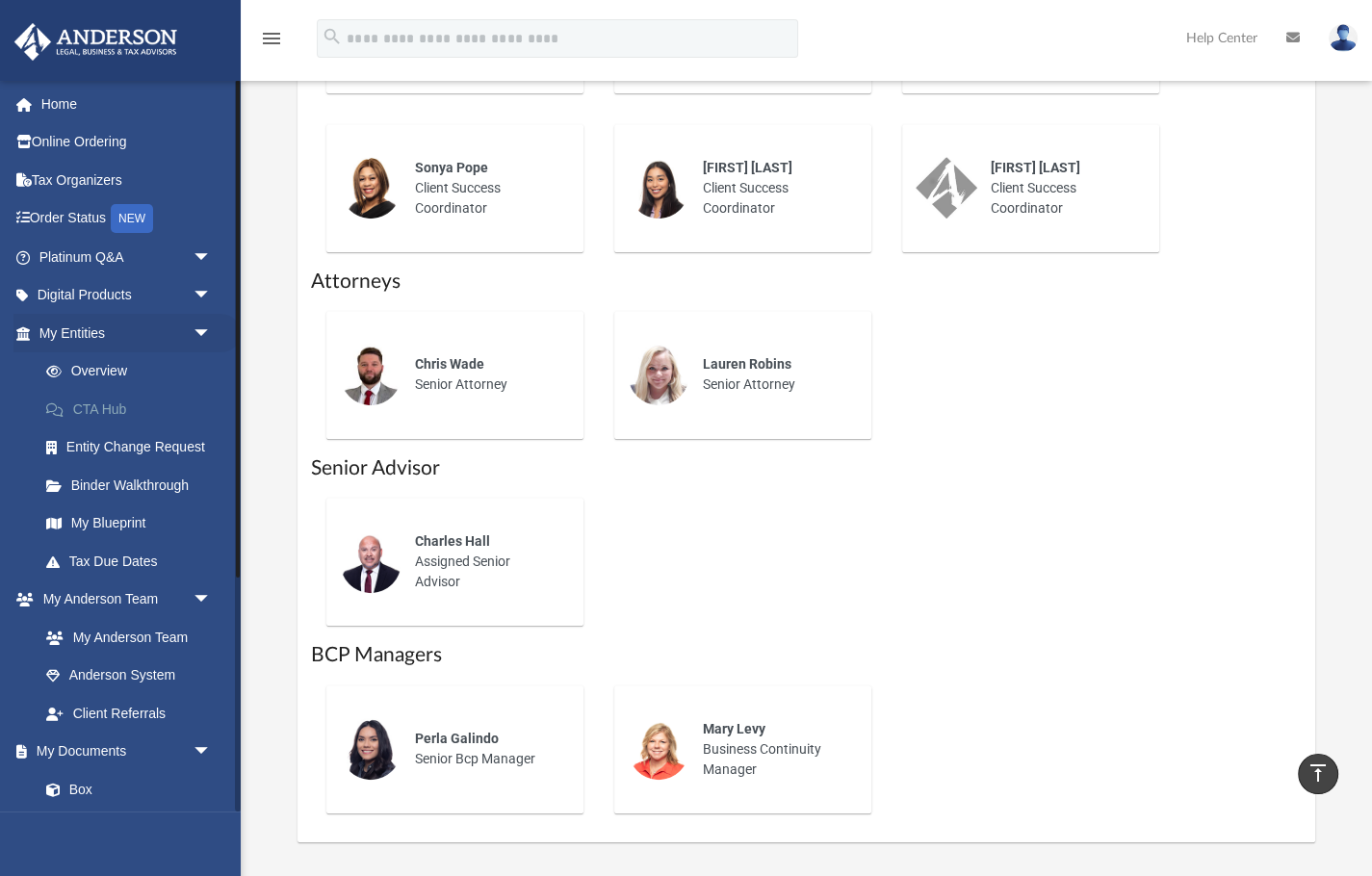 click on "CTA Hub" at bounding box center (134, 409) 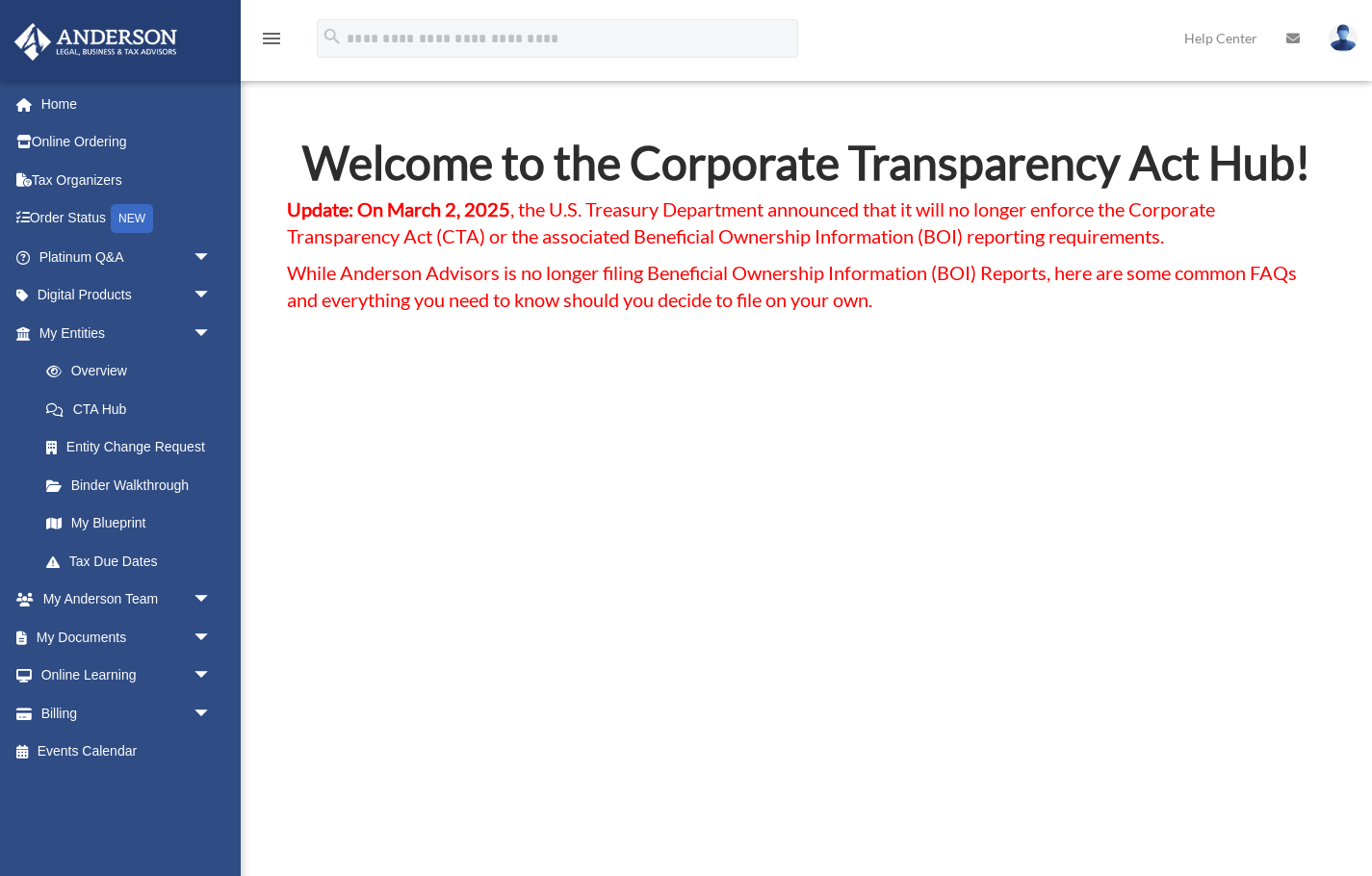 scroll, scrollTop: 0, scrollLeft: 0, axis: both 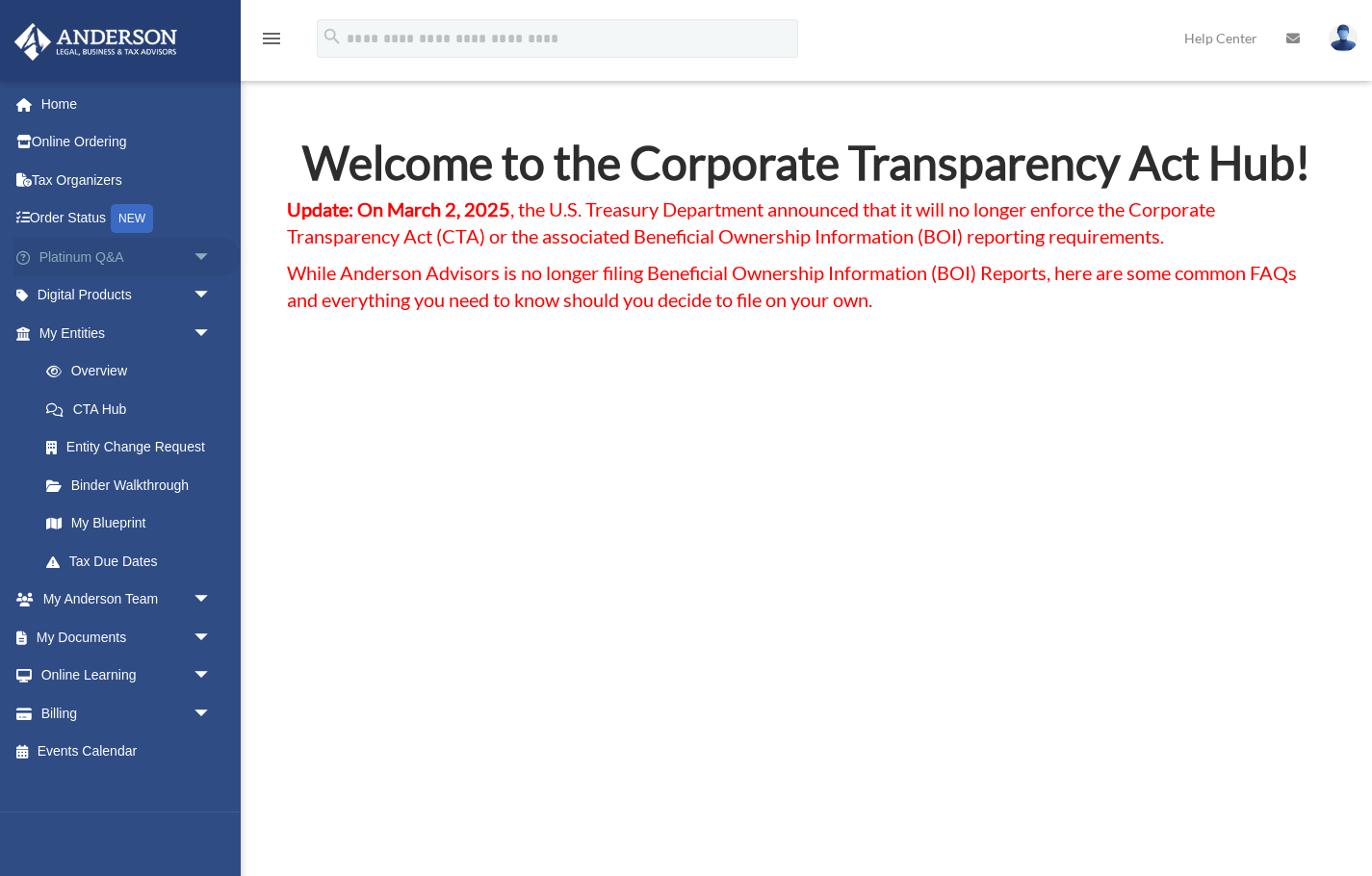 click on "Platinum Q&A arrow_drop_down" at bounding box center (127, 257) 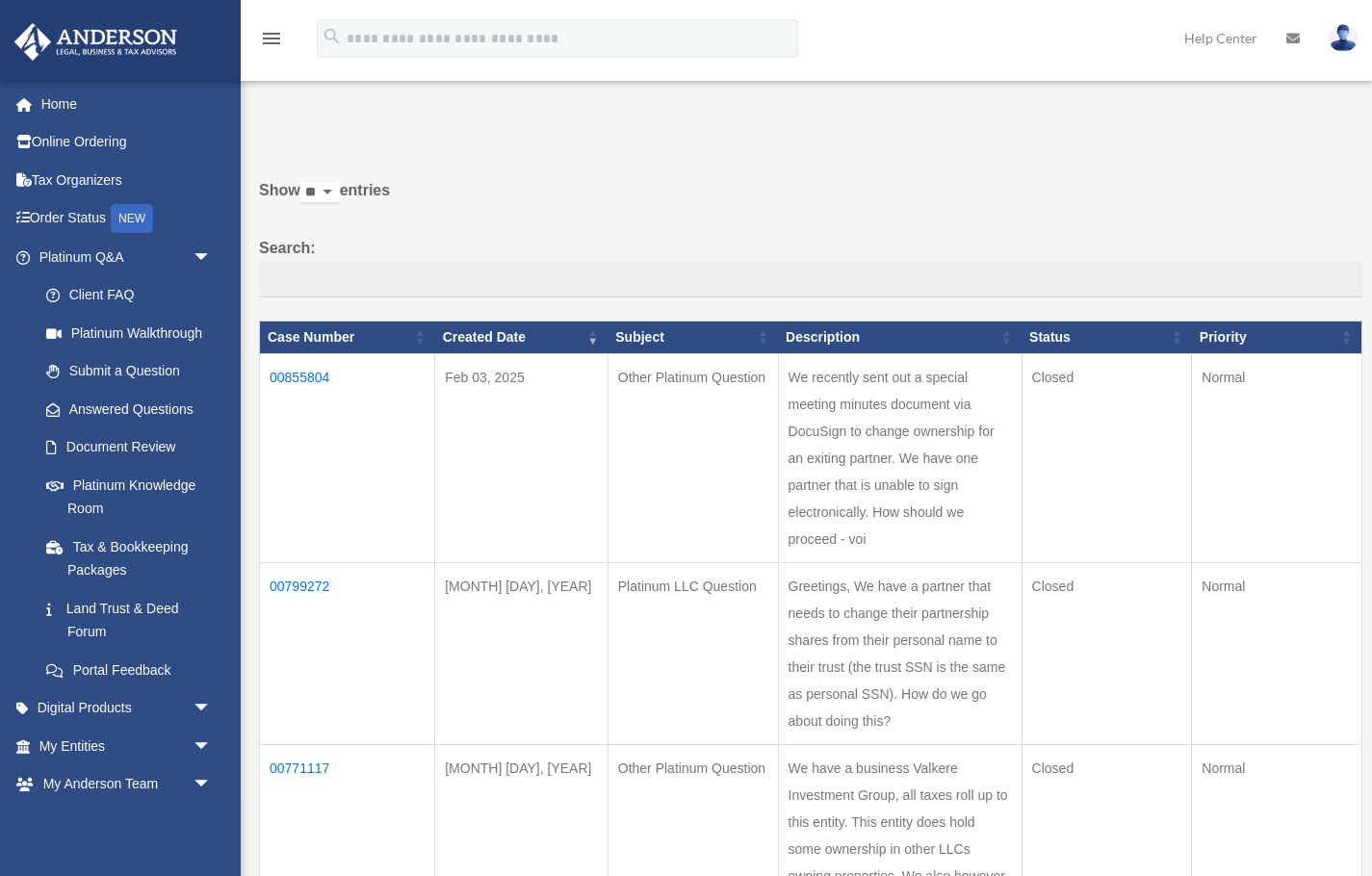 scroll, scrollTop: 0, scrollLeft: 0, axis: both 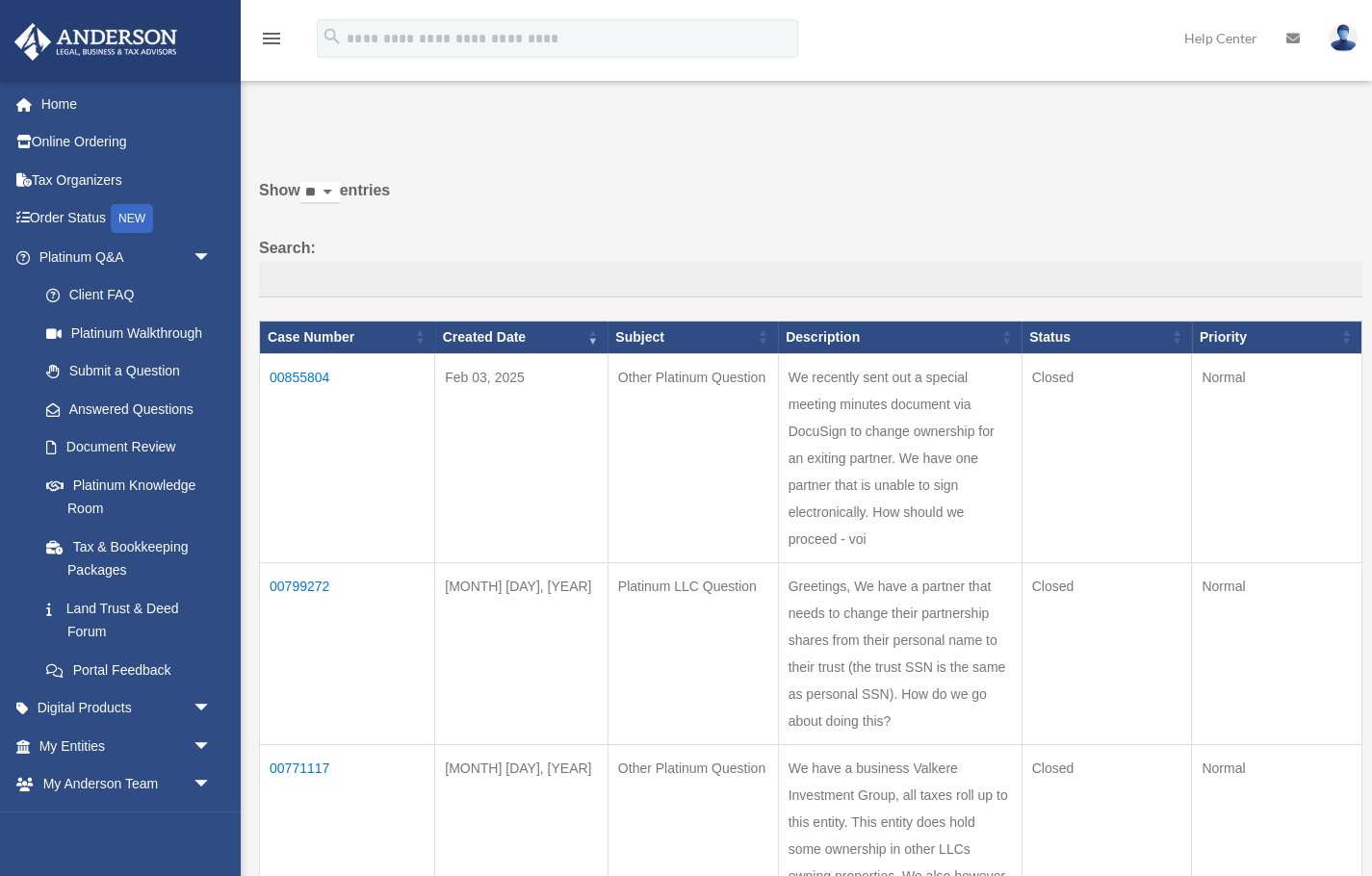 click on "00799272" at bounding box center [348, 653] 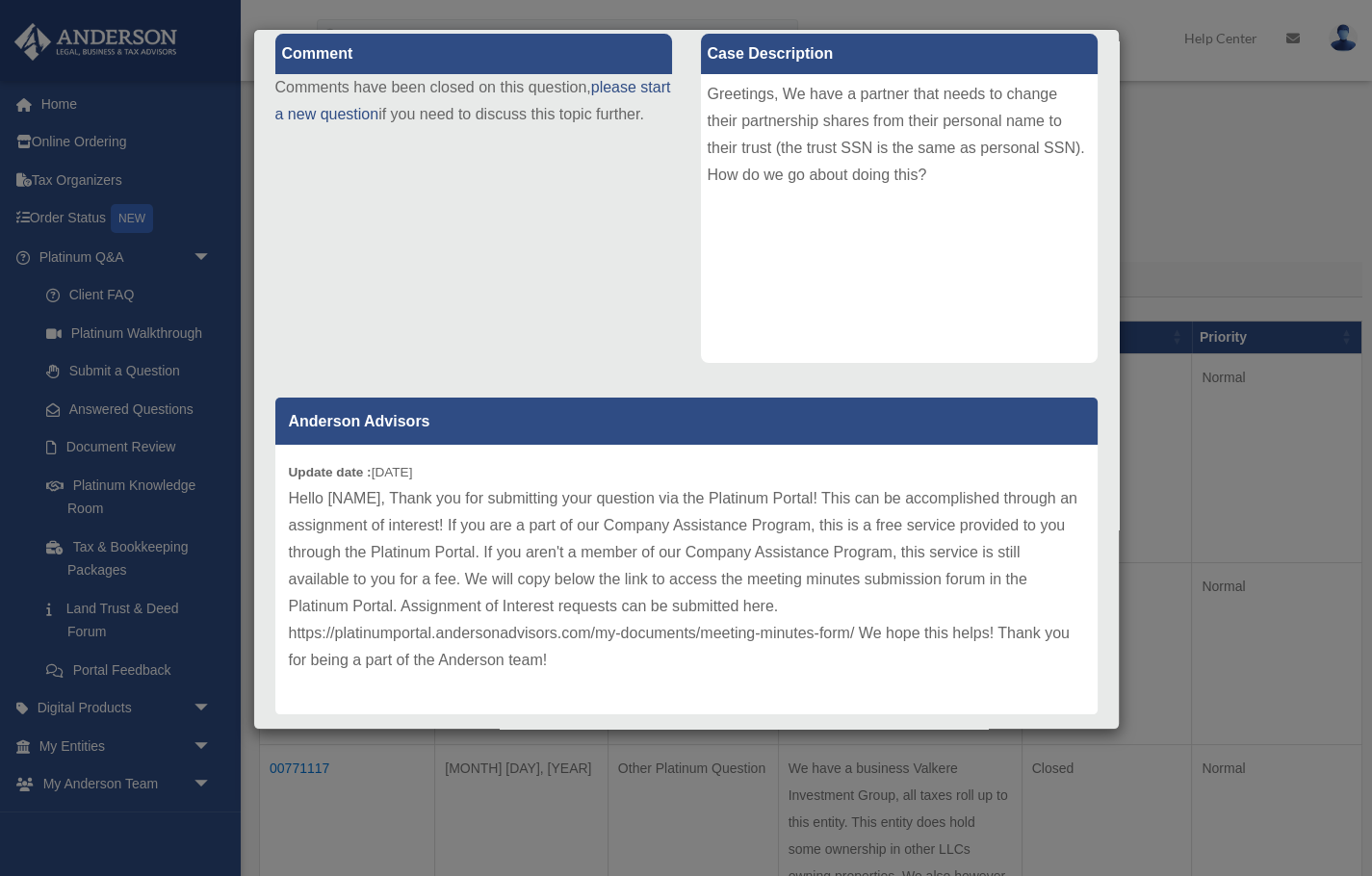 scroll, scrollTop: 276, scrollLeft: 0, axis: vertical 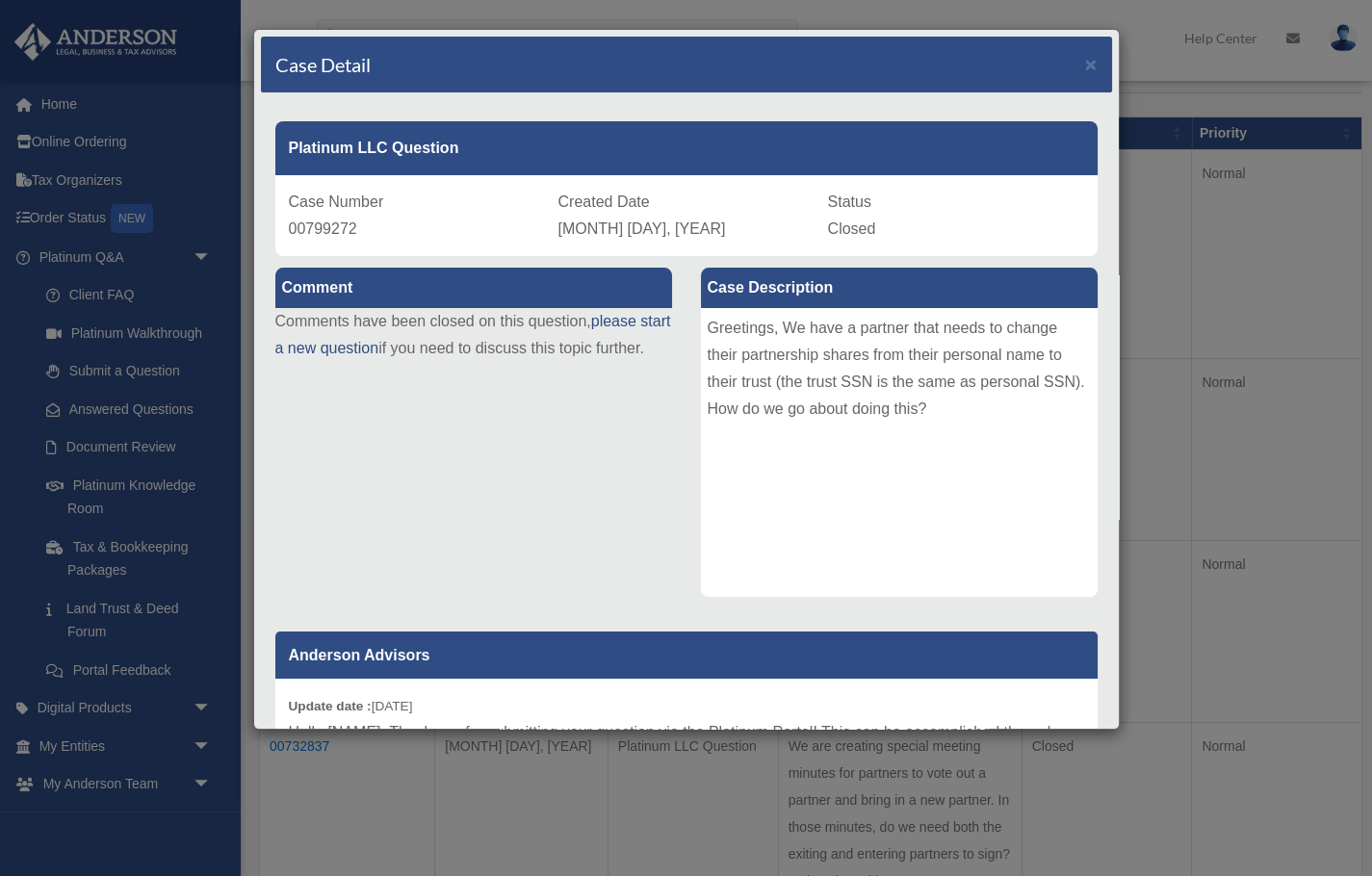 click on "Case Detail
×" at bounding box center (686, 64) 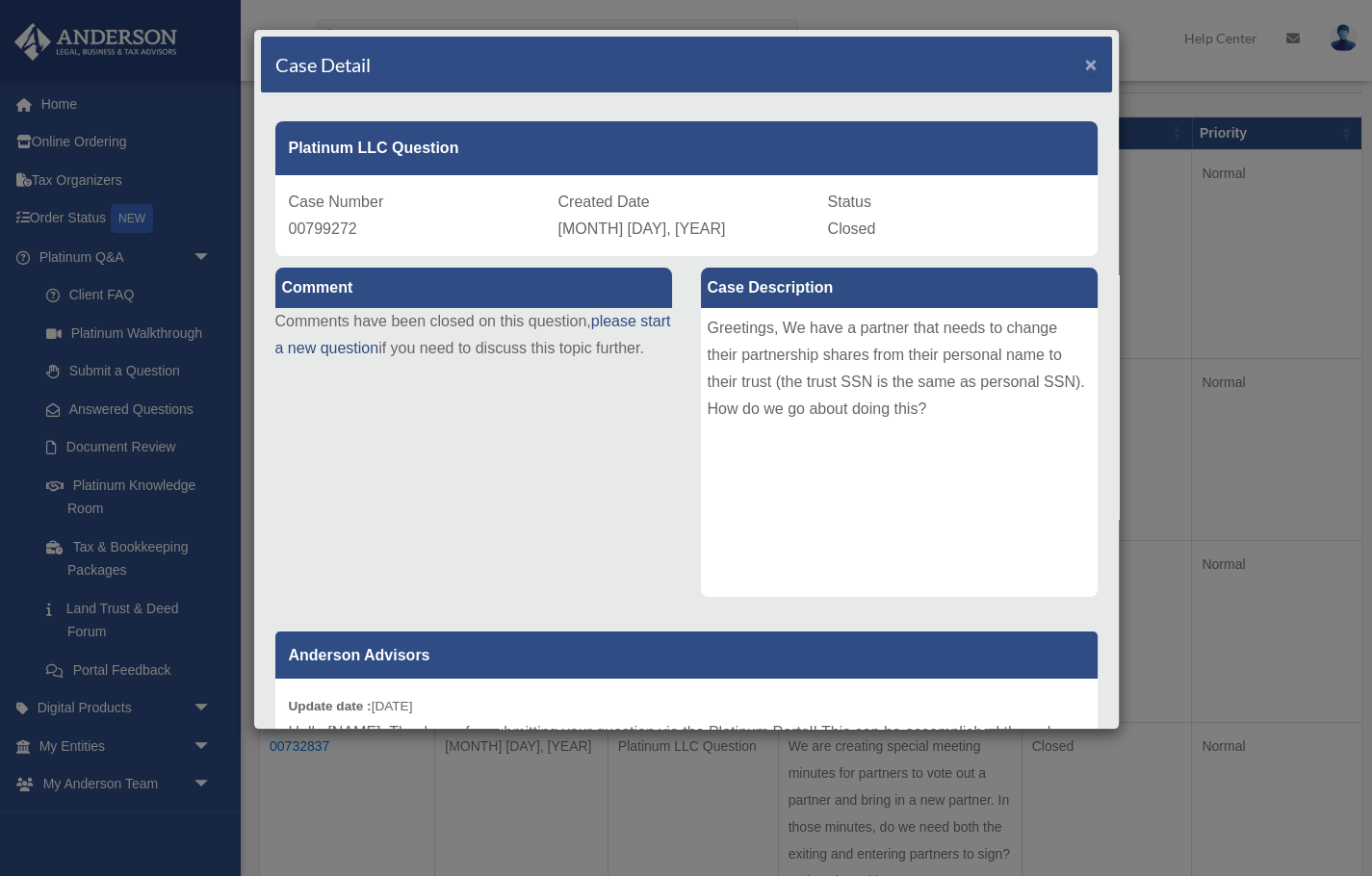 click on "×" at bounding box center (1091, 64) 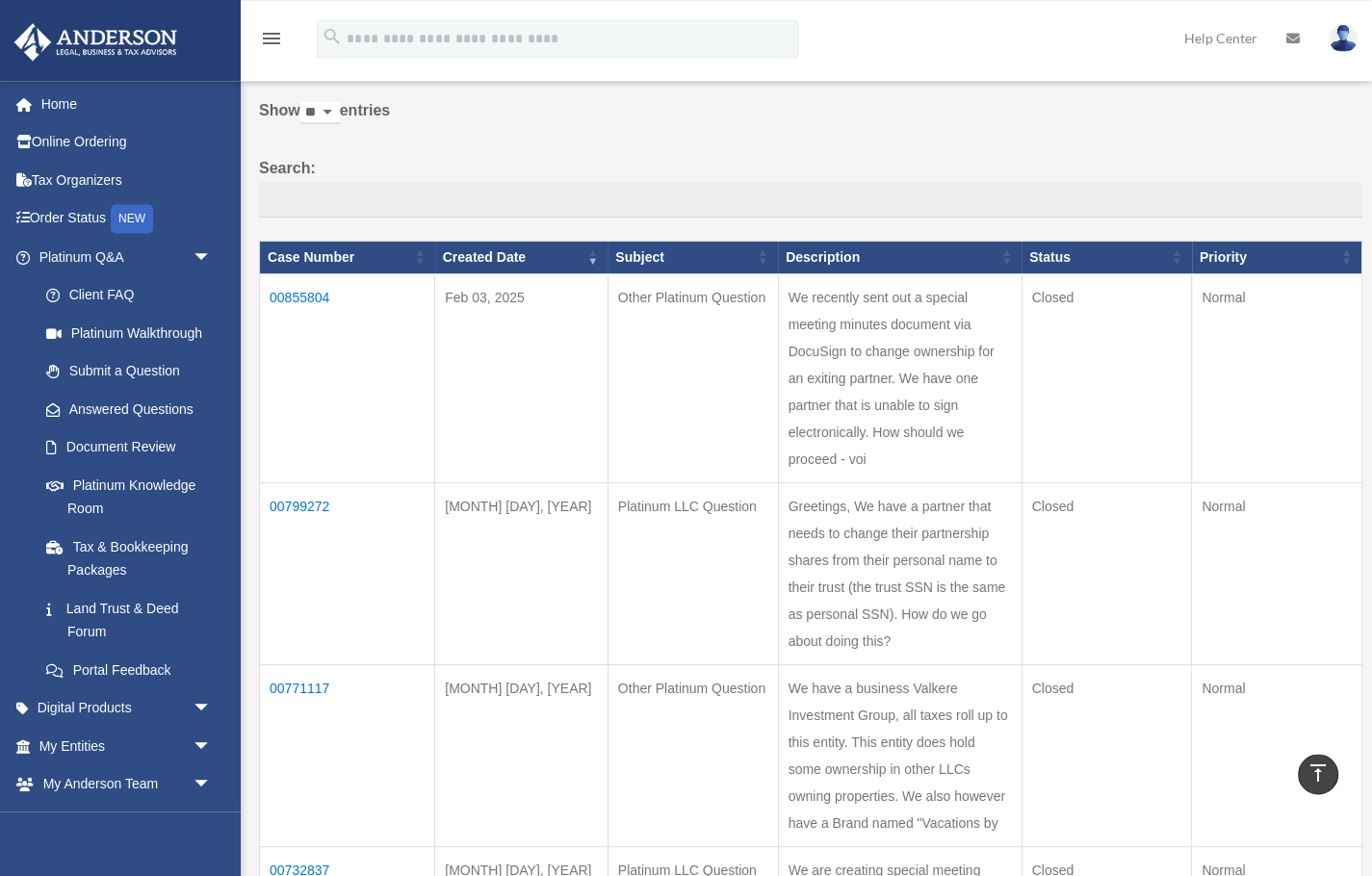scroll, scrollTop: 0, scrollLeft: 0, axis: both 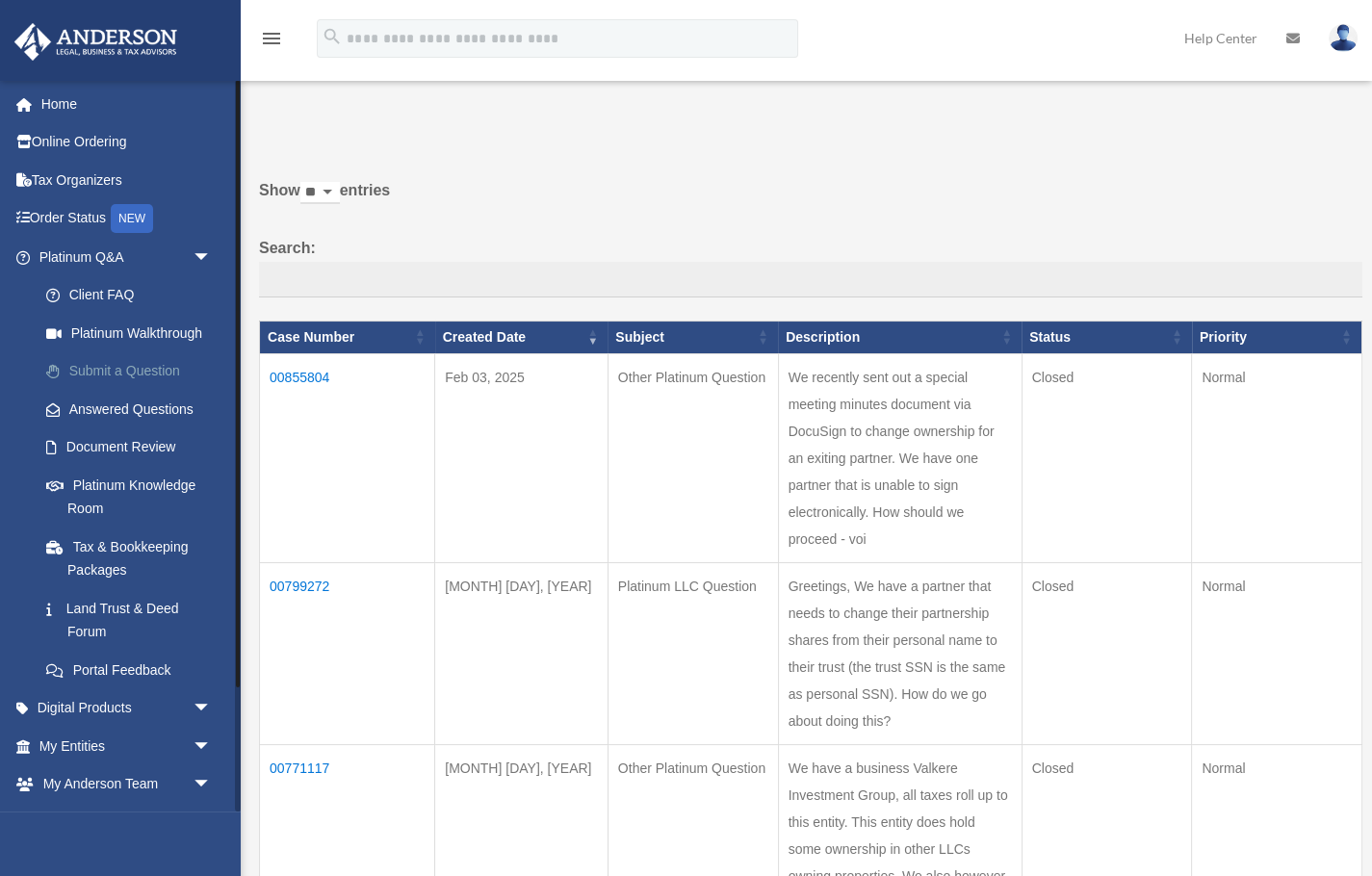 click on "Submit a Question" at bounding box center [134, 372] 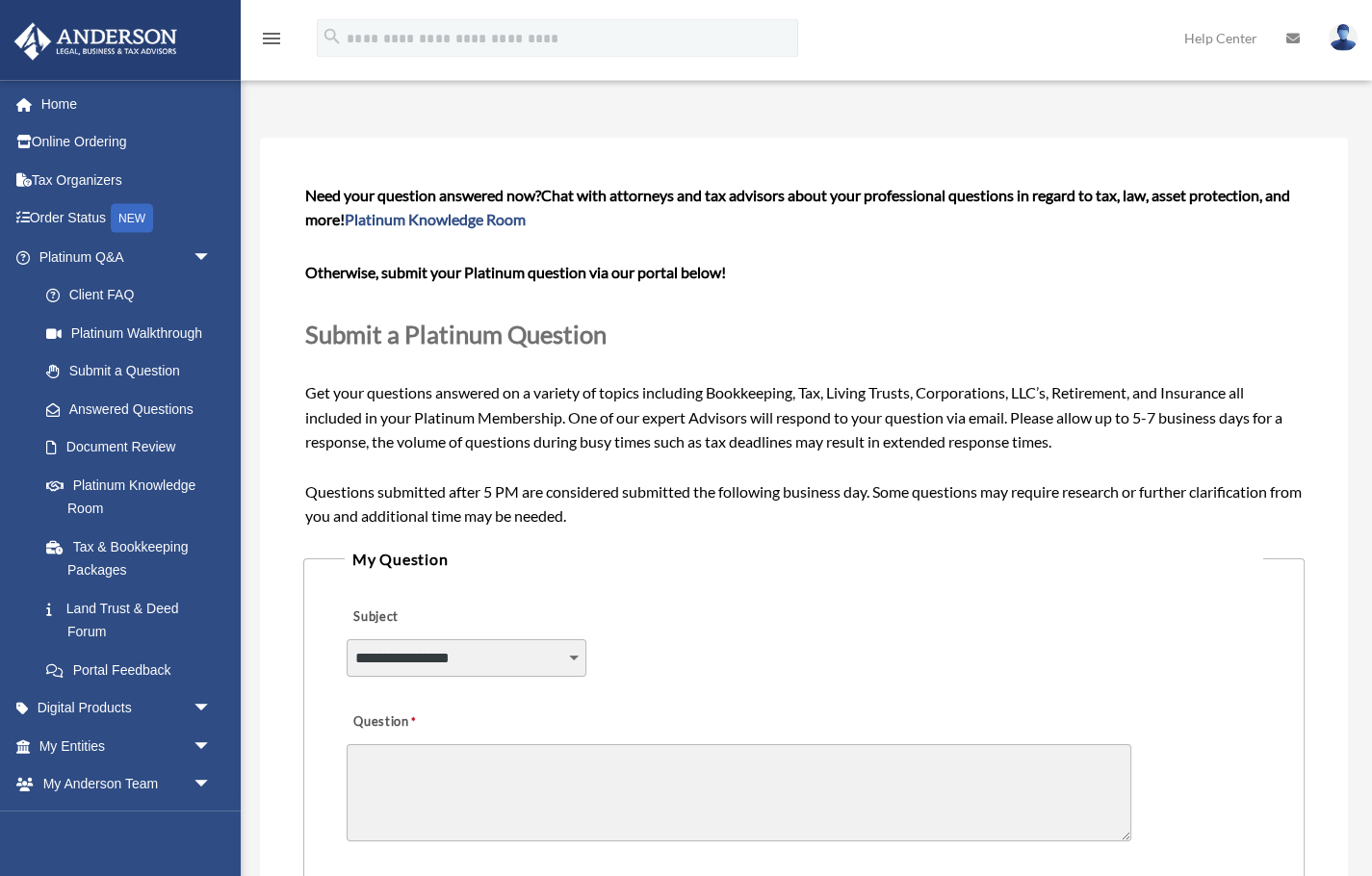 scroll, scrollTop: 102, scrollLeft: 0, axis: vertical 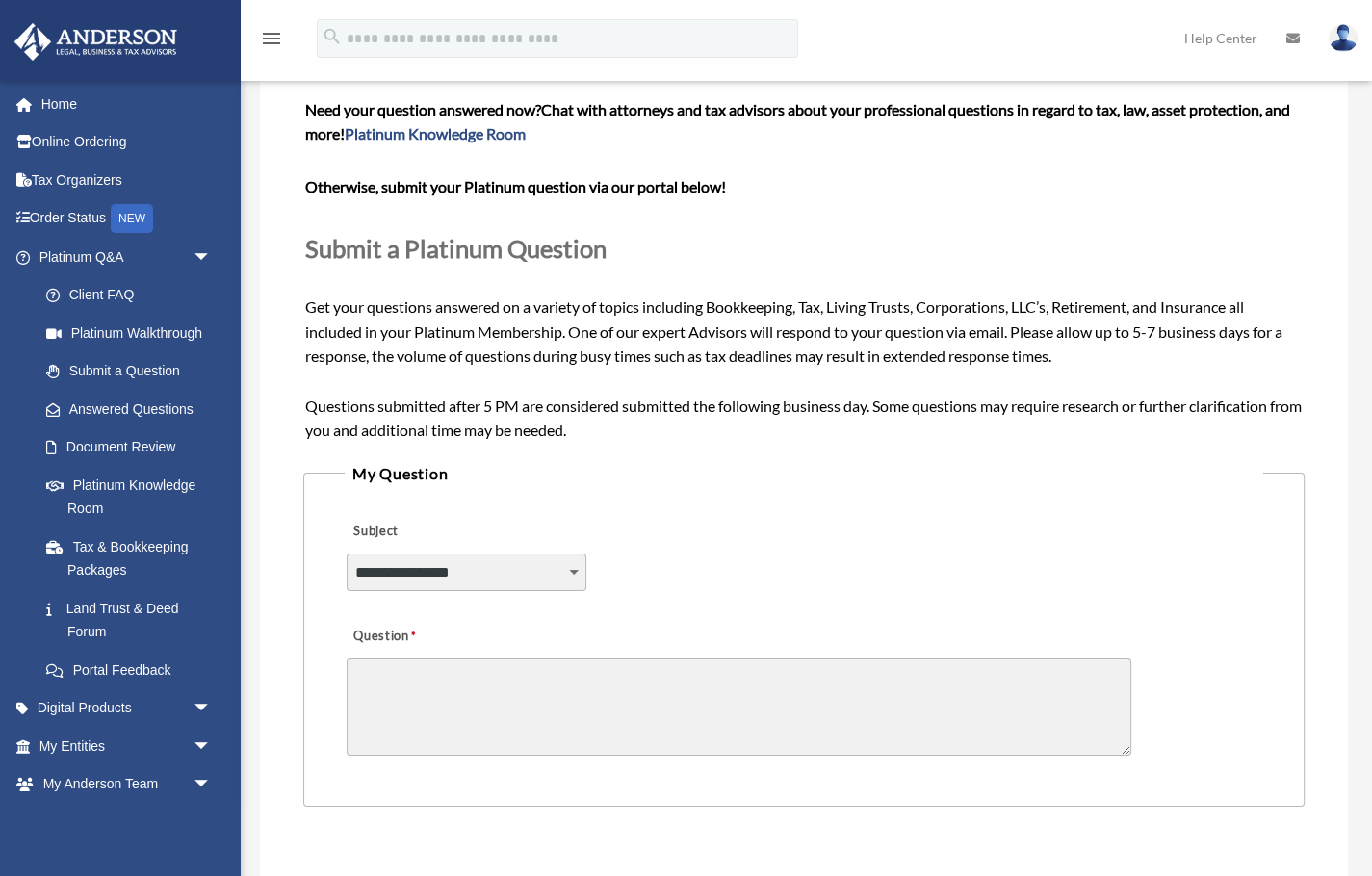 click on "**********" at bounding box center (467, 572) 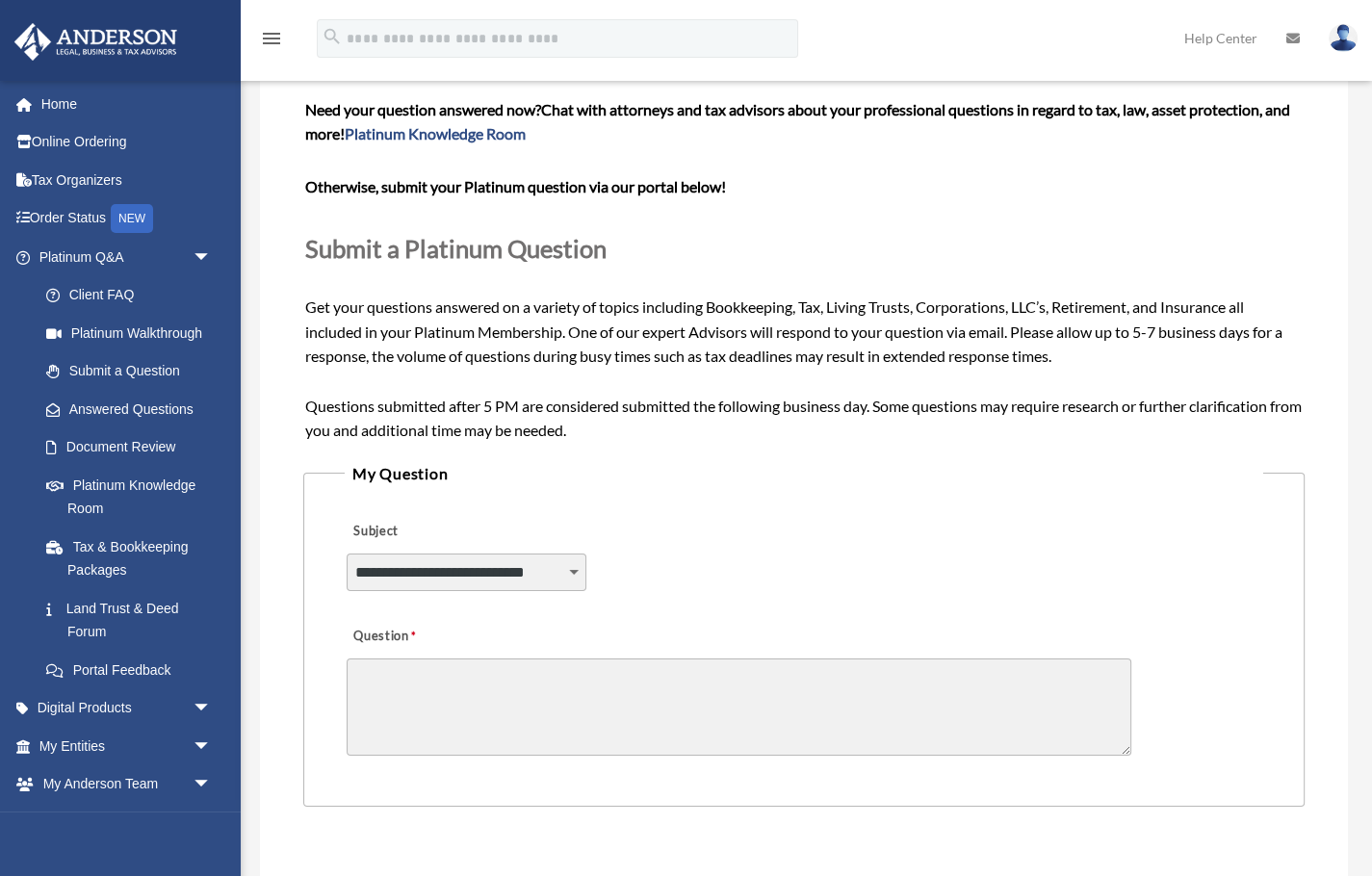 click on "**********" at bounding box center (0, 0) 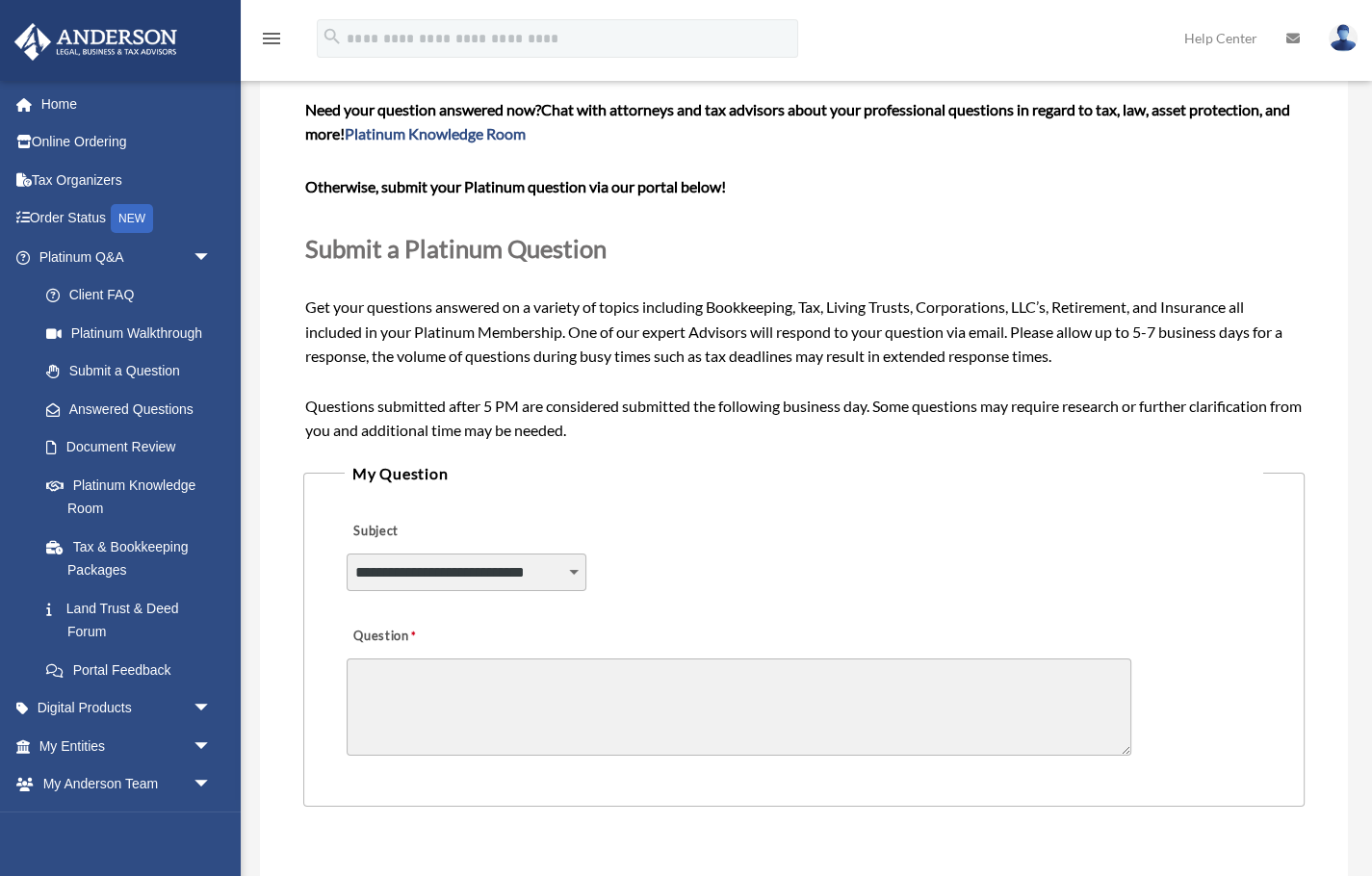 click on "Question" at bounding box center [738, 707] 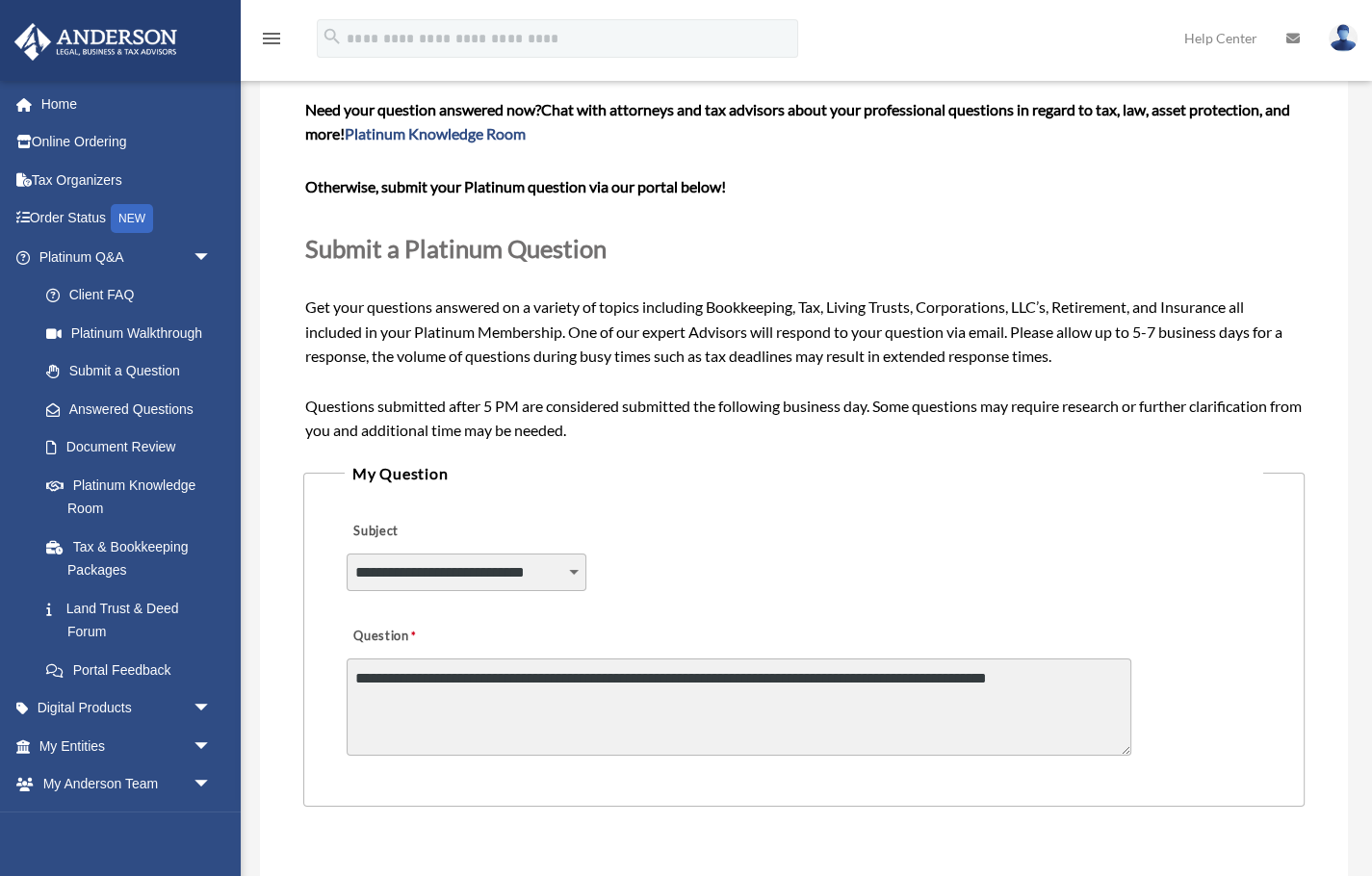 drag, startPoint x: 1003, startPoint y: 687, endPoint x: 1095, endPoint y: 686, distance: 92.005435 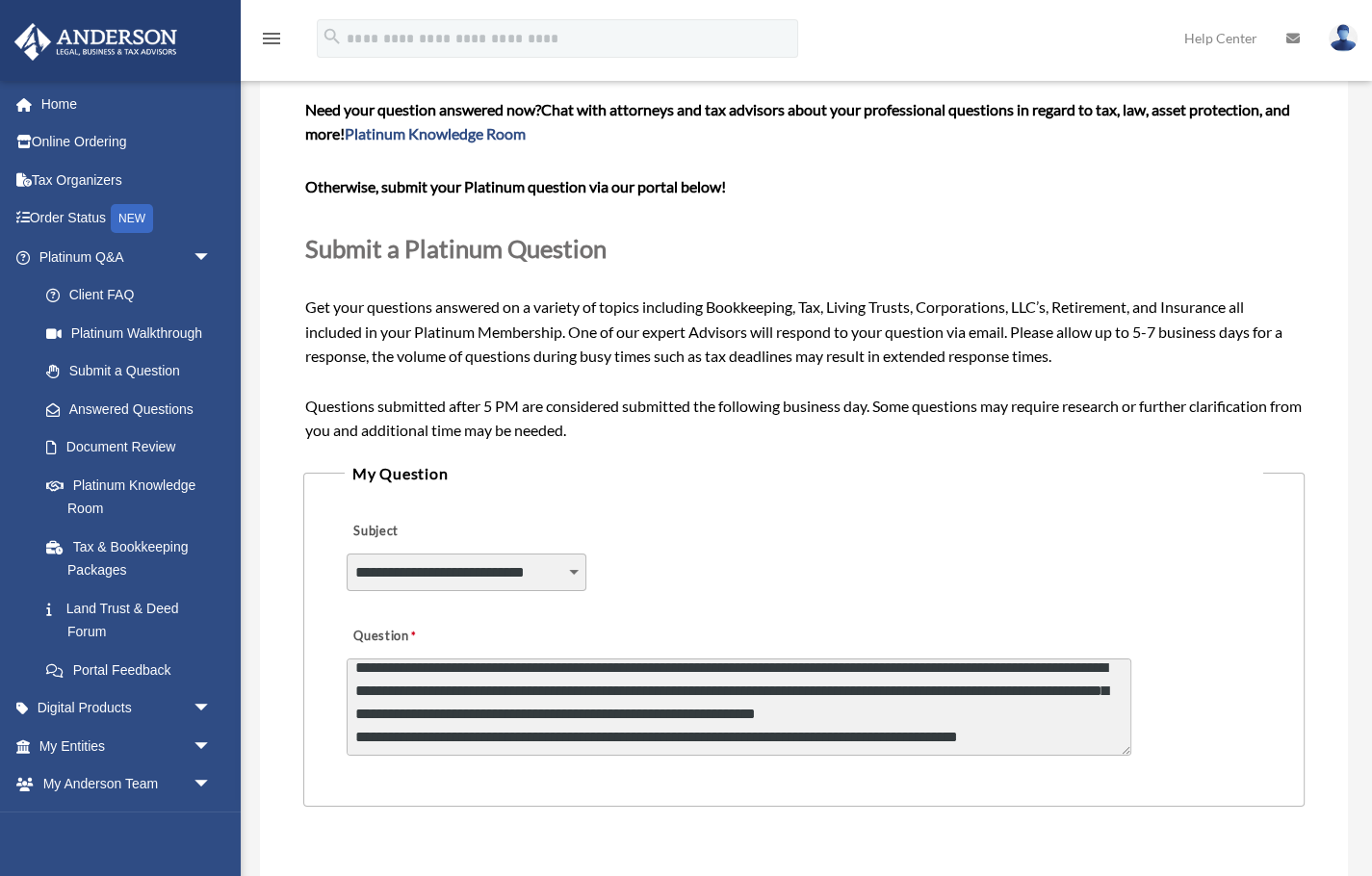 scroll, scrollTop: 12, scrollLeft: 0, axis: vertical 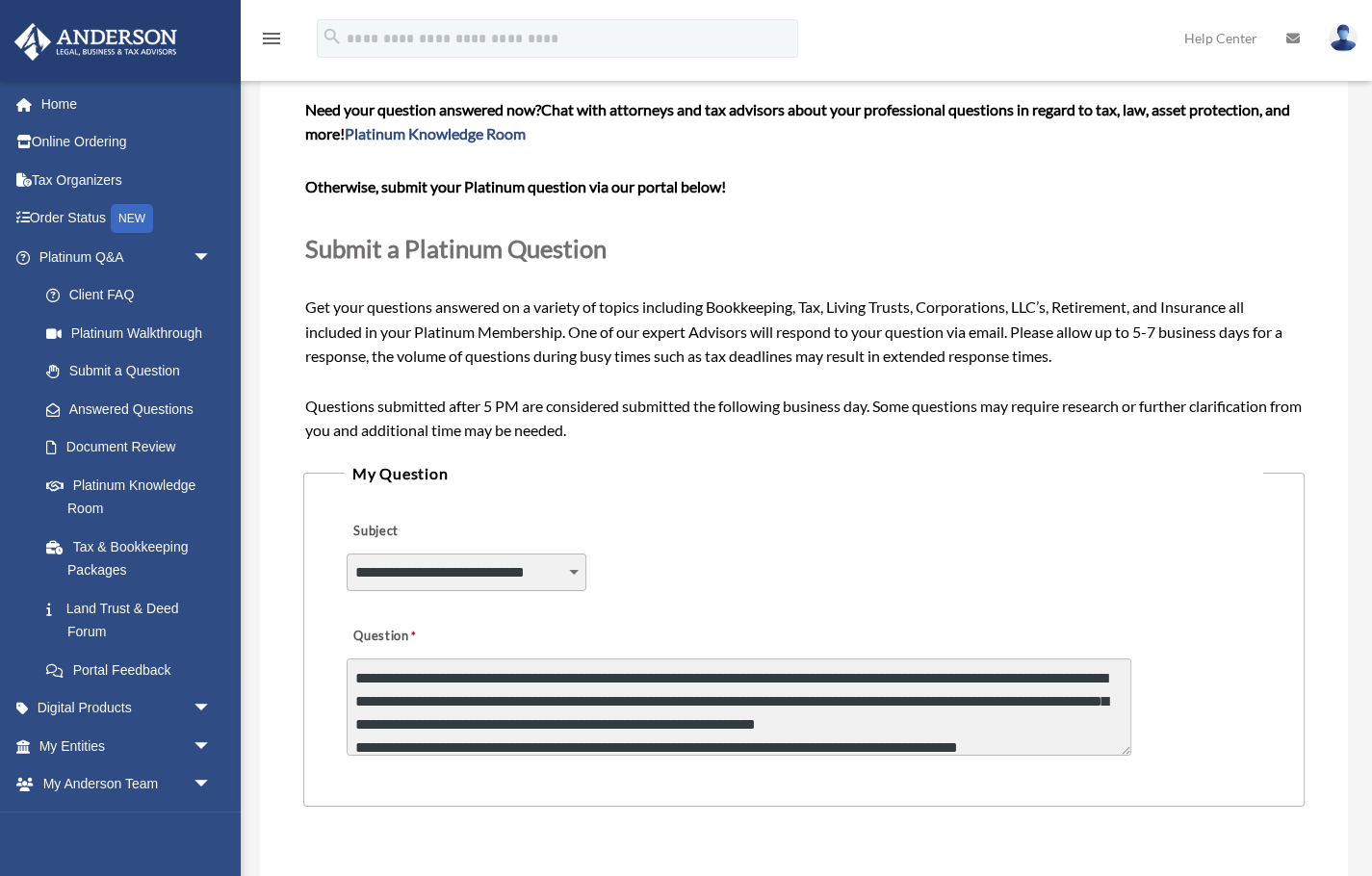 drag, startPoint x: 1063, startPoint y: 738, endPoint x: 336, endPoint y: 666, distance: 730.557 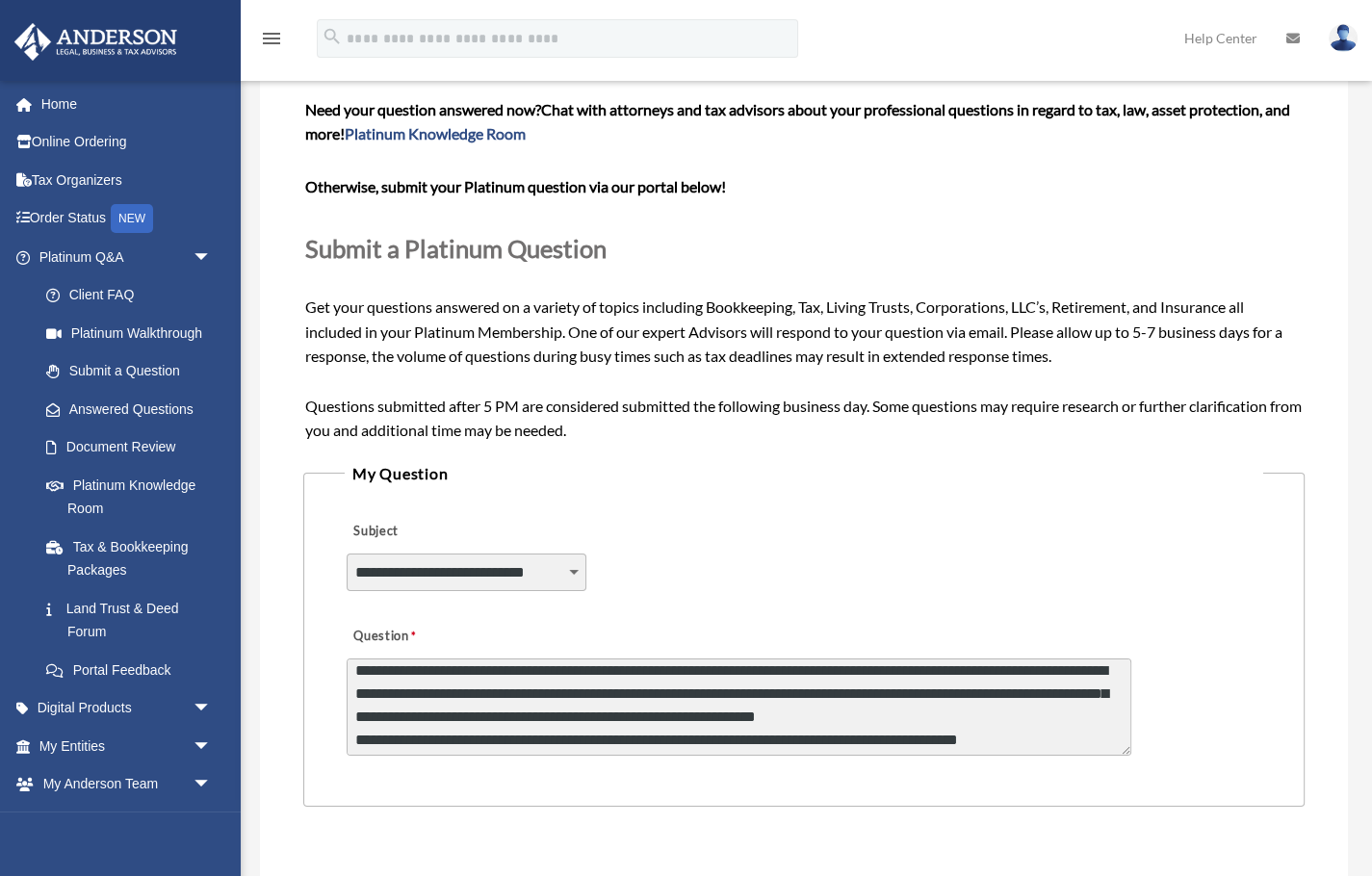 scroll, scrollTop: 12, scrollLeft: 0, axis: vertical 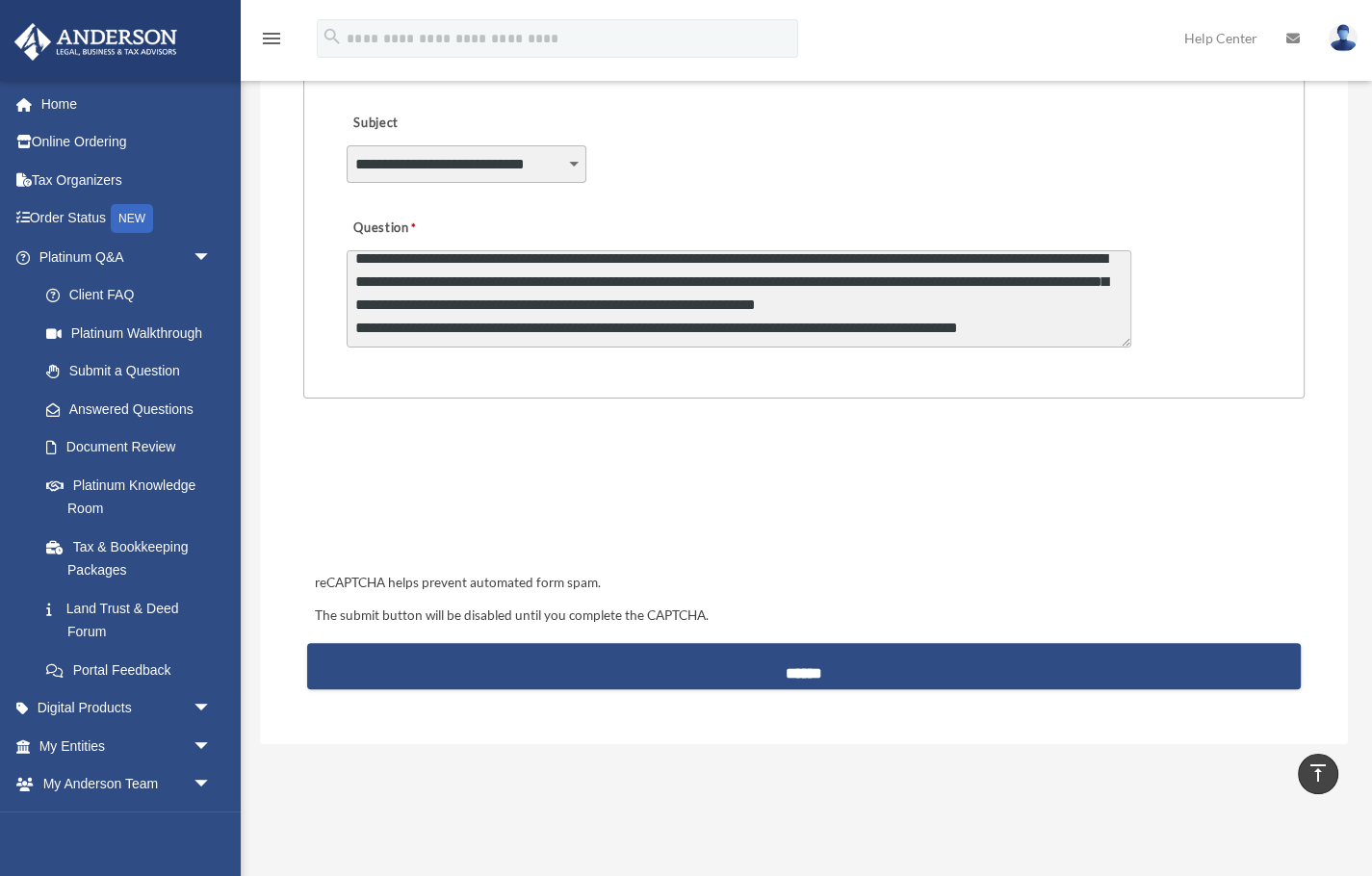 type on "**********" 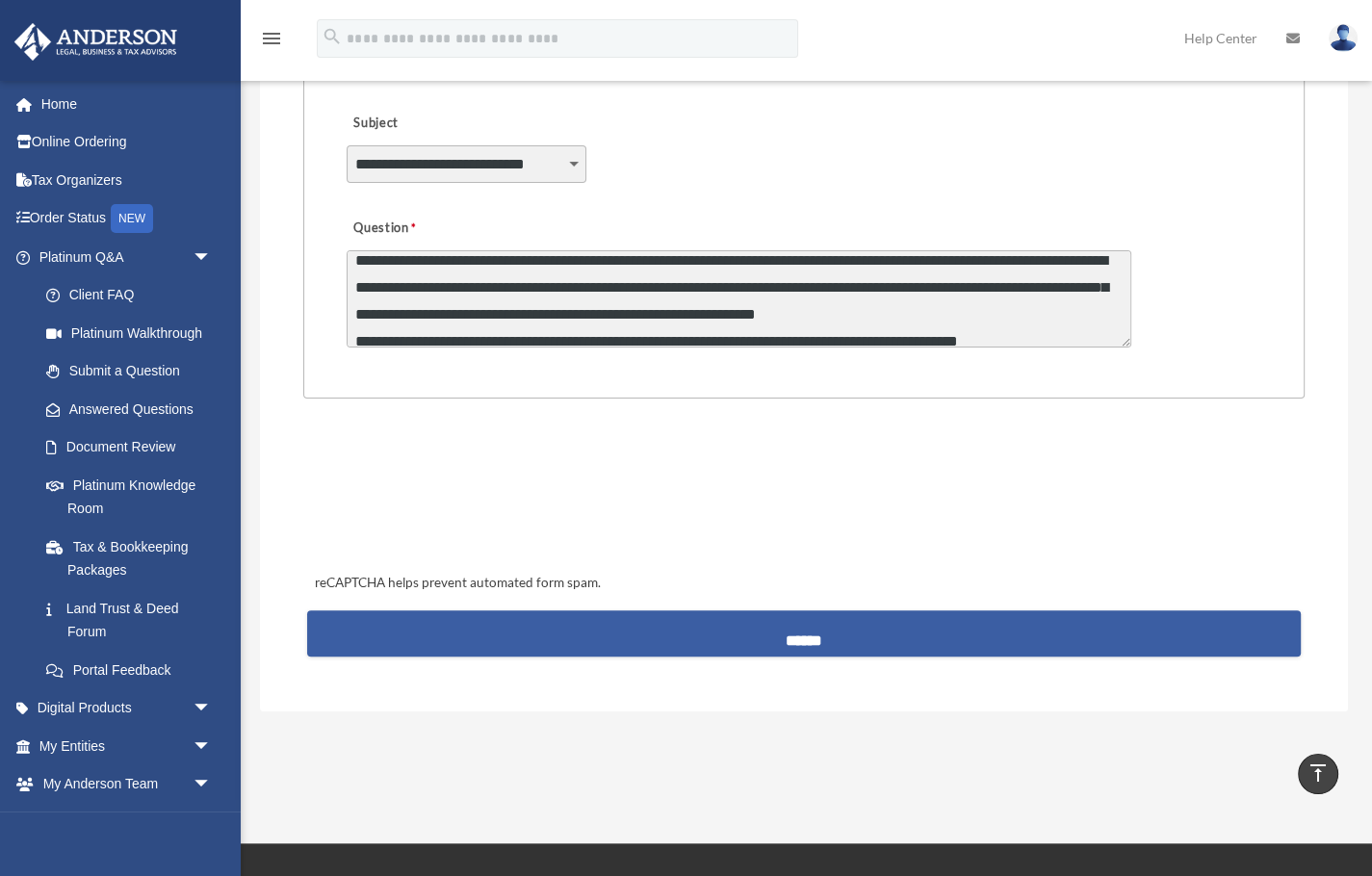 click on "******" at bounding box center (804, 633) 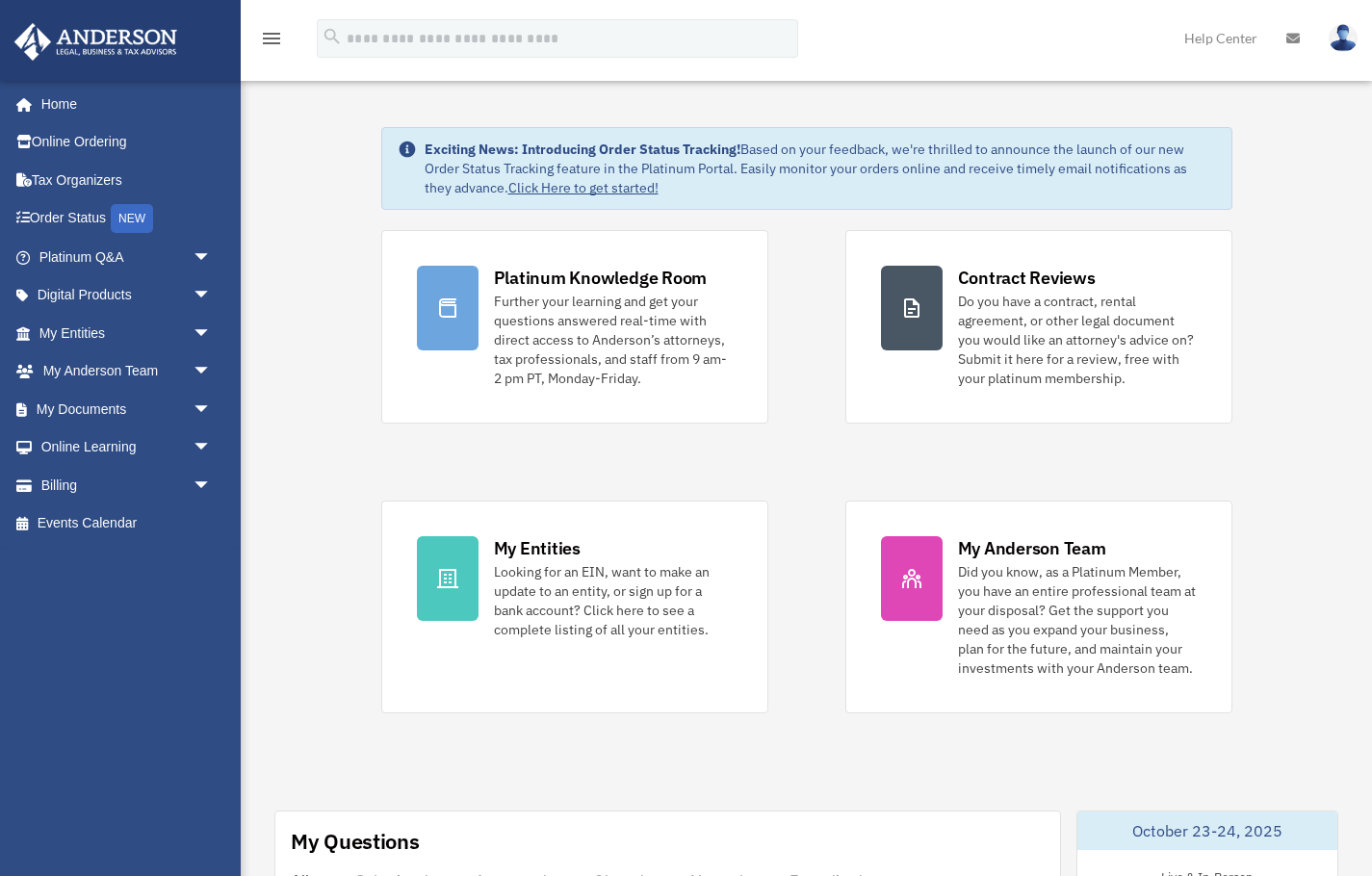 scroll, scrollTop: 0, scrollLeft: 0, axis: both 